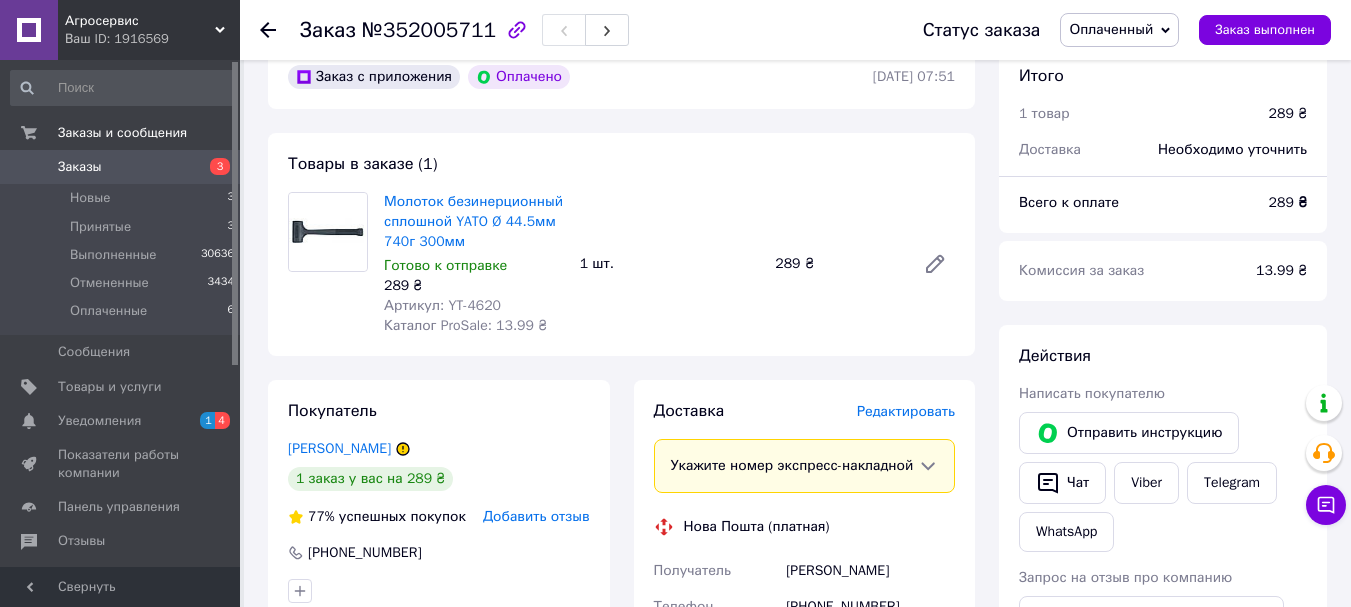 scroll, scrollTop: 700, scrollLeft: 0, axis: vertical 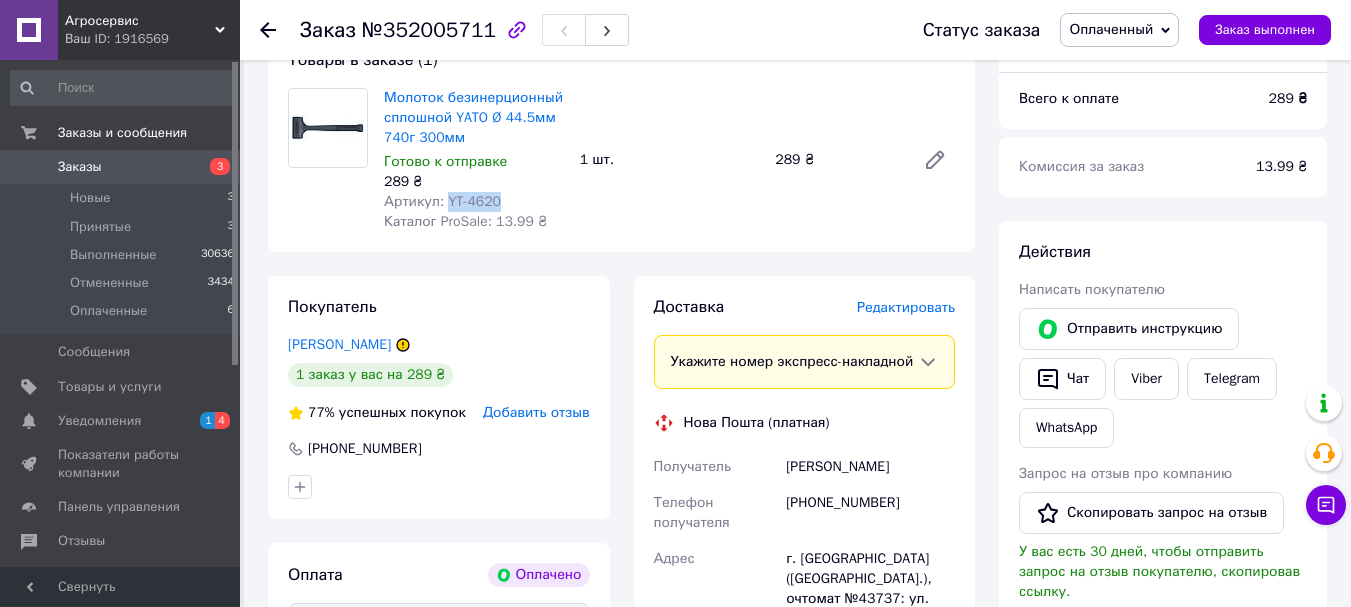 drag, startPoint x: 493, startPoint y: 197, endPoint x: 443, endPoint y: 199, distance: 50.039986 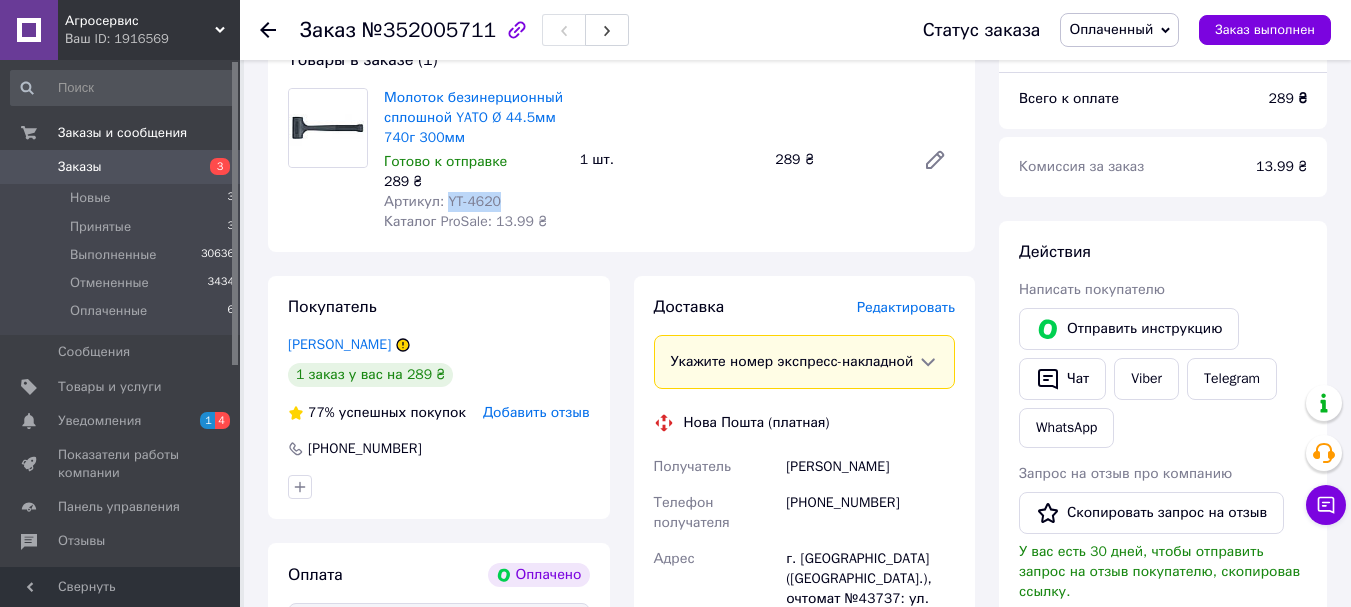scroll, scrollTop: 800, scrollLeft: 0, axis: vertical 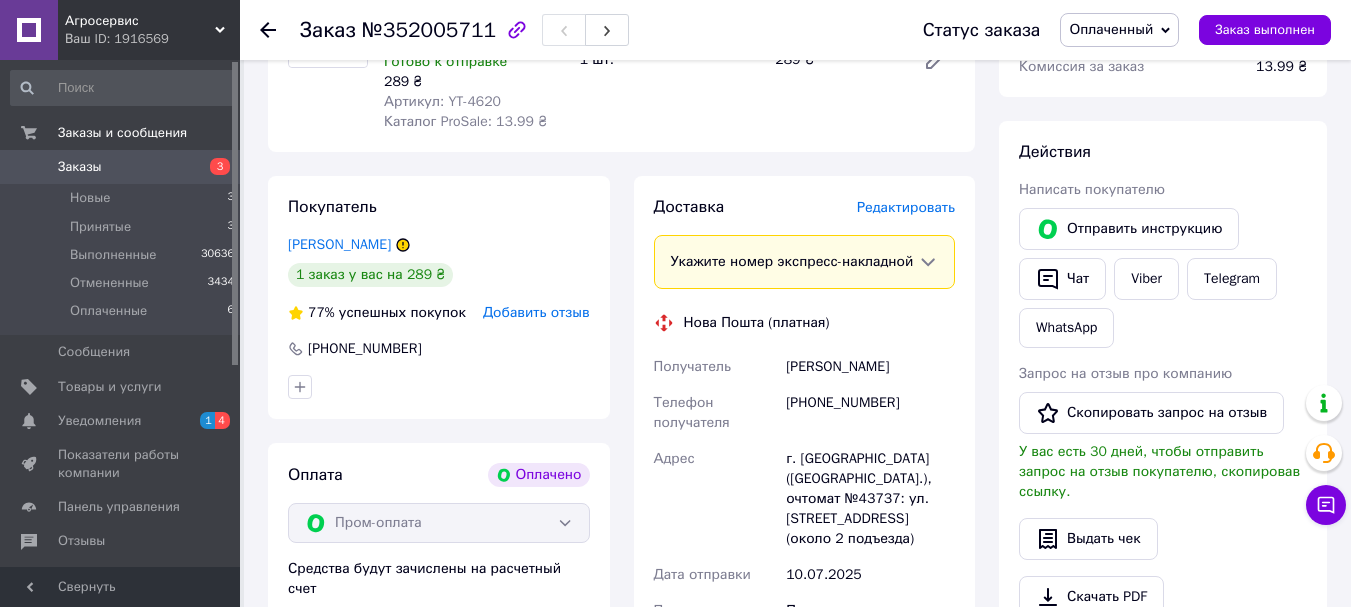 click 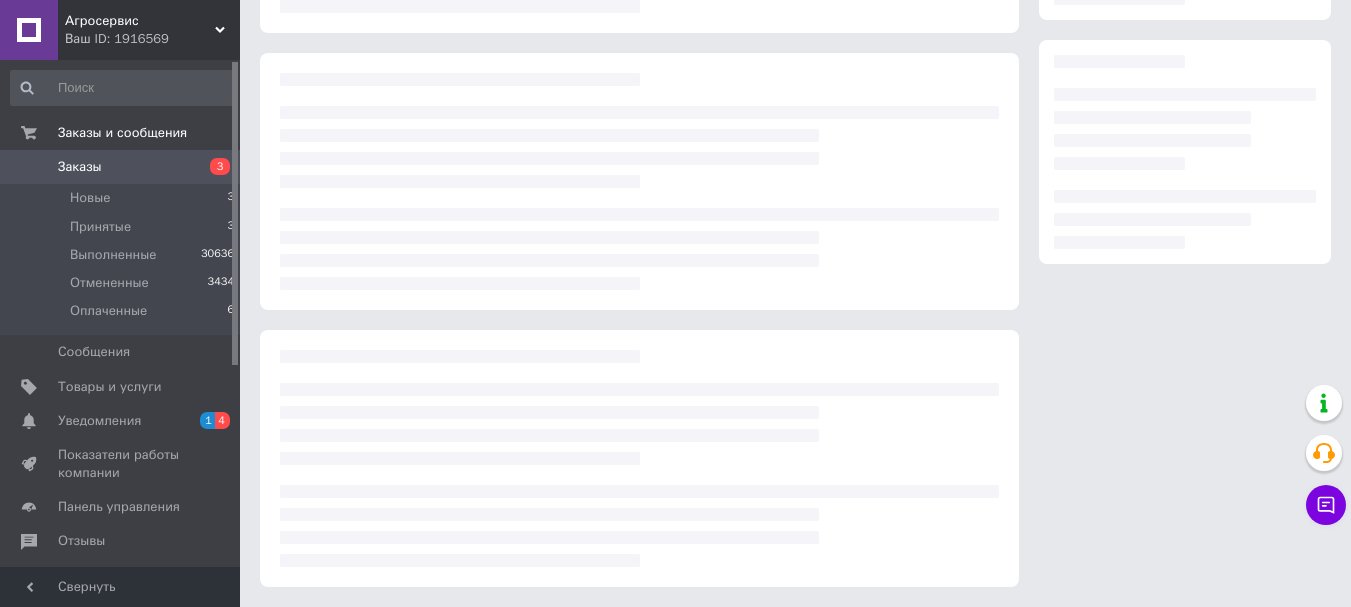 scroll, scrollTop: 307, scrollLeft: 0, axis: vertical 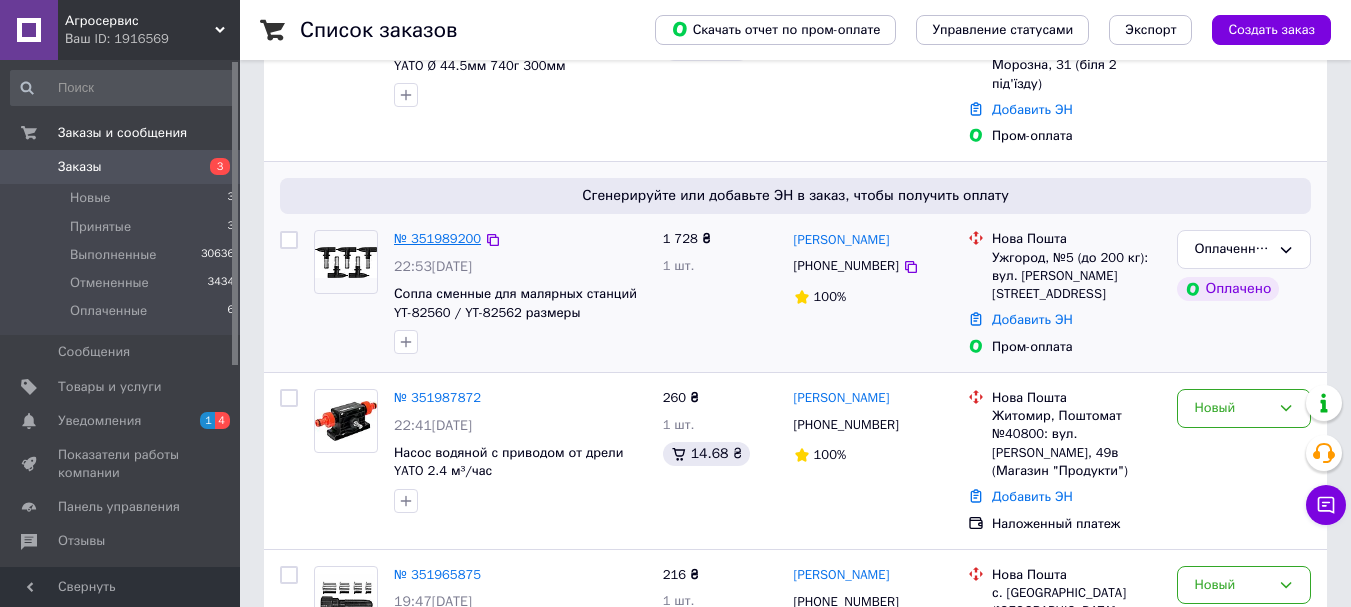 click on "№ 351989200" at bounding box center (437, 238) 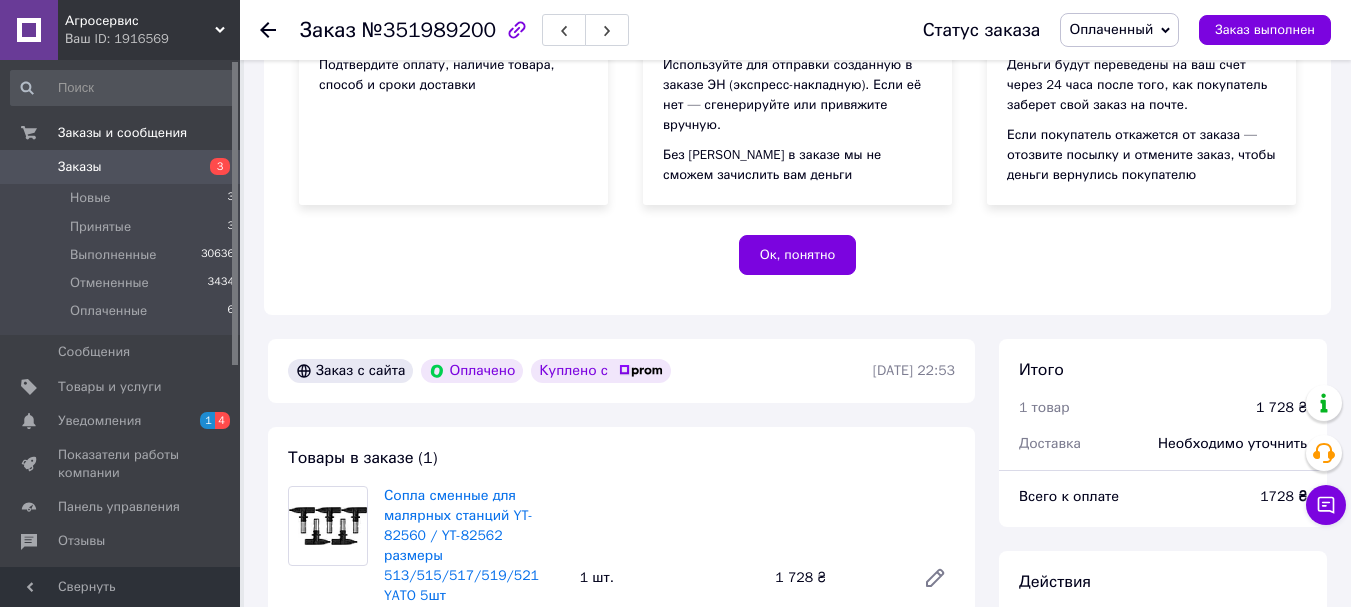 scroll, scrollTop: 400, scrollLeft: 0, axis: vertical 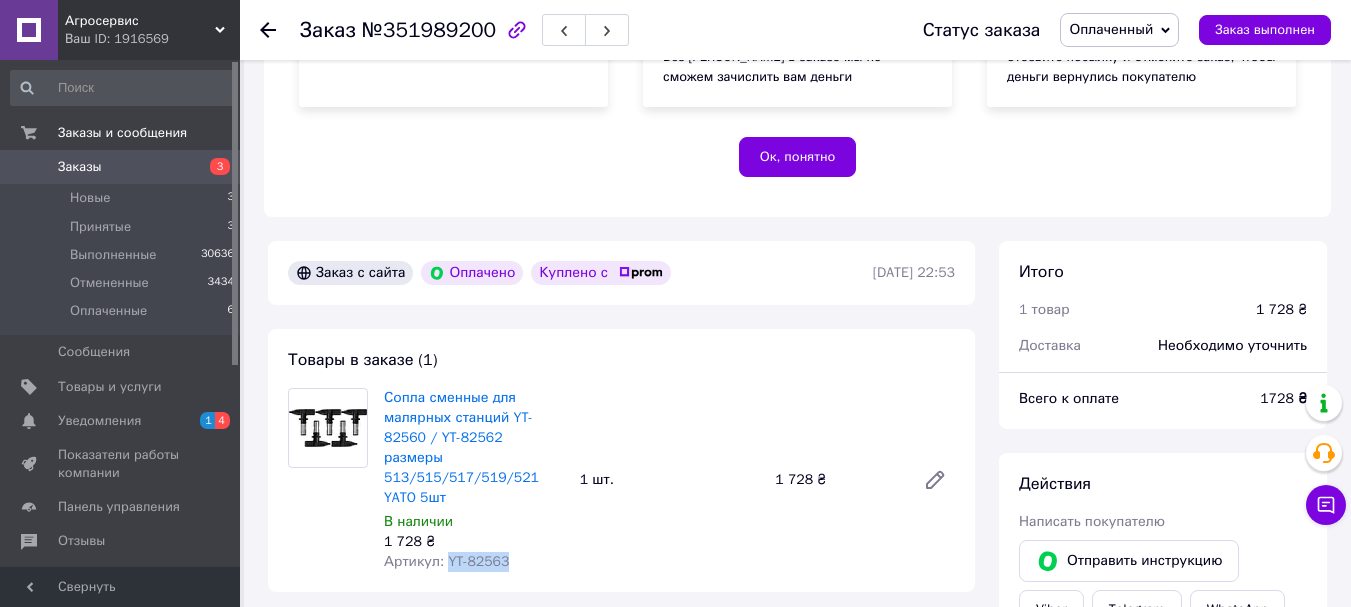 drag, startPoint x: 510, startPoint y: 543, endPoint x: 444, endPoint y: 547, distance: 66.1211 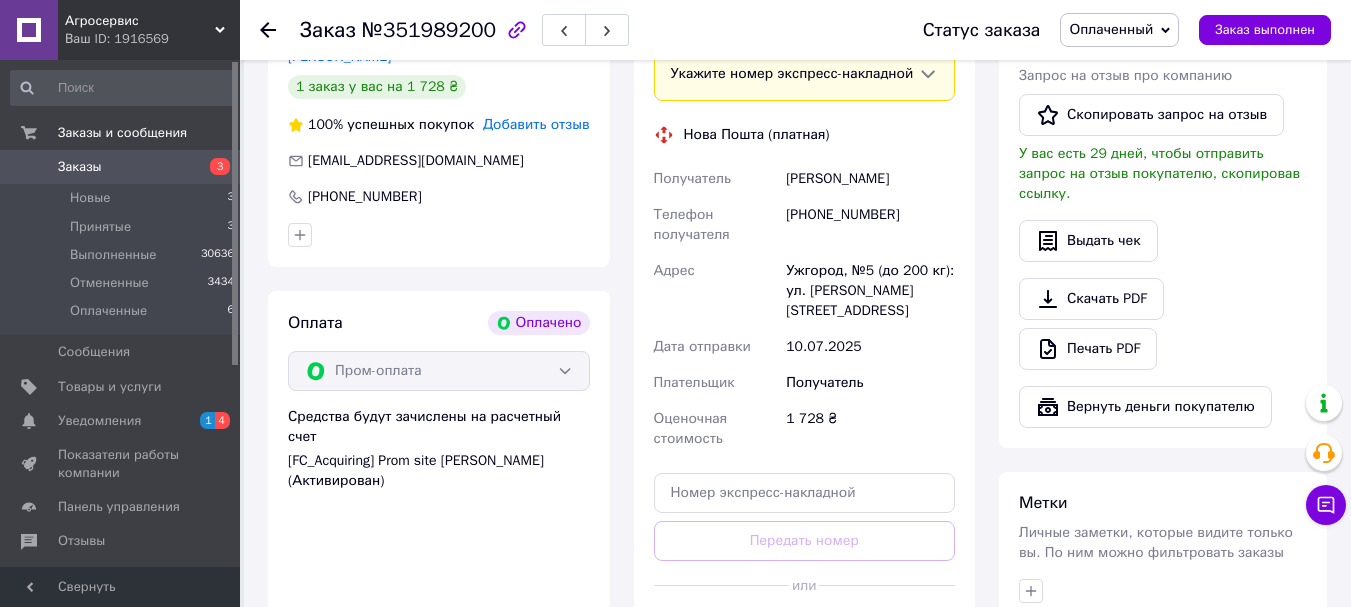 scroll, scrollTop: 1100, scrollLeft: 0, axis: vertical 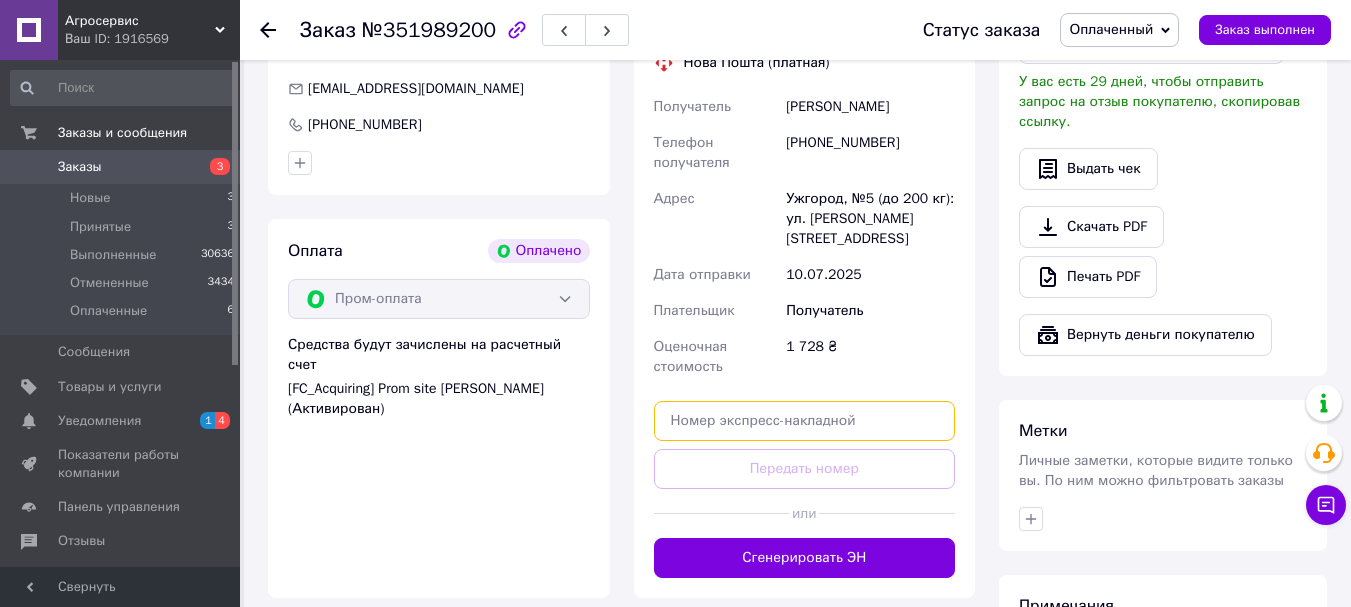 click at bounding box center (805, 421) 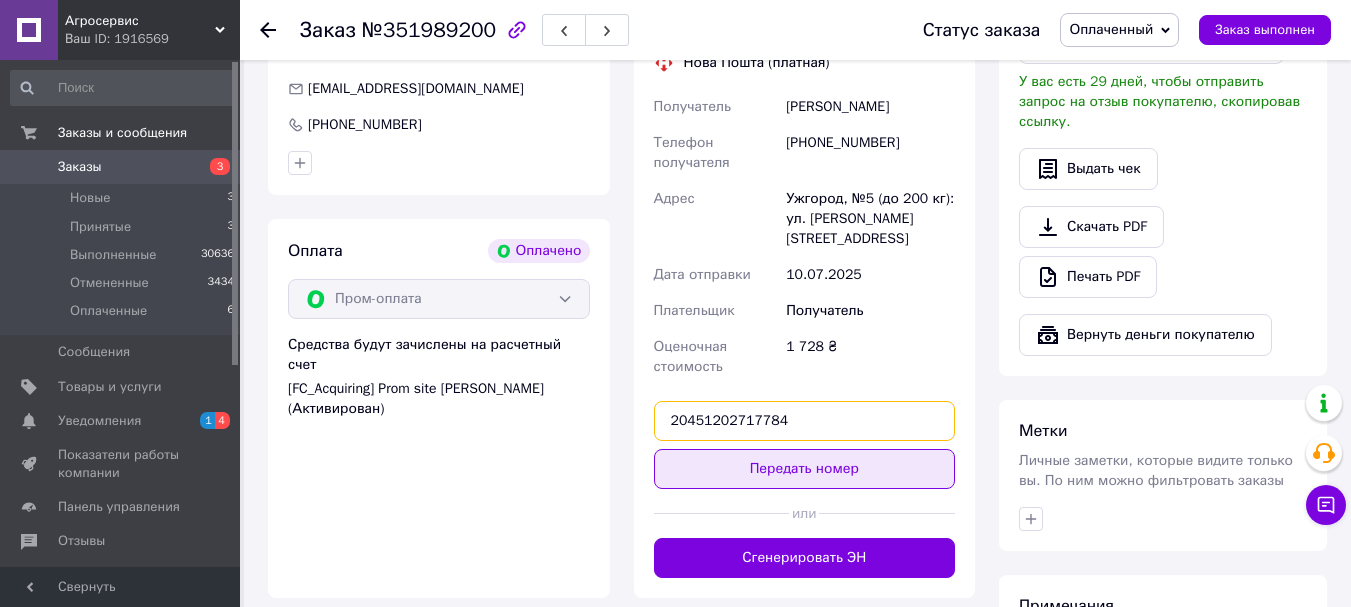 type on "20451202717784" 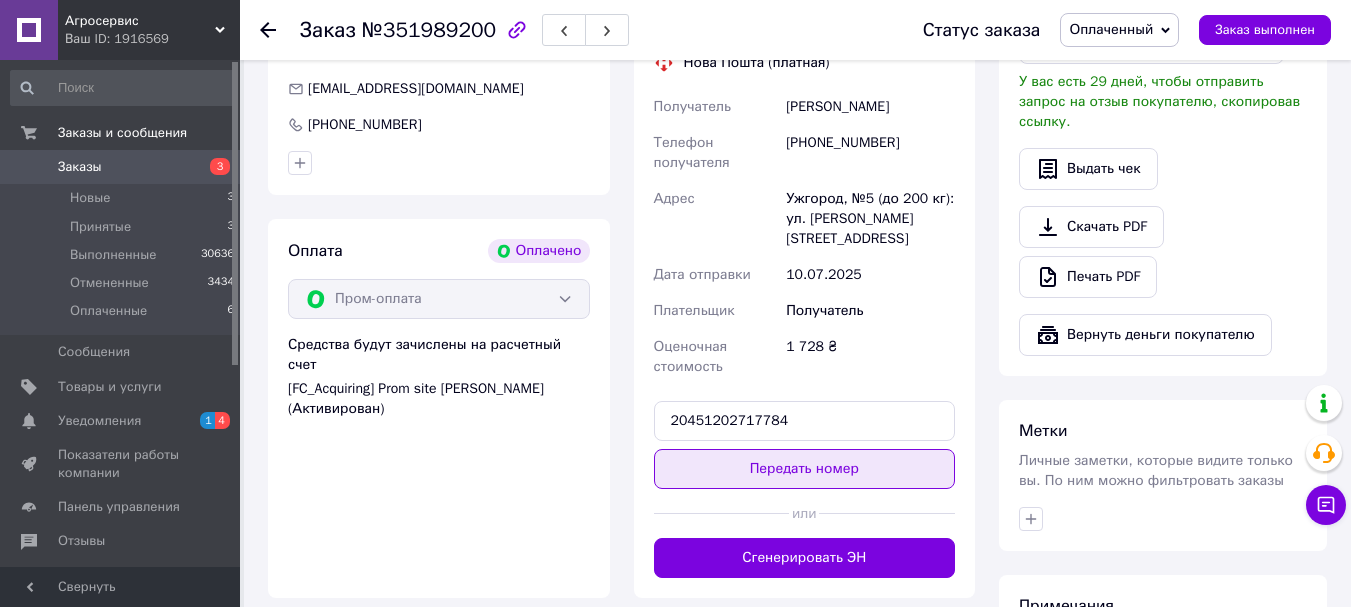 click on "Передать номер" at bounding box center [805, 469] 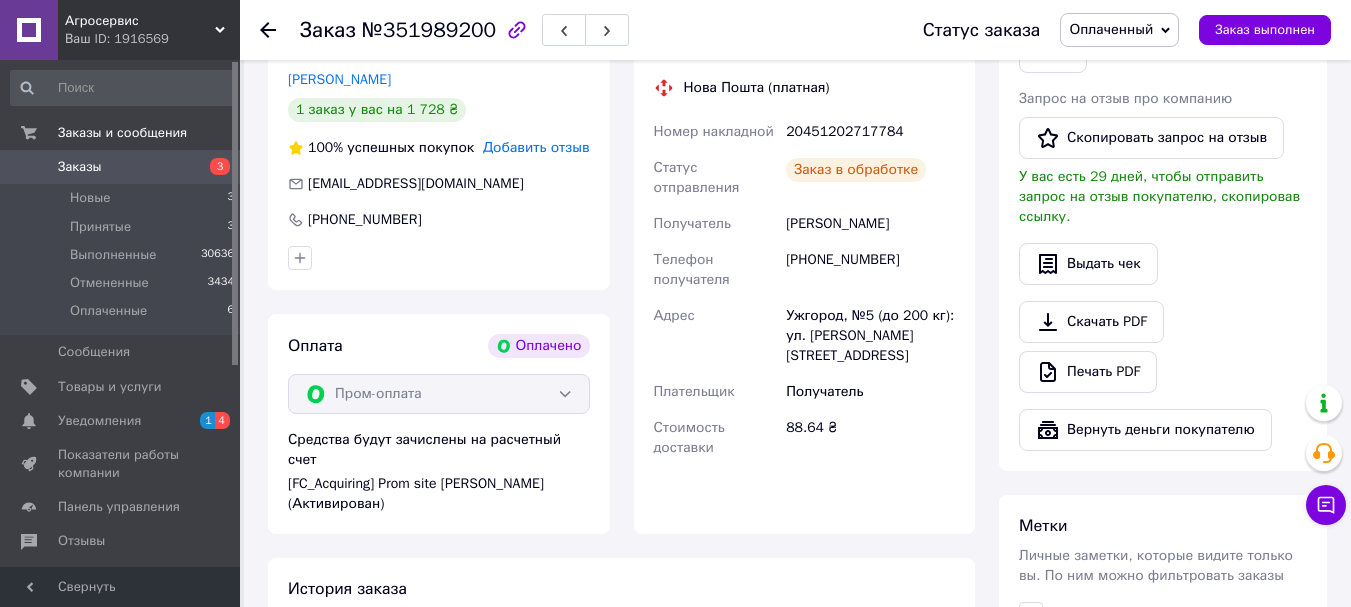 scroll, scrollTop: 500, scrollLeft: 0, axis: vertical 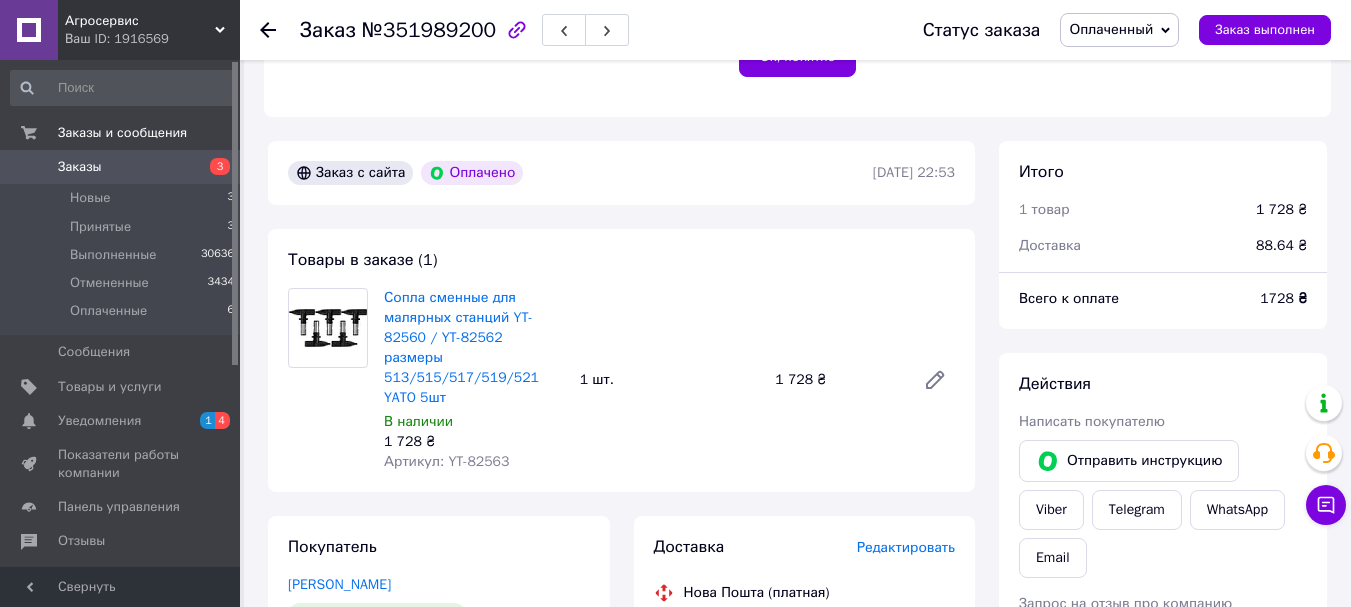click on "Статус заказа Оплаченный Принят Выполнен Отменен Заказ выполнен" at bounding box center (1107, 30) 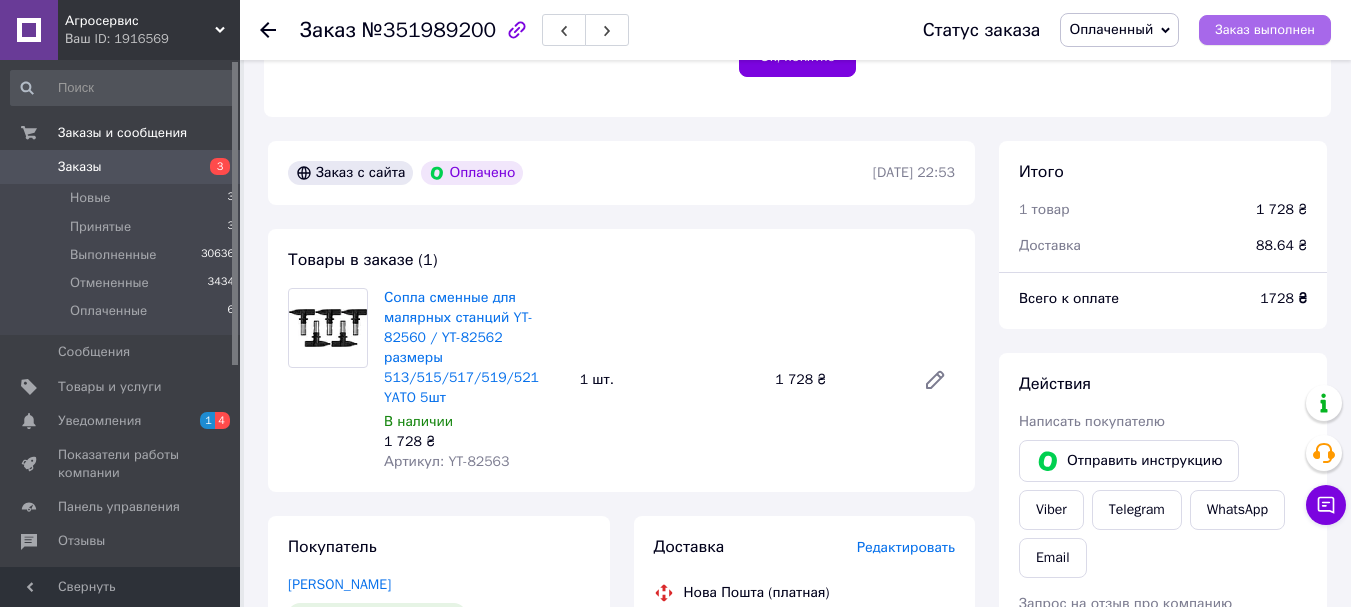 click on "Заказ выполнен" at bounding box center (1265, 30) 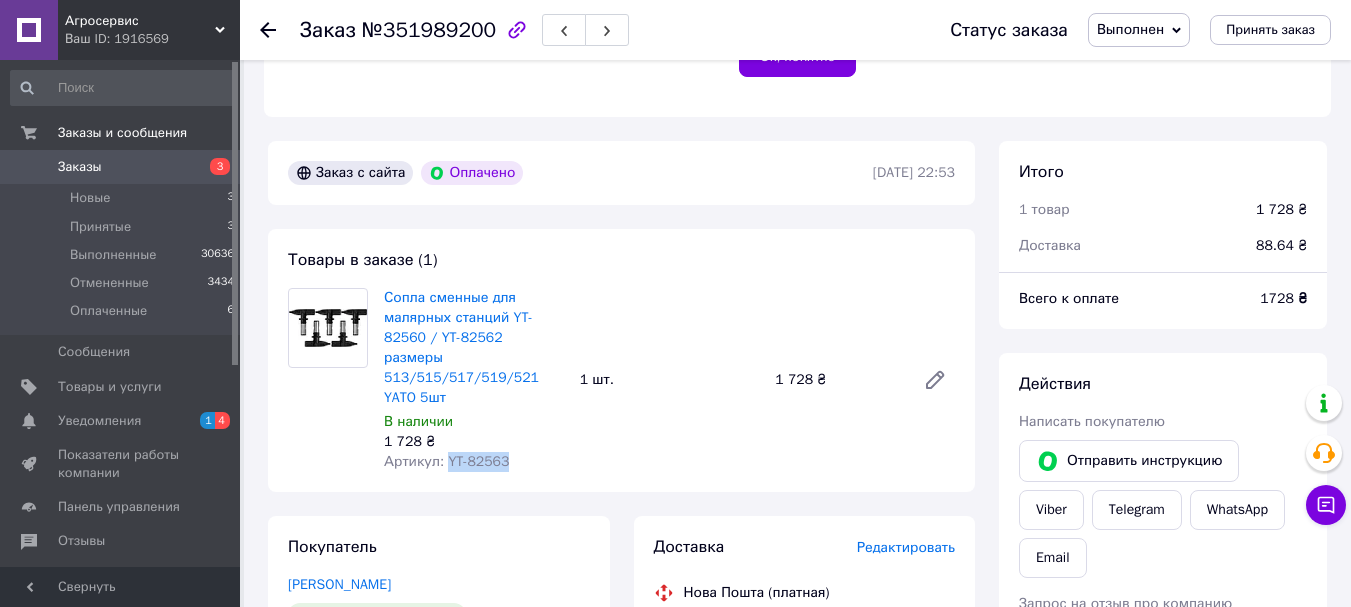 drag, startPoint x: 508, startPoint y: 444, endPoint x: 446, endPoint y: 445, distance: 62.008064 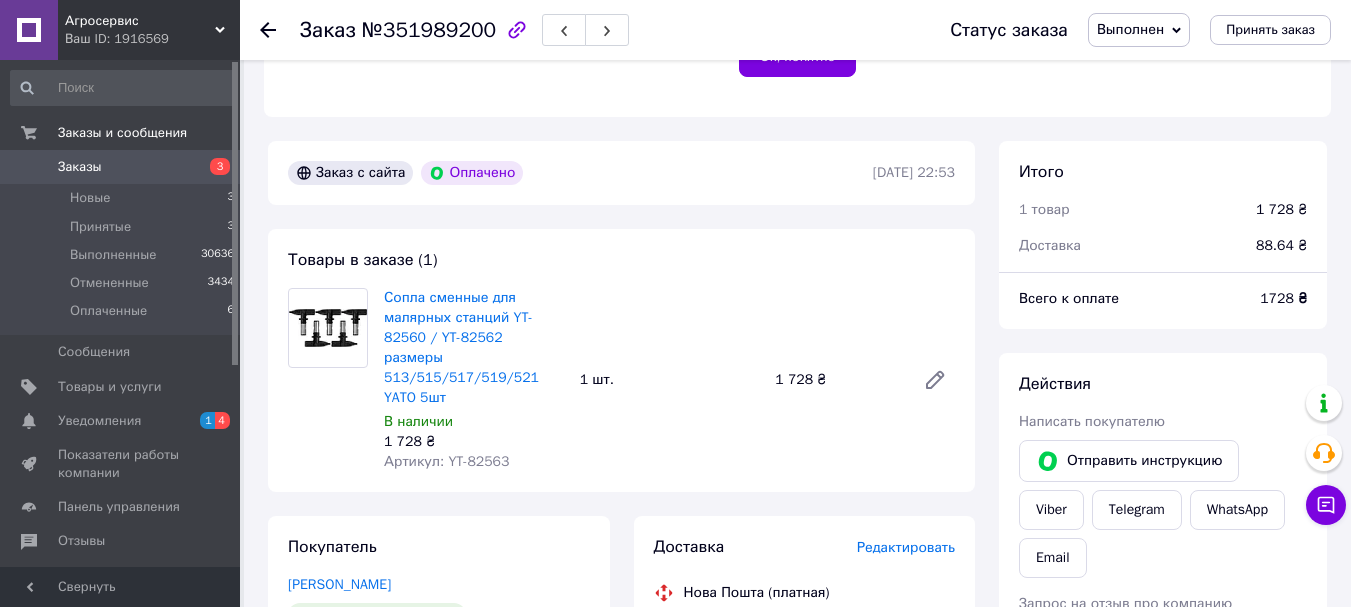 click 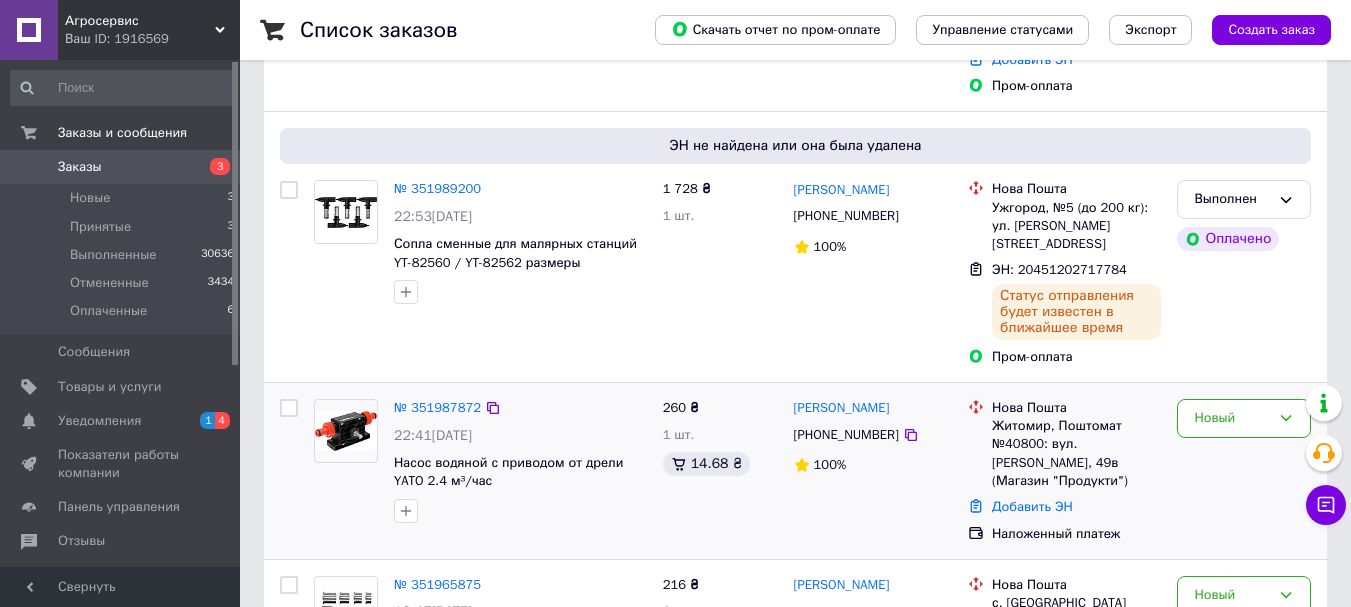 scroll, scrollTop: 400, scrollLeft: 0, axis: vertical 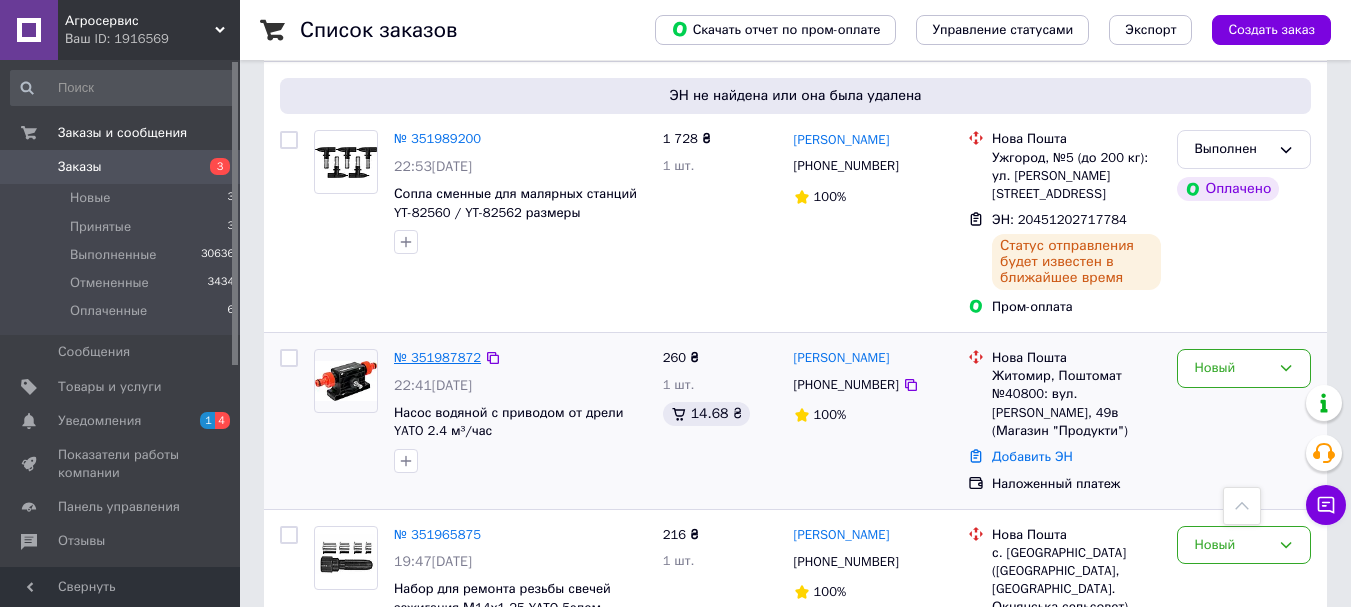 click on "№ 351987872" at bounding box center [437, 357] 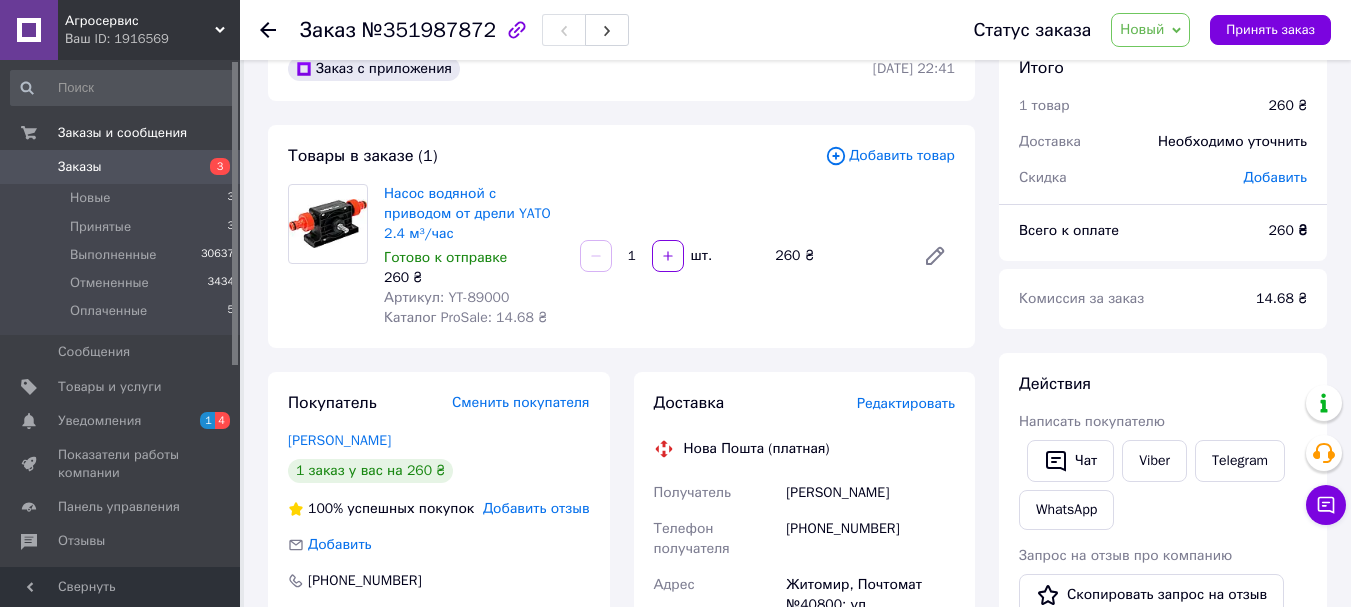 scroll, scrollTop: 0, scrollLeft: 0, axis: both 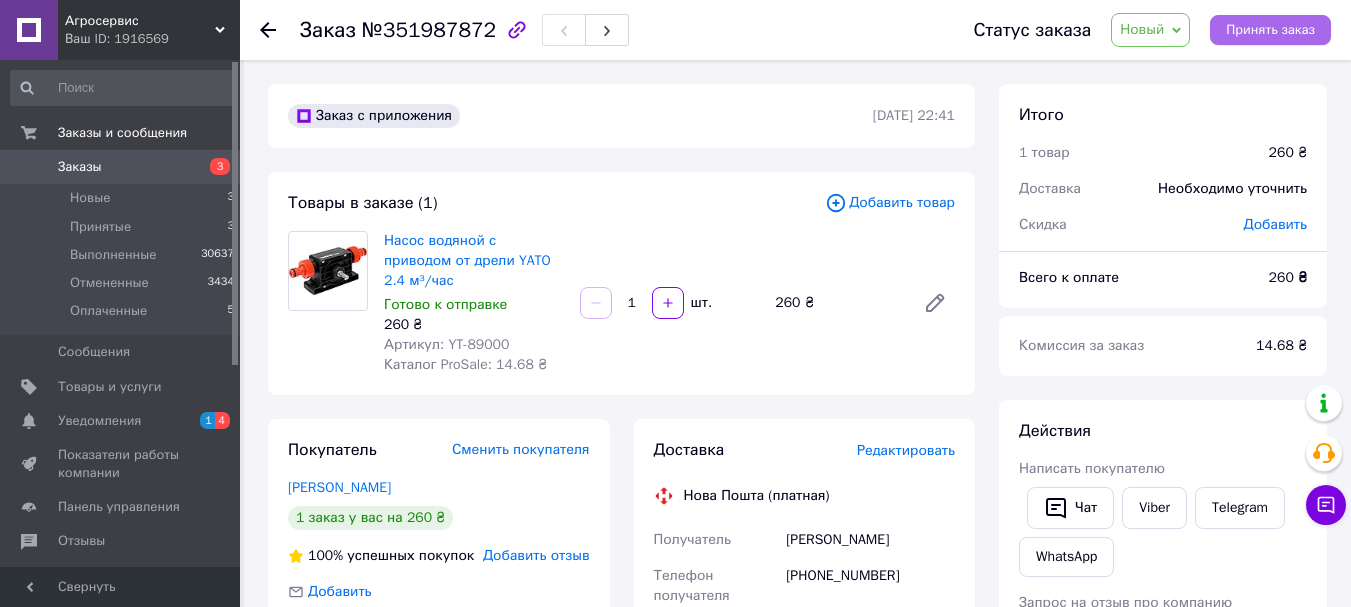 click on "Принять заказ" at bounding box center [1270, 30] 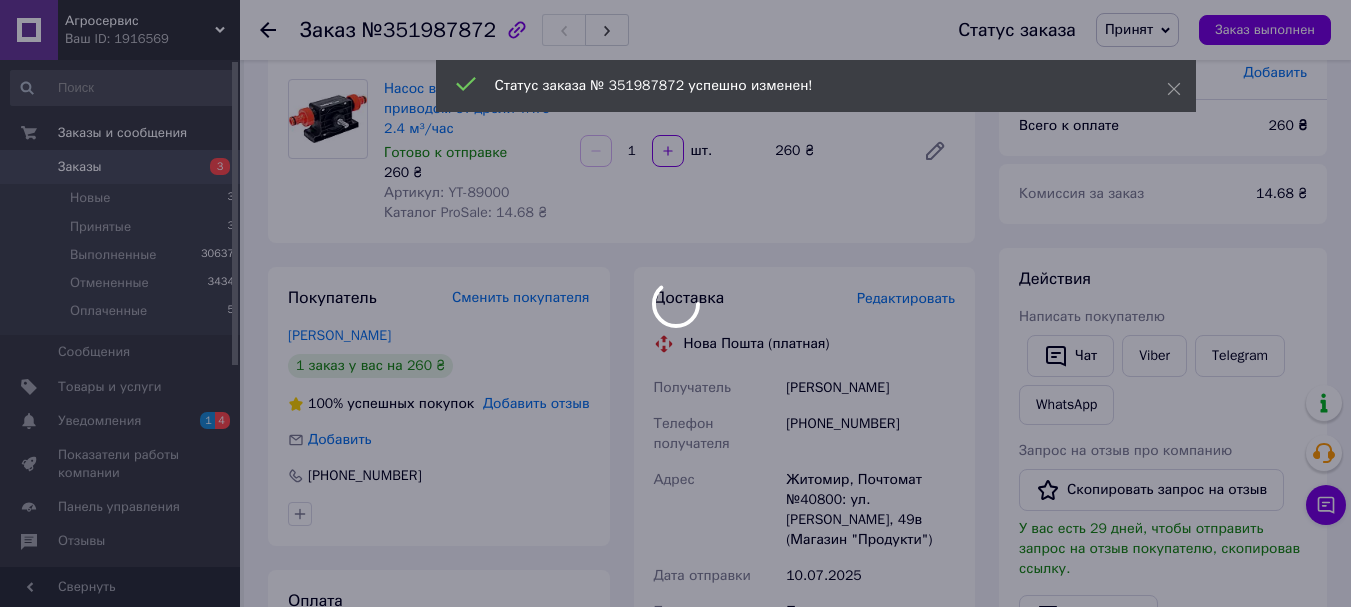 scroll, scrollTop: 300, scrollLeft: 0, axis: vertical 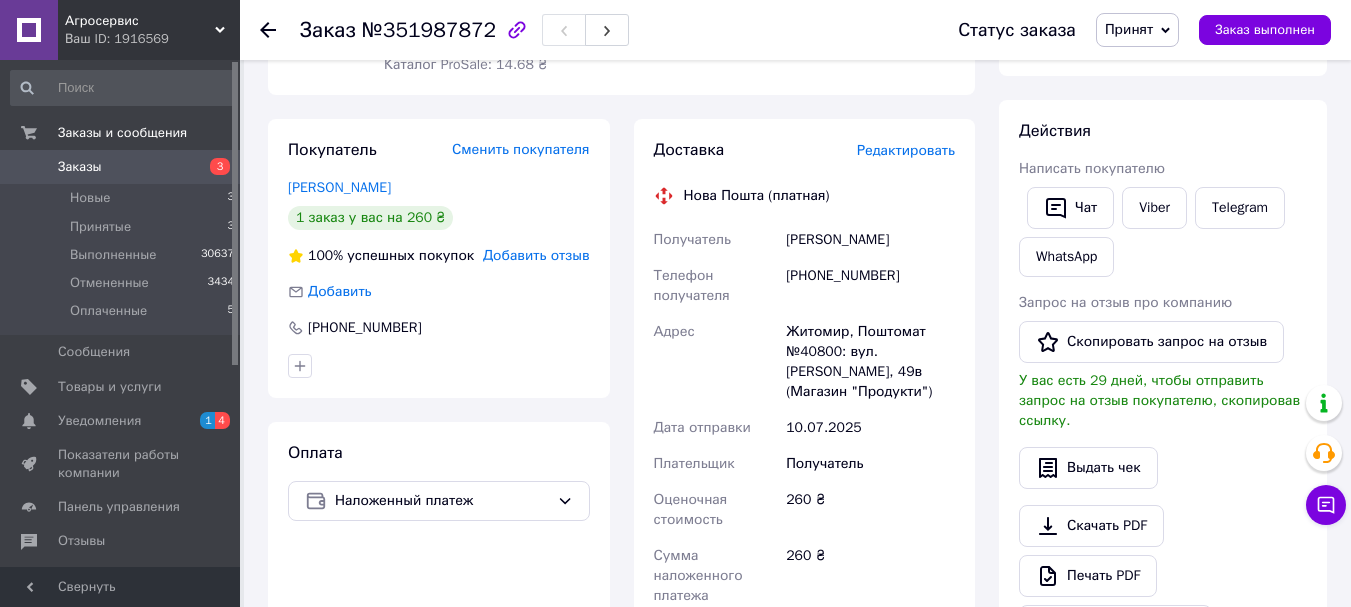 click 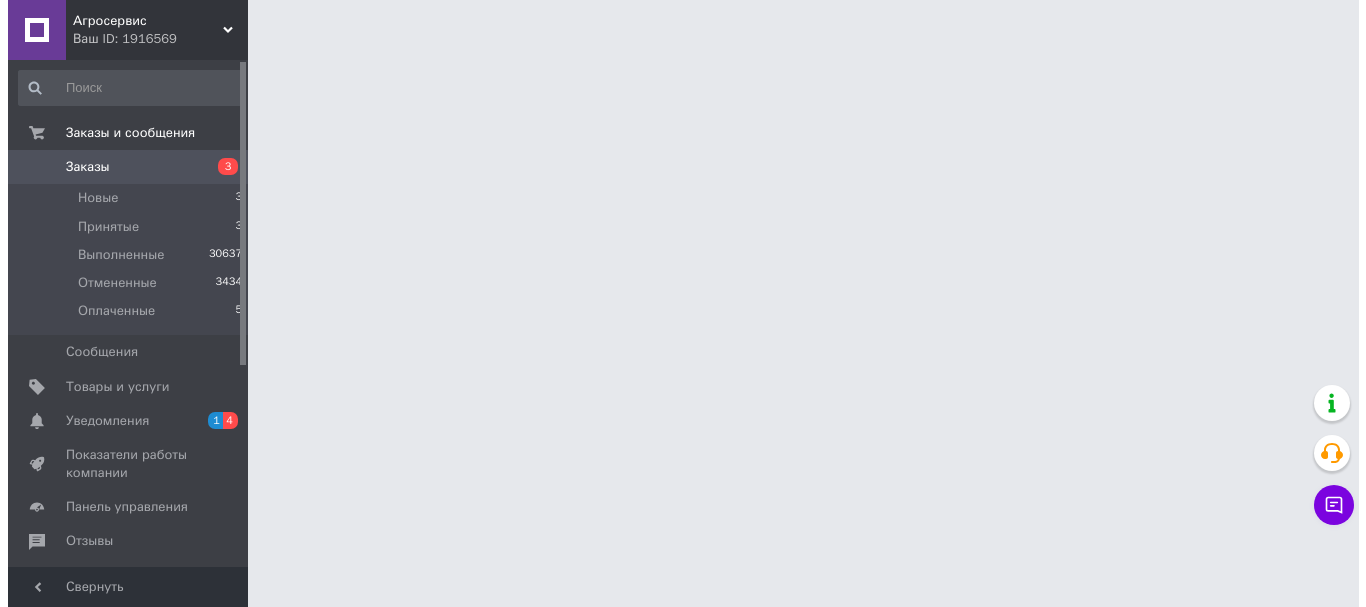 scroll, scrollTop: 0, scrollLeft: 0, axis: both 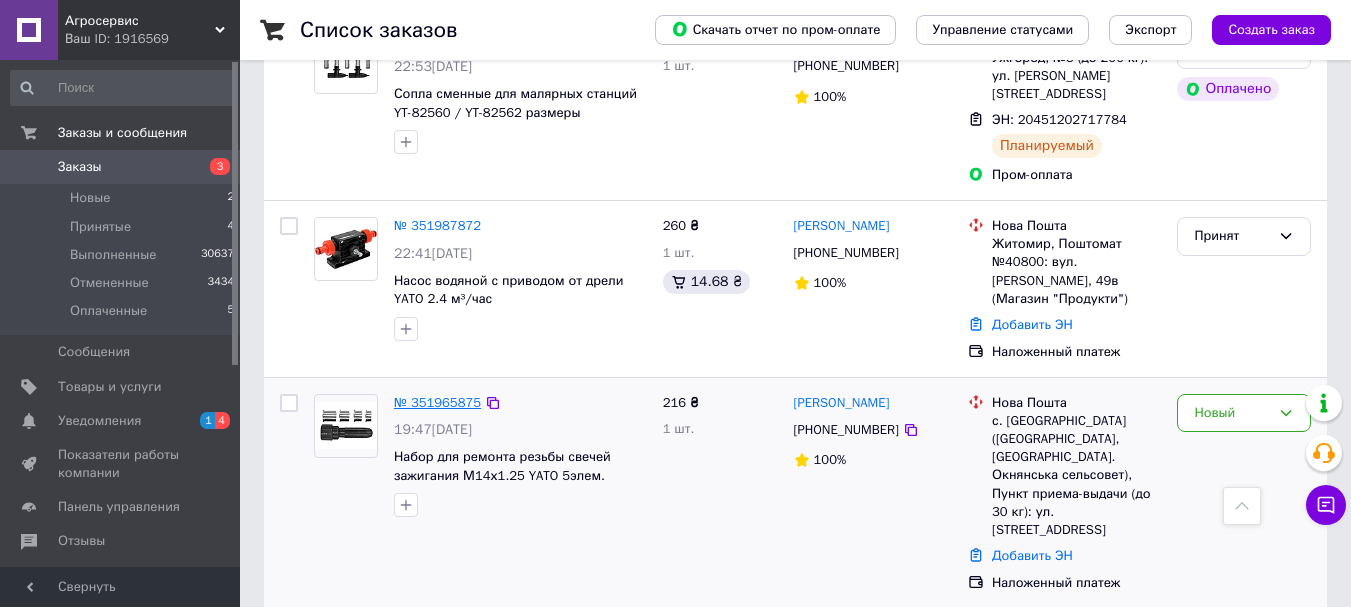 click on "№ 351965875" at bounding box center [437, 402] 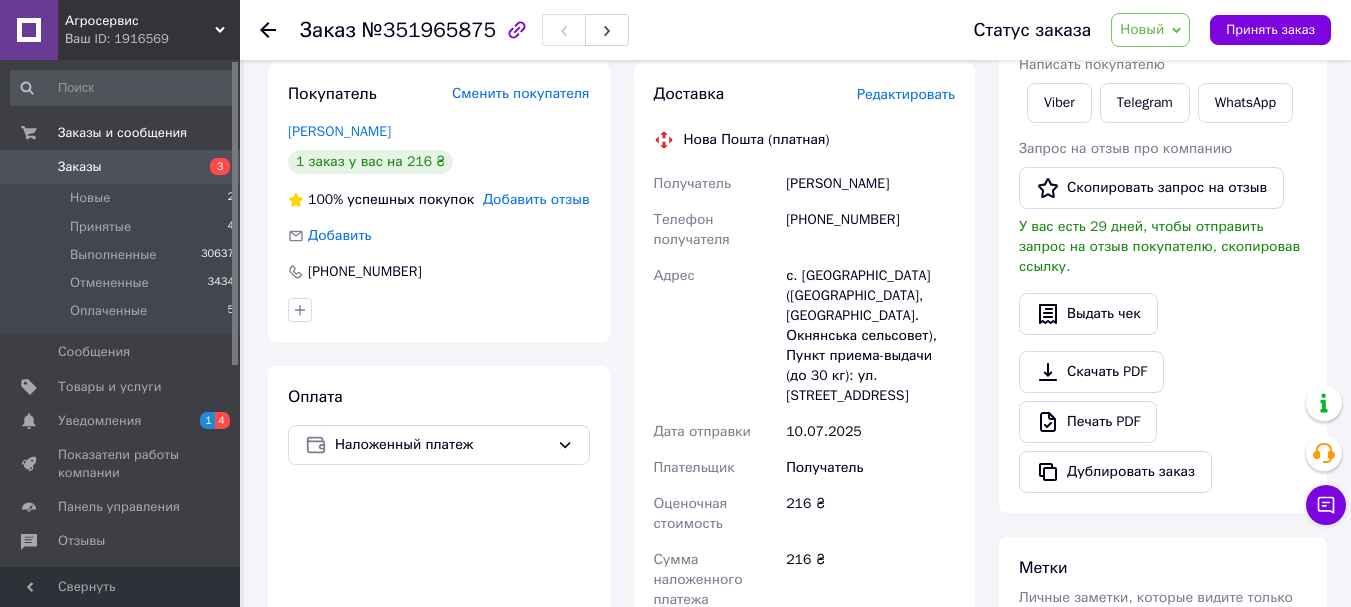 scroll, scrollTop: 300, scrollLeft: 0, axis: vertical 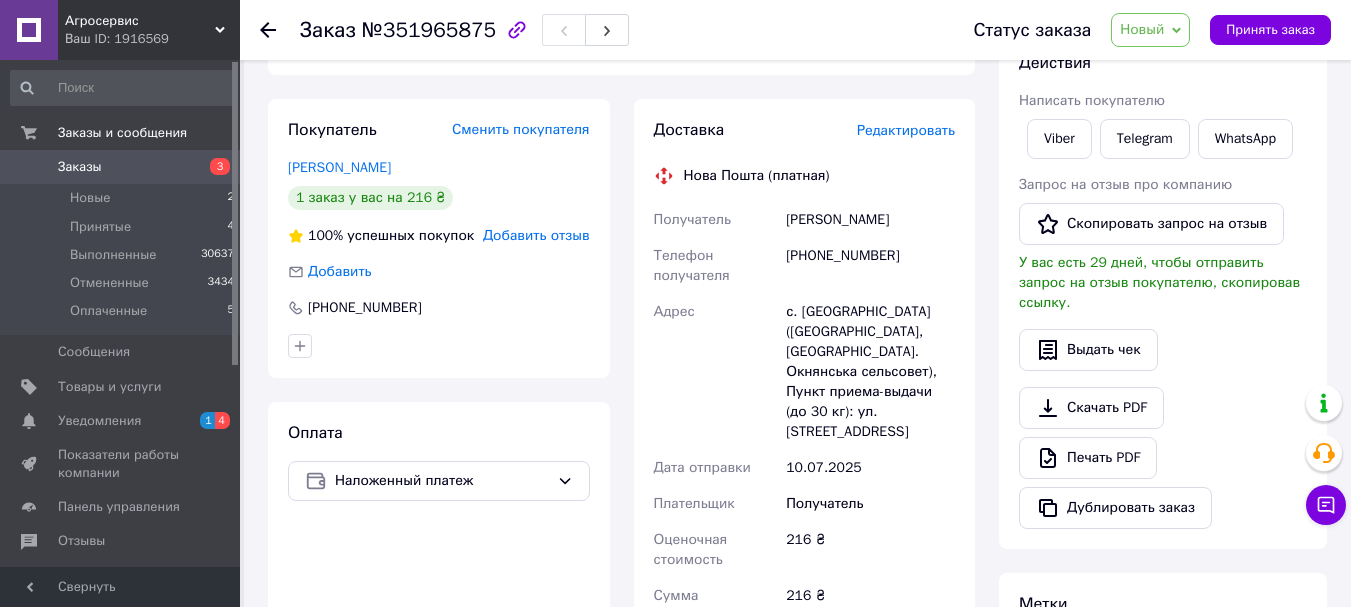 click 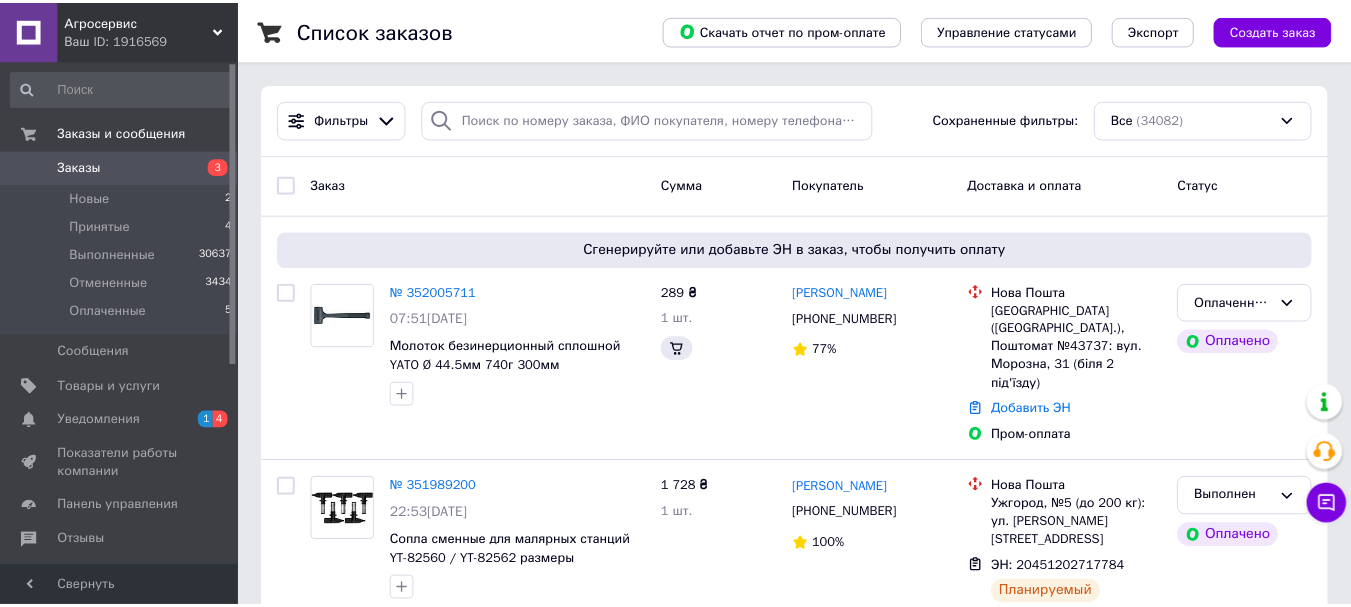 scroll, scrollTop: 263, scrollLeft: 0, axis: vertical 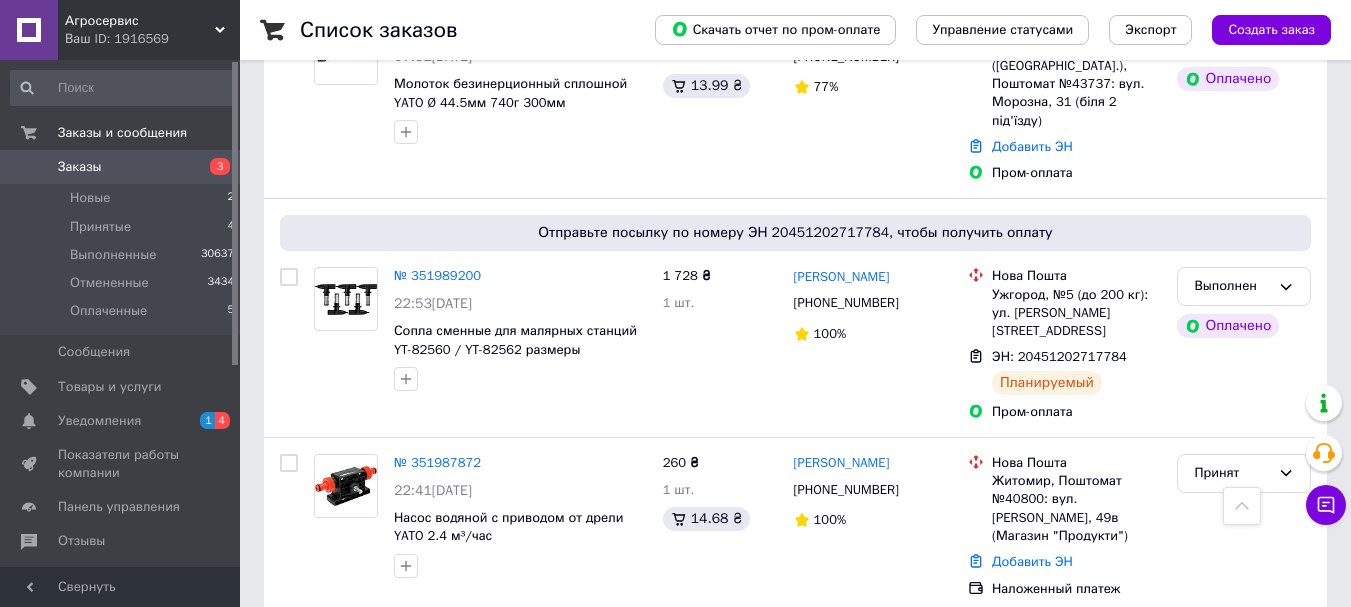 click on "№ 351964884" at bounding box center (437, 922) 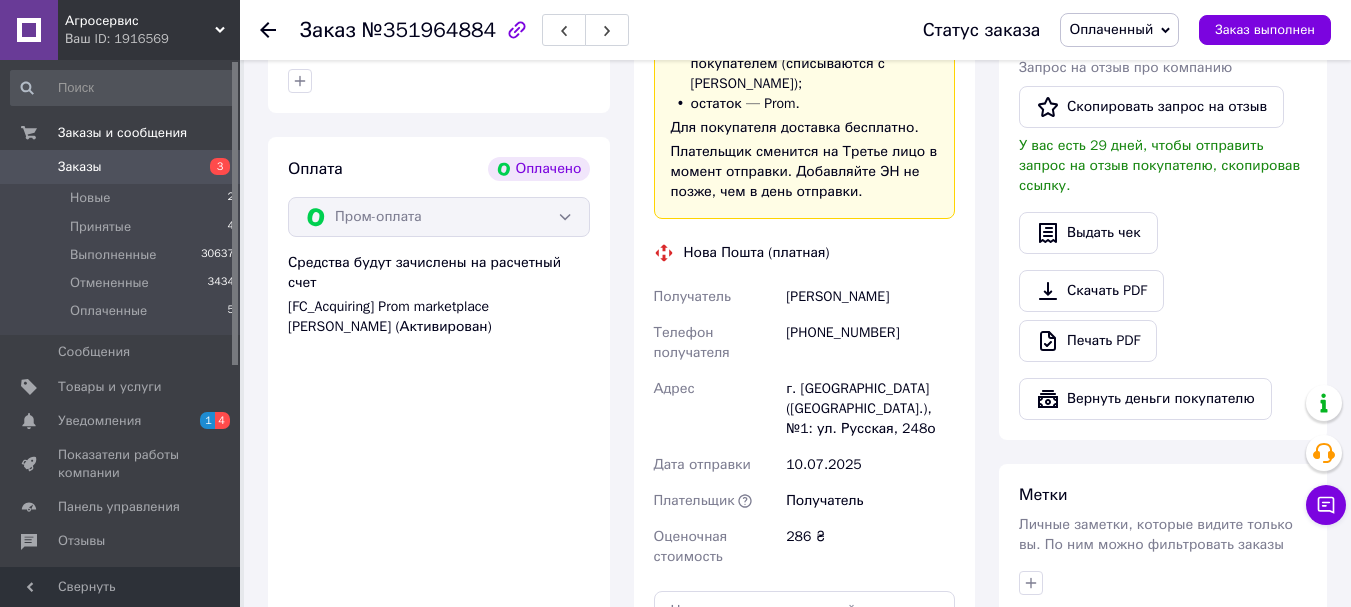 scroll, scrollTop: 1252, scrollLeft: 0, axis: vertical 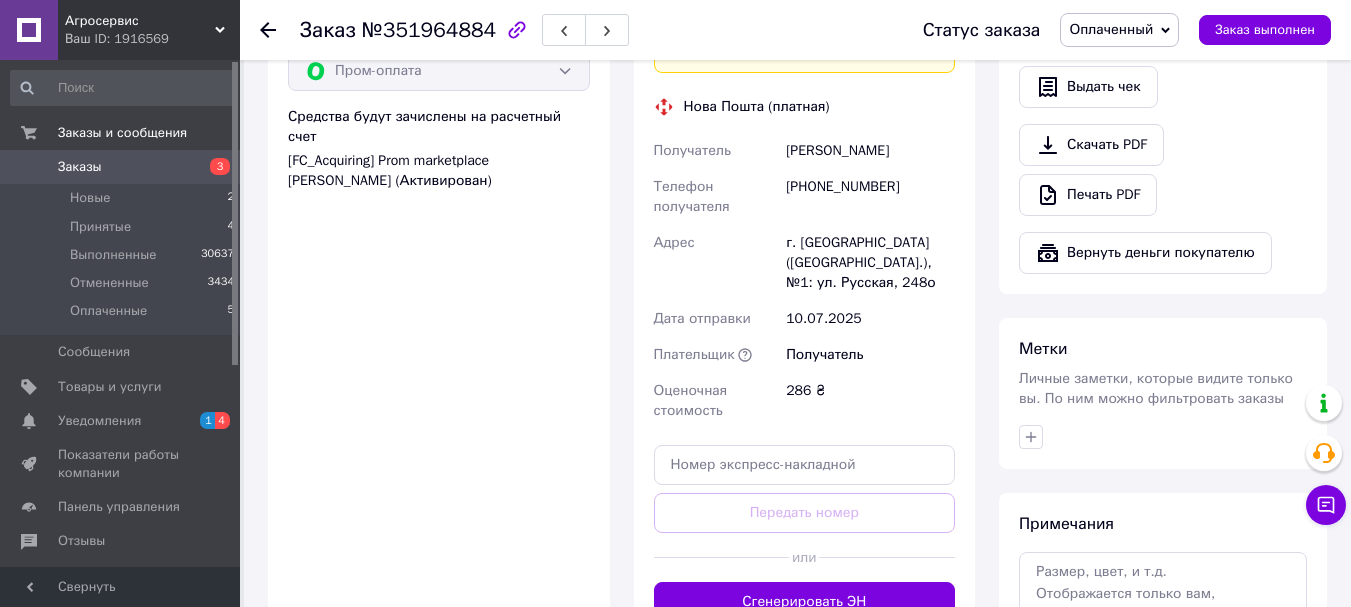 click 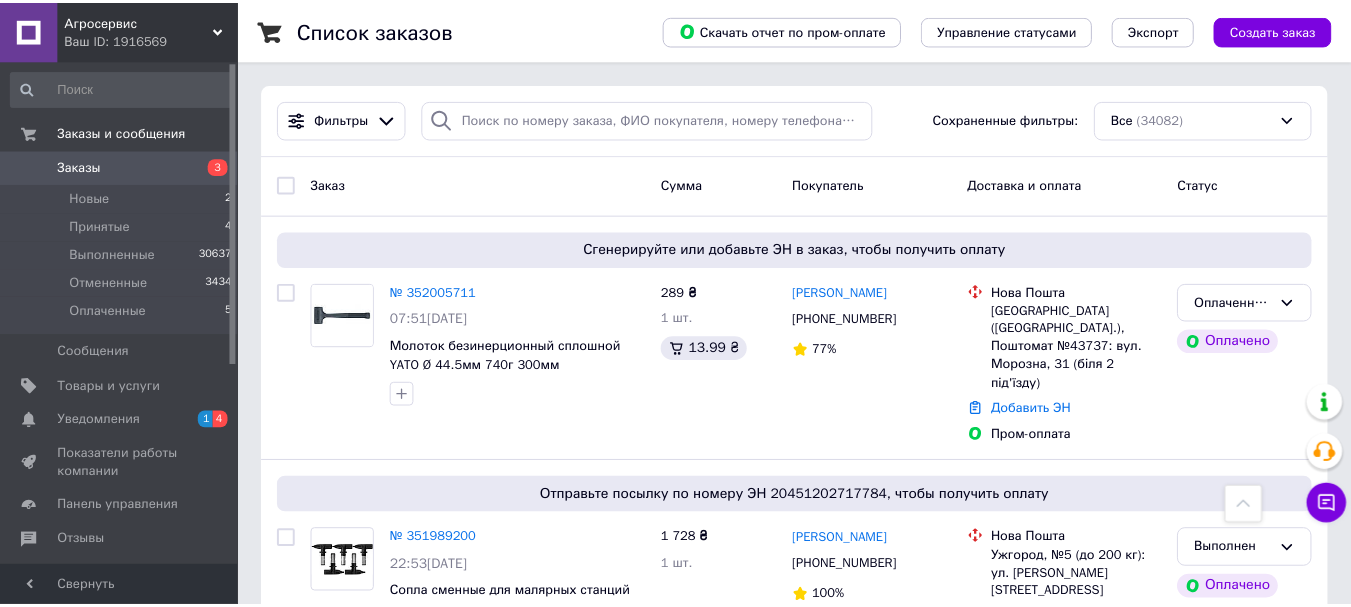 scroll, scrollTop: 1052, scrollLeft: 0, axis: vertical 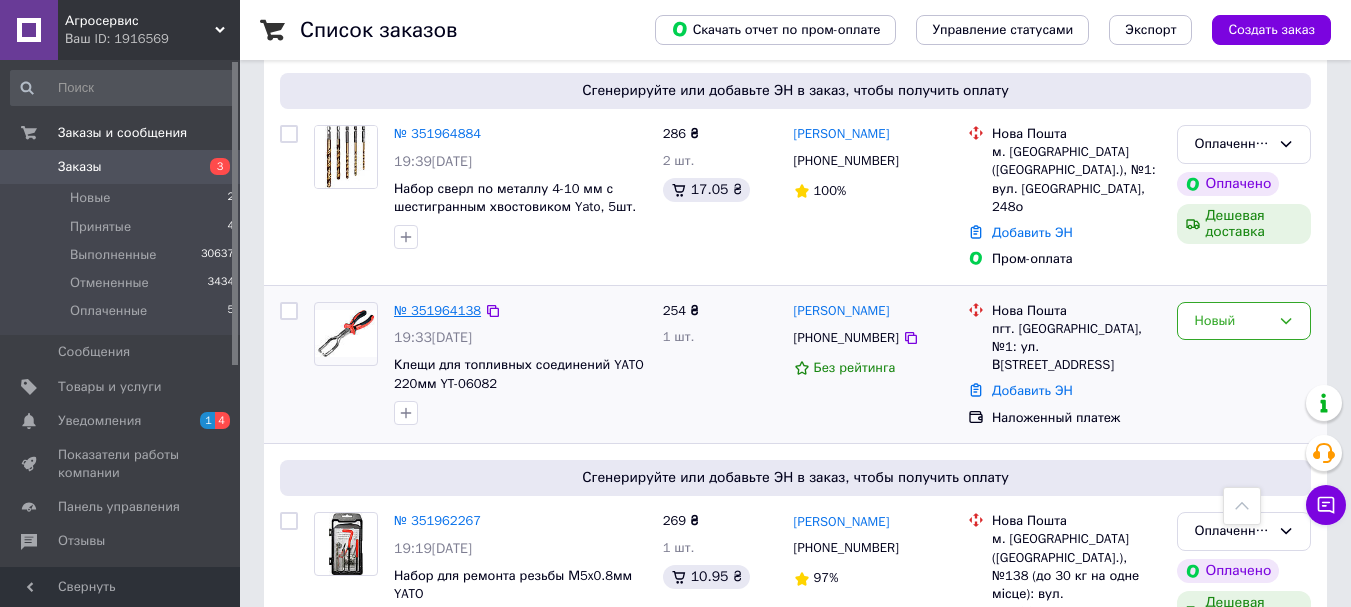 click on "№ 351964138" at bounding box center [437, 310] 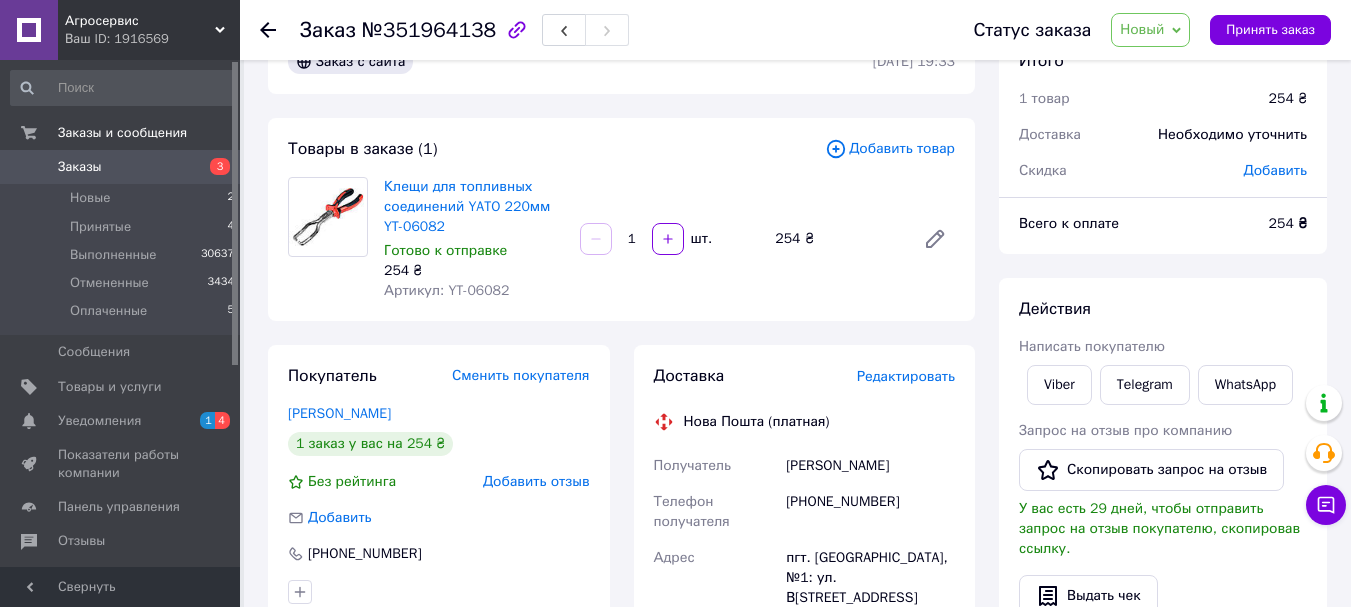 scroll, scrollTop: 19, scrollLeft: 0, axis: vertical 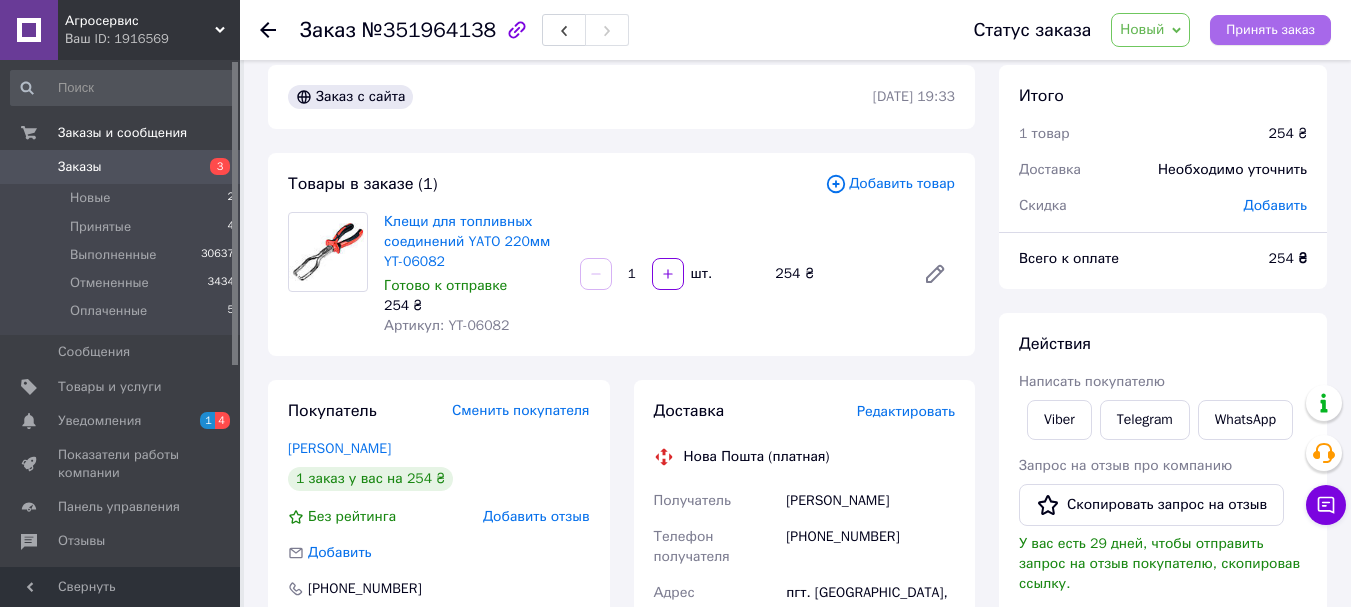 click on "Принять заказ" at bounding box center (1270, 30) 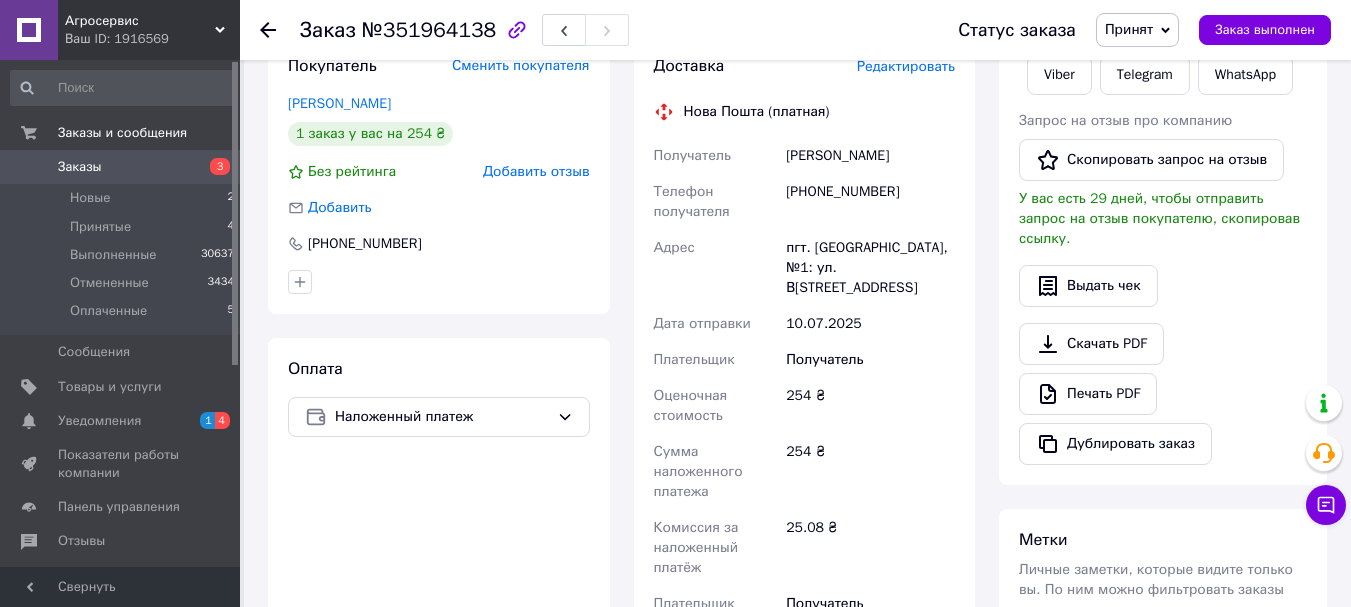 scroll, scrollTop: 319, scrollLeft: 0, axis: vertical 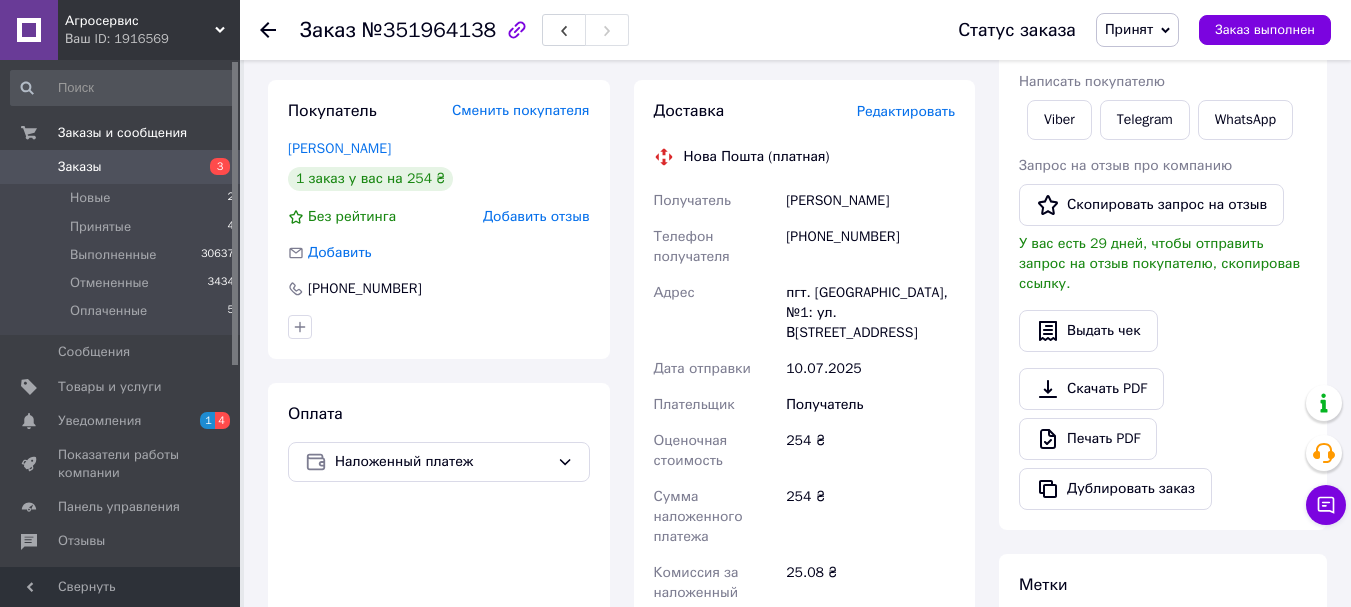 click 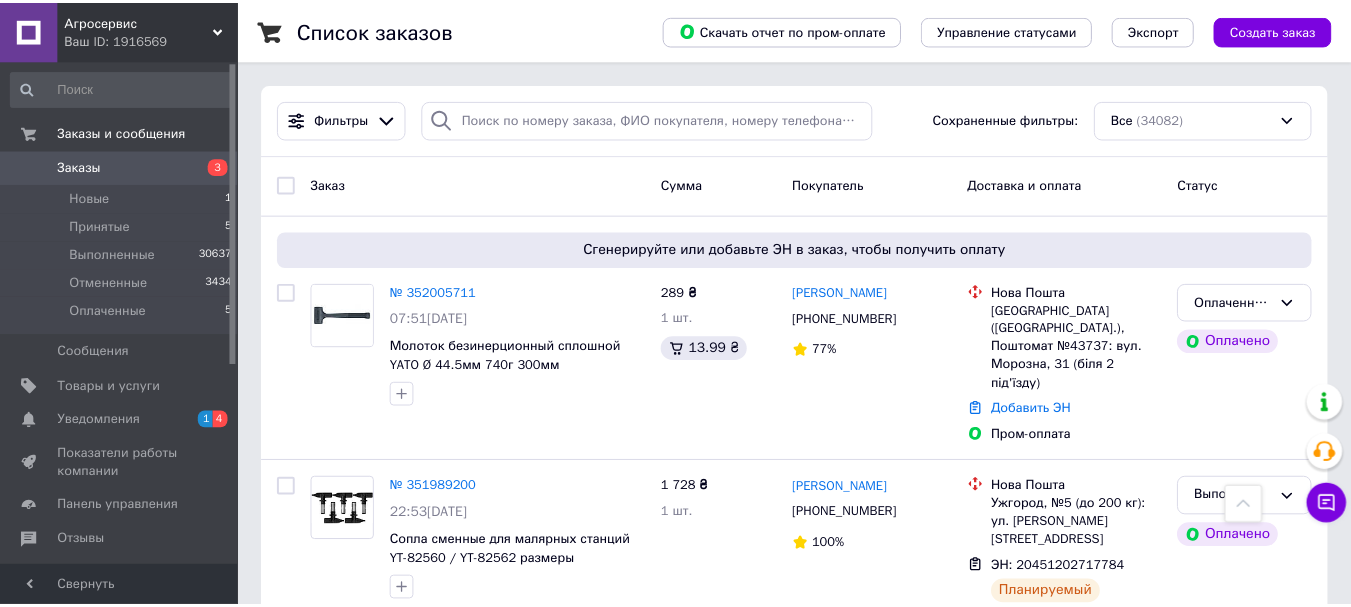 scroll, scrollTop: 1252, scrollLeft: 0, axis: vertical 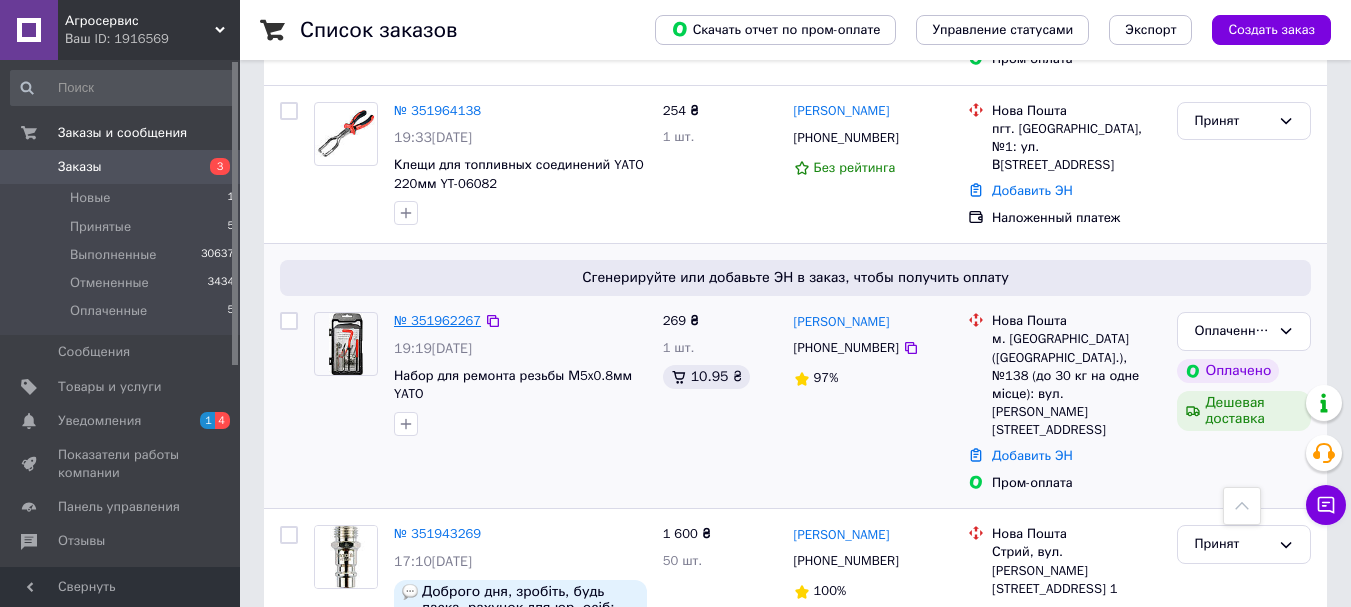 click on "№ 351962267" at bounding box center [437, 320] 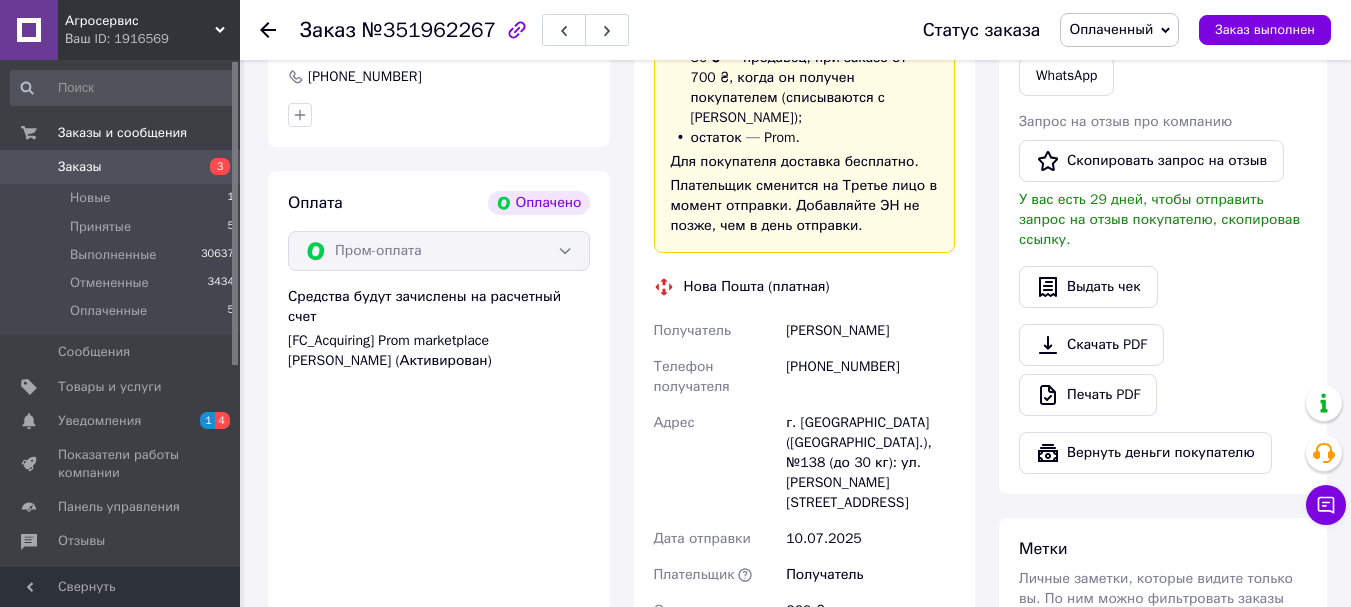 scroll, scrollTop: 1152, scrollLeft: 0, axis: vertical 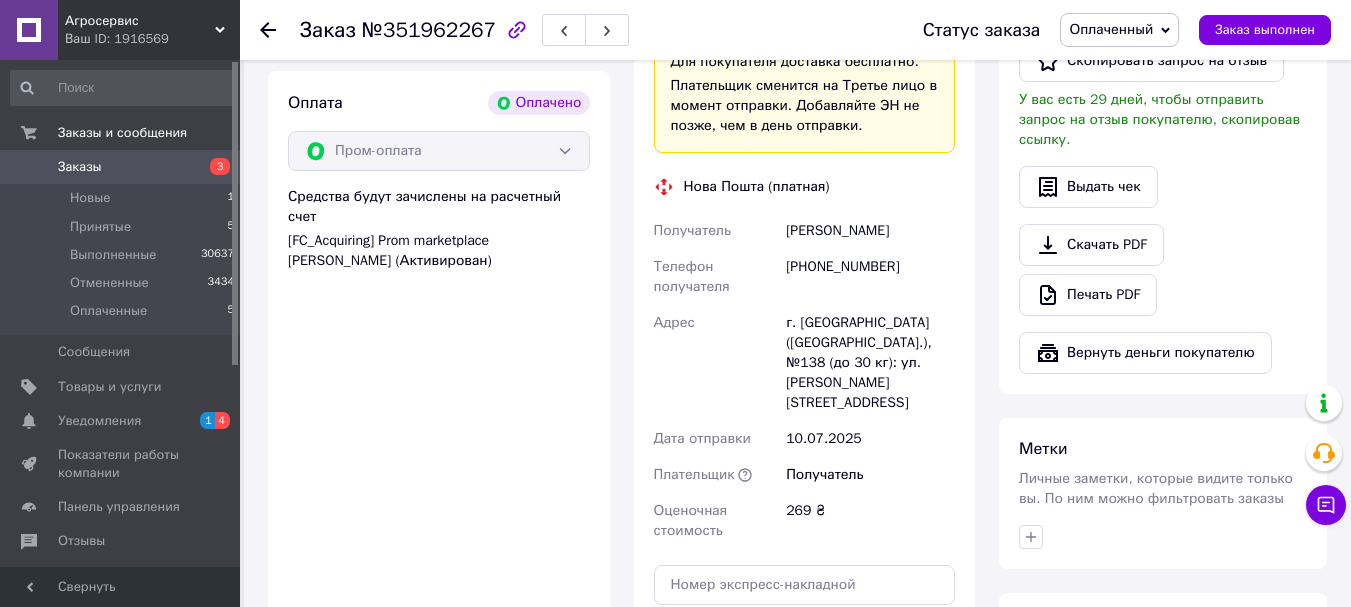 click 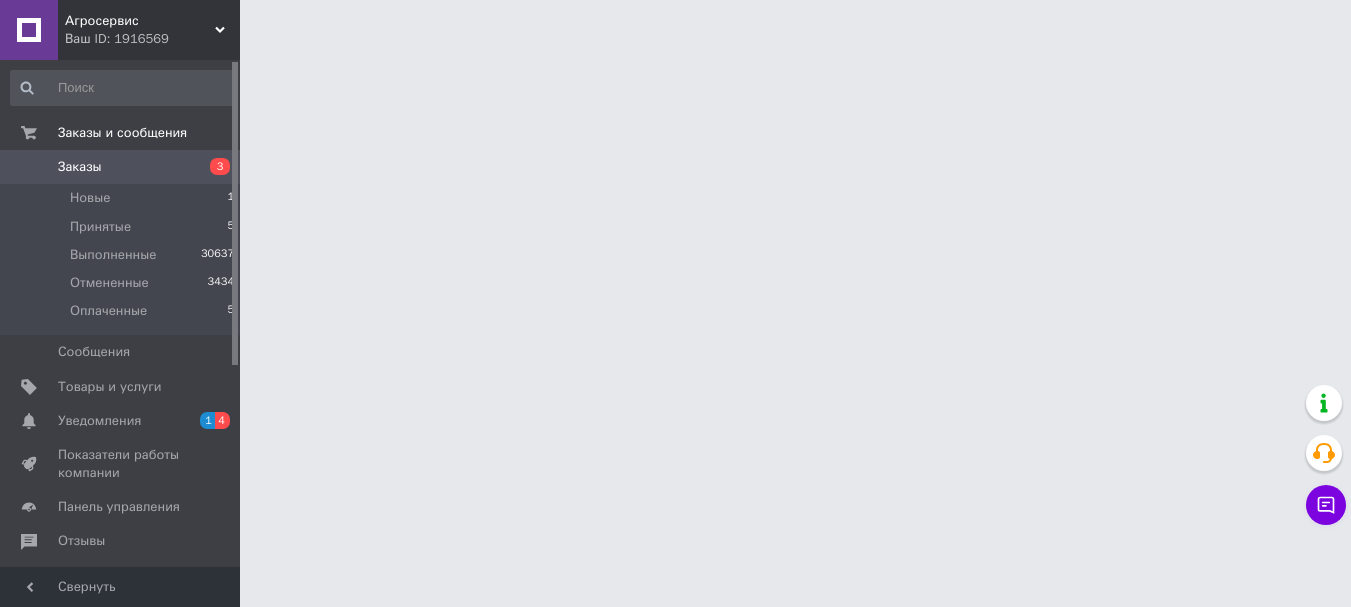 scroll, scrollTop: 0, scrollLeft: 0, axis: both 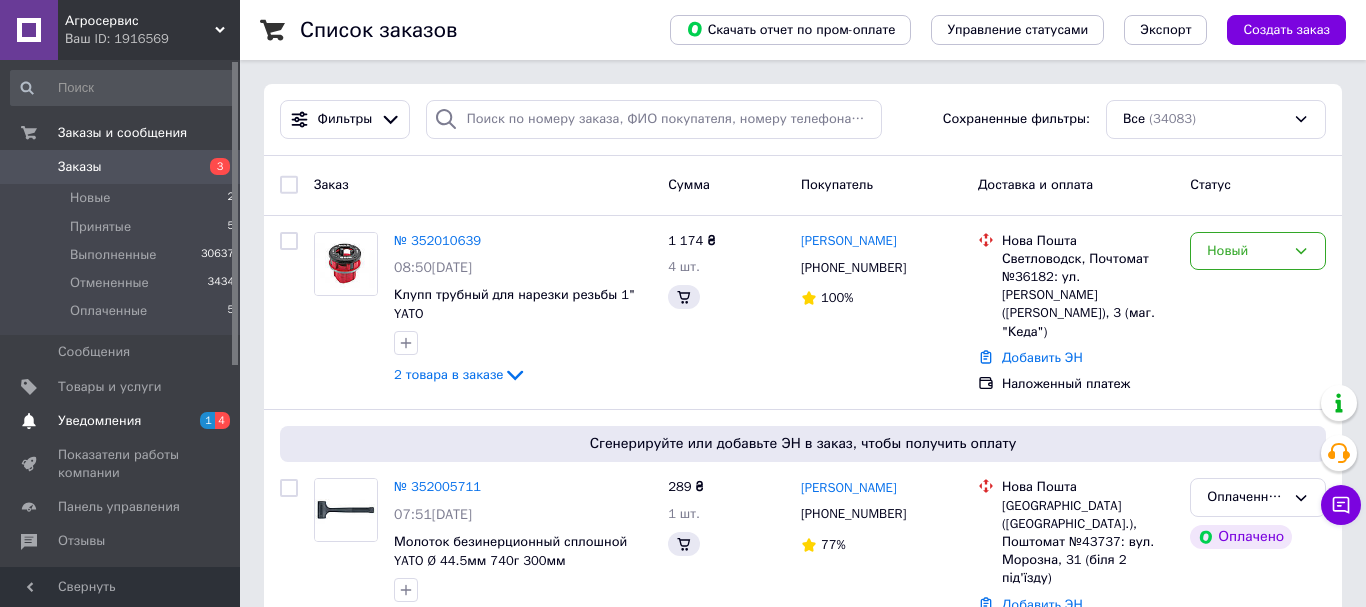 click on "Уведомления" at bounding box center (99, 421) 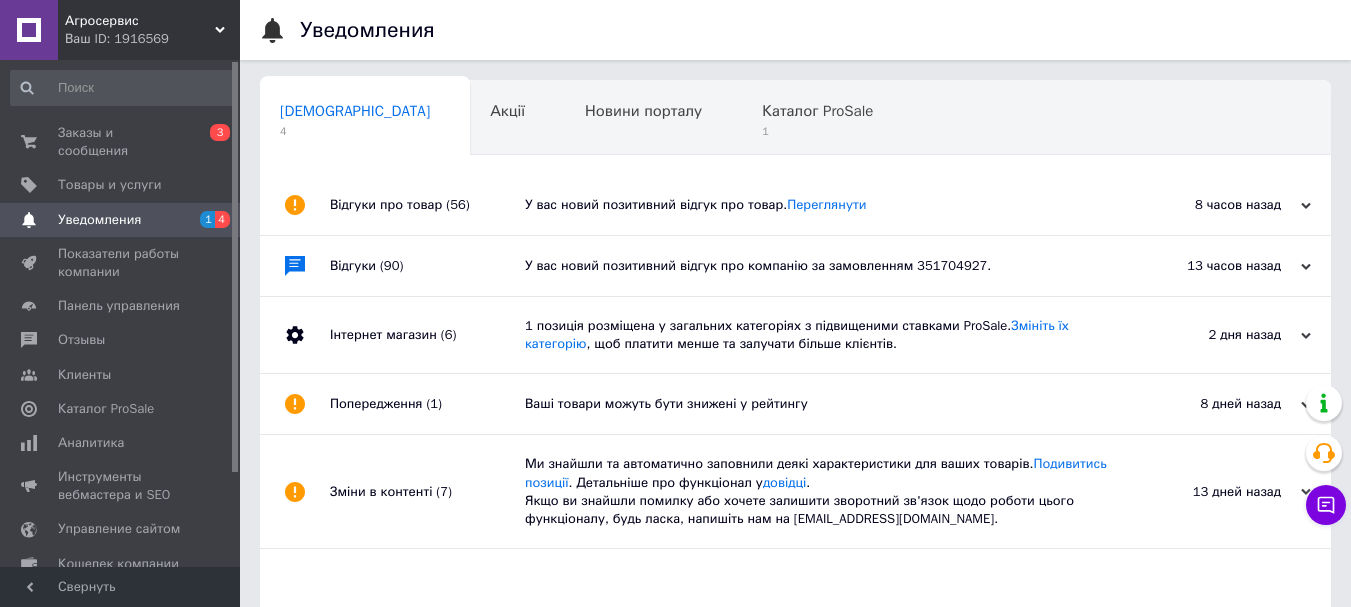 drag, startPoint x: 654, startPoint y: 277, endPoint x: 654, endPoint y: 265, distance: 12 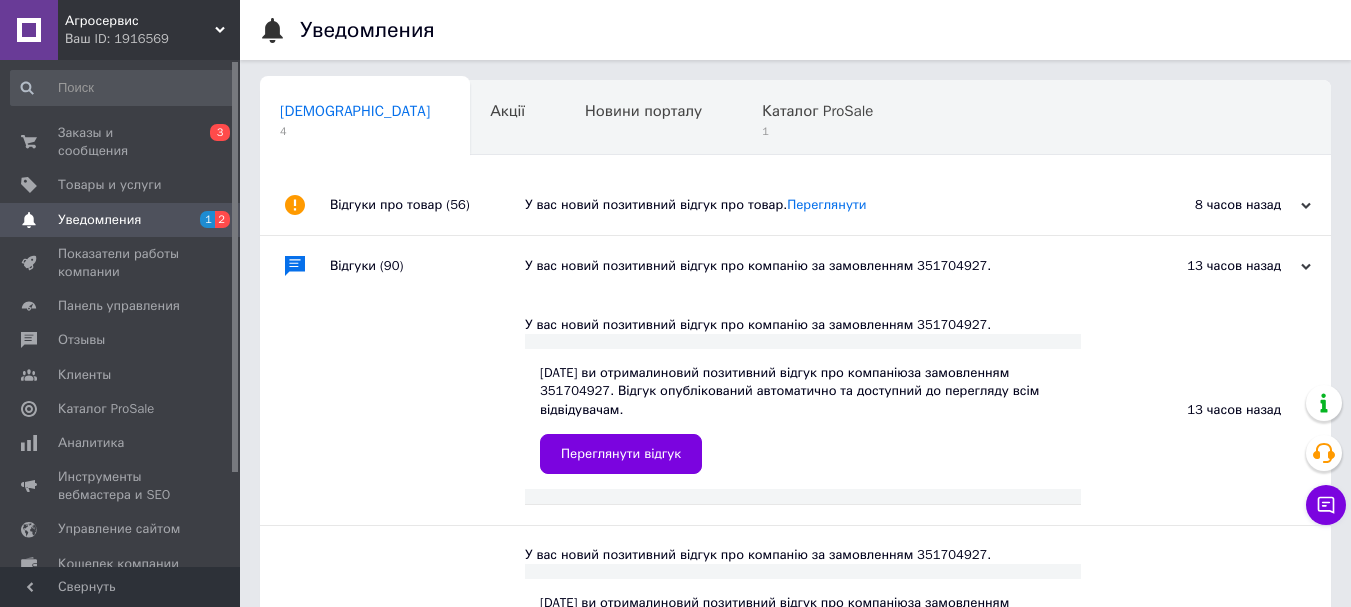 click on "У вас новий позитивний відгук про компанію за замовленням 351704927." at bounding box center [818, 266] 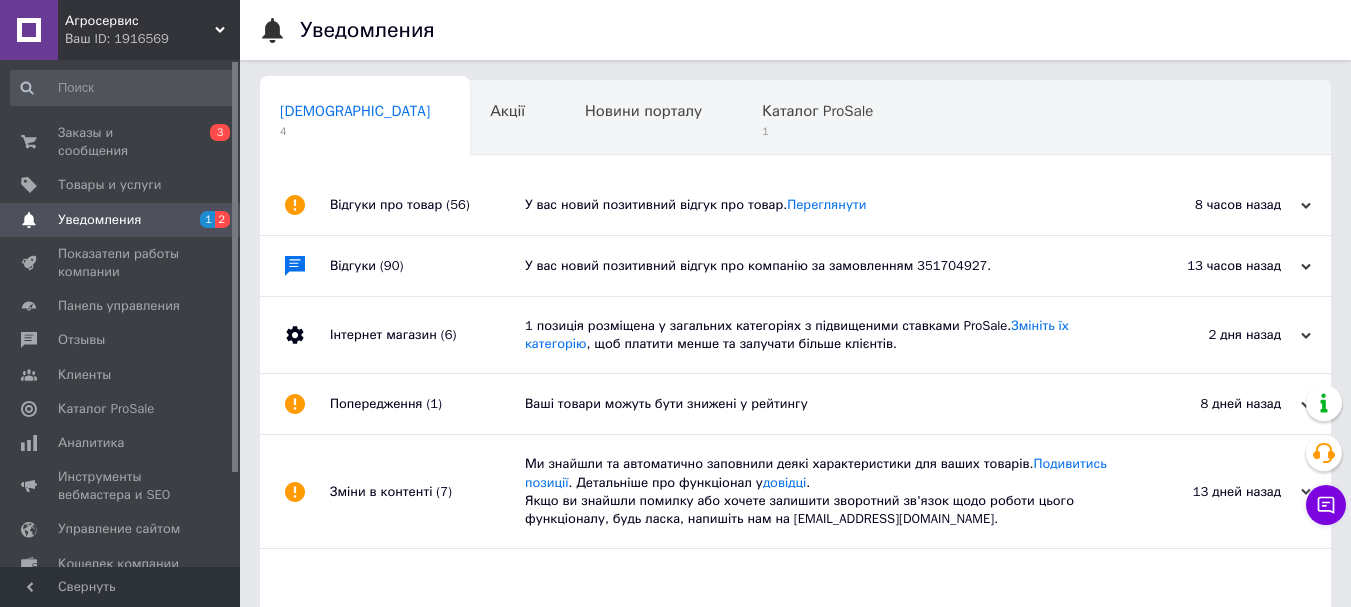 click on "У вас новий позитивний відгук про товар.  [GEOGRAPHIC_DATA]" at bounding box center [818, 205] 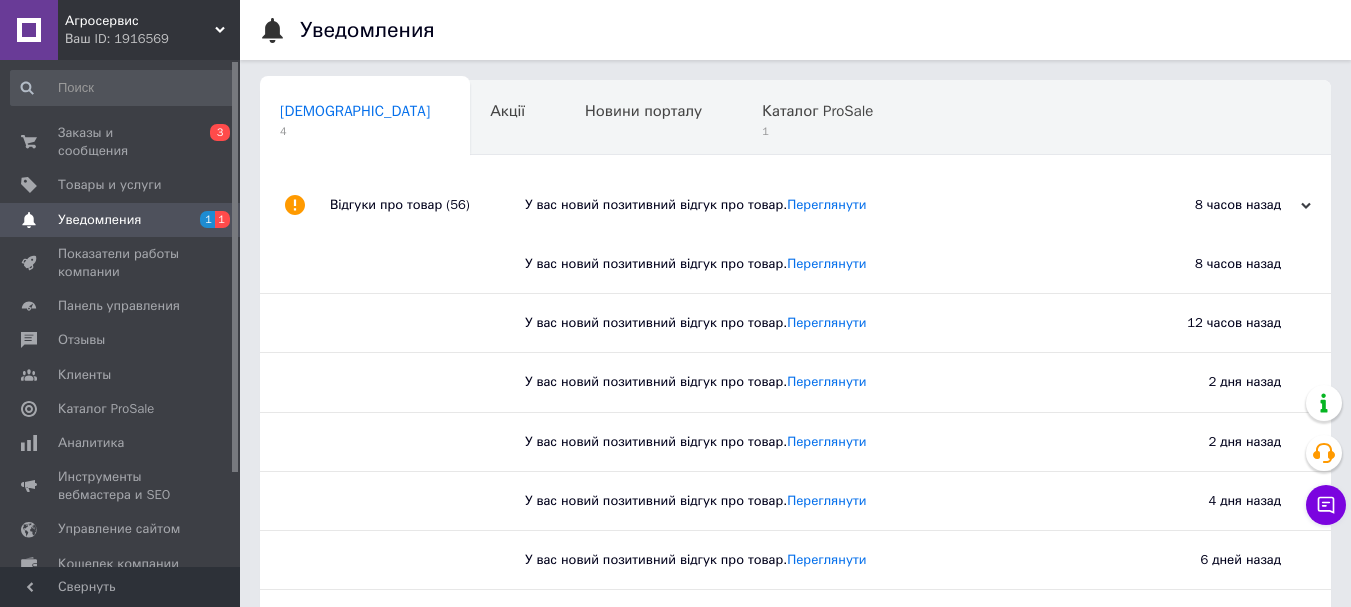 click on "У вас новий позитивний відгук про товар.  [GEOGRAPHIC_DATA]" at bounding box center [818, 205] 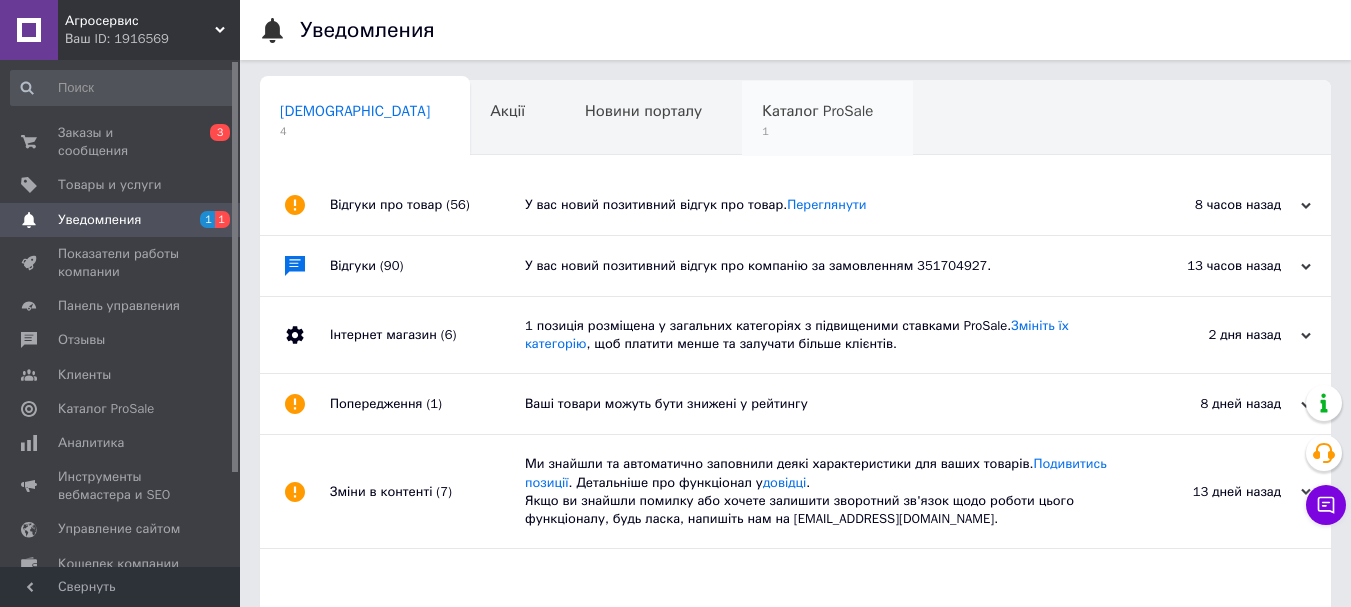 click on "1" at bounding box center (817, 131) 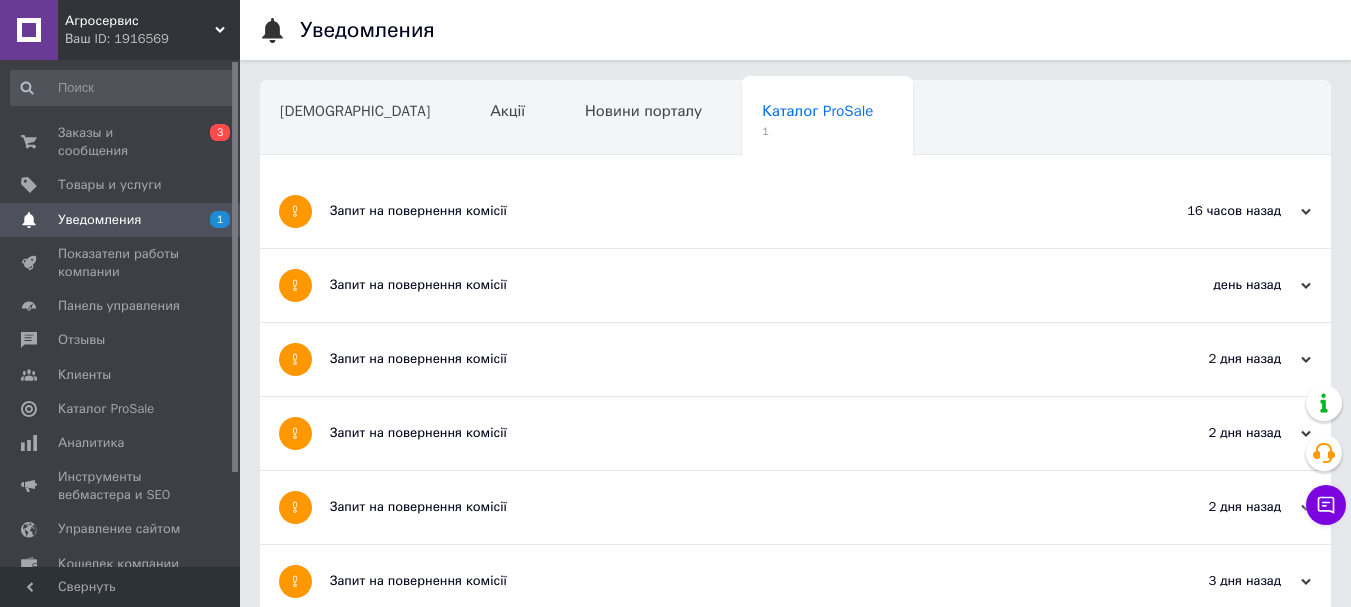 click on "Запит на повернення комісії" at bounding box center (720, 211) 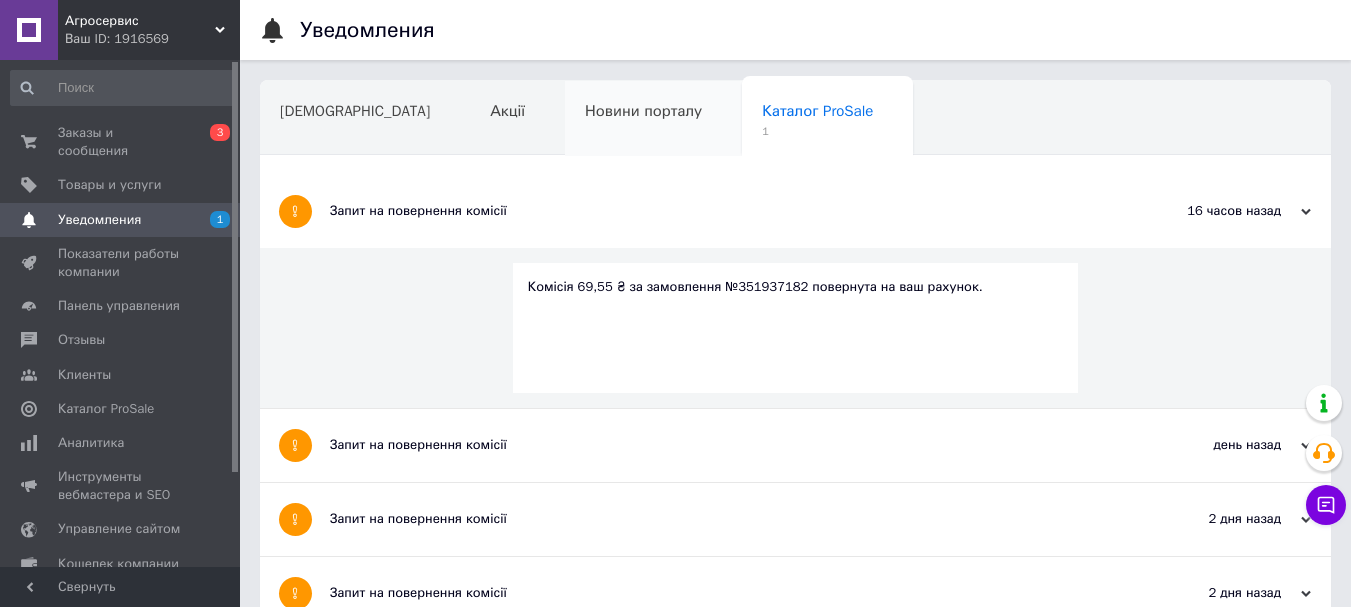click on "Новини порталу" at bounding box center [653, 119] 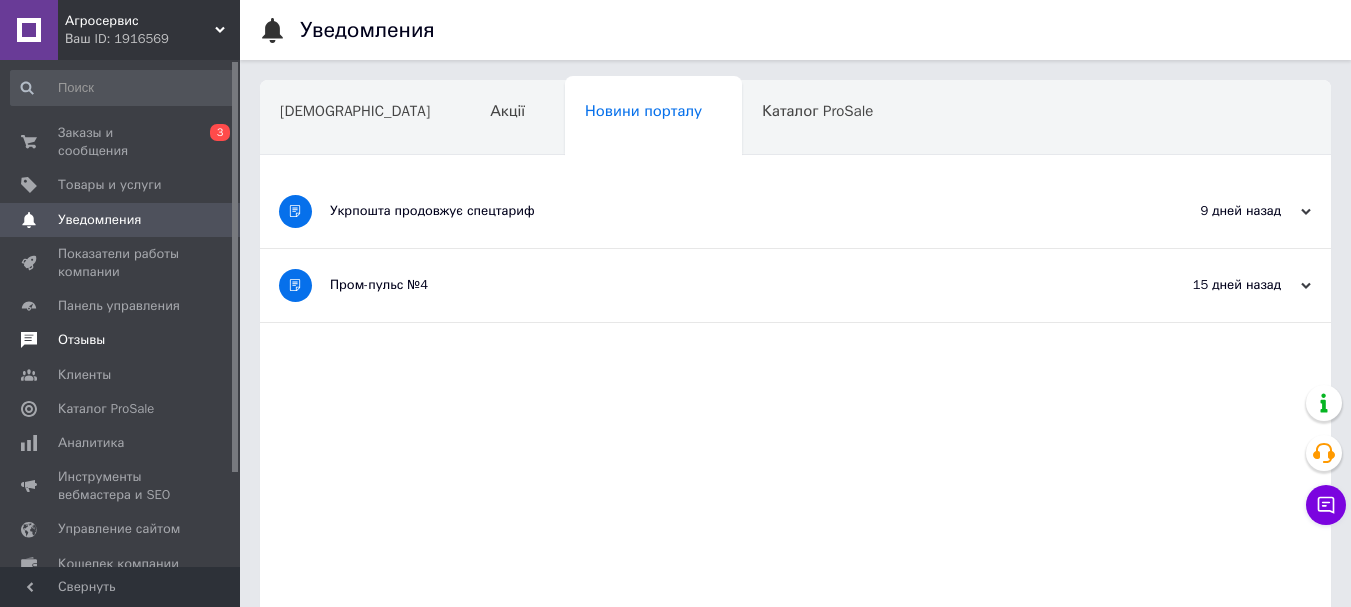 click on "Отзывы" at bounding box center (81, 340) 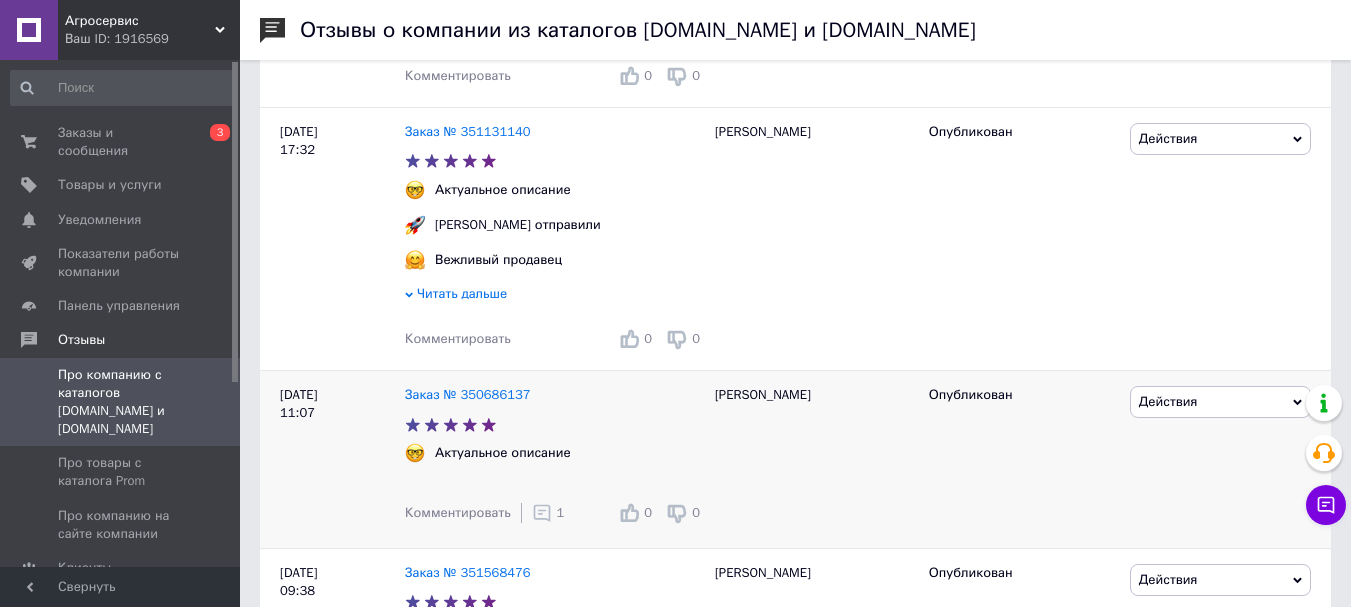 scroll, scrollTop: 700, scrollLeft: 0, axis: vertical 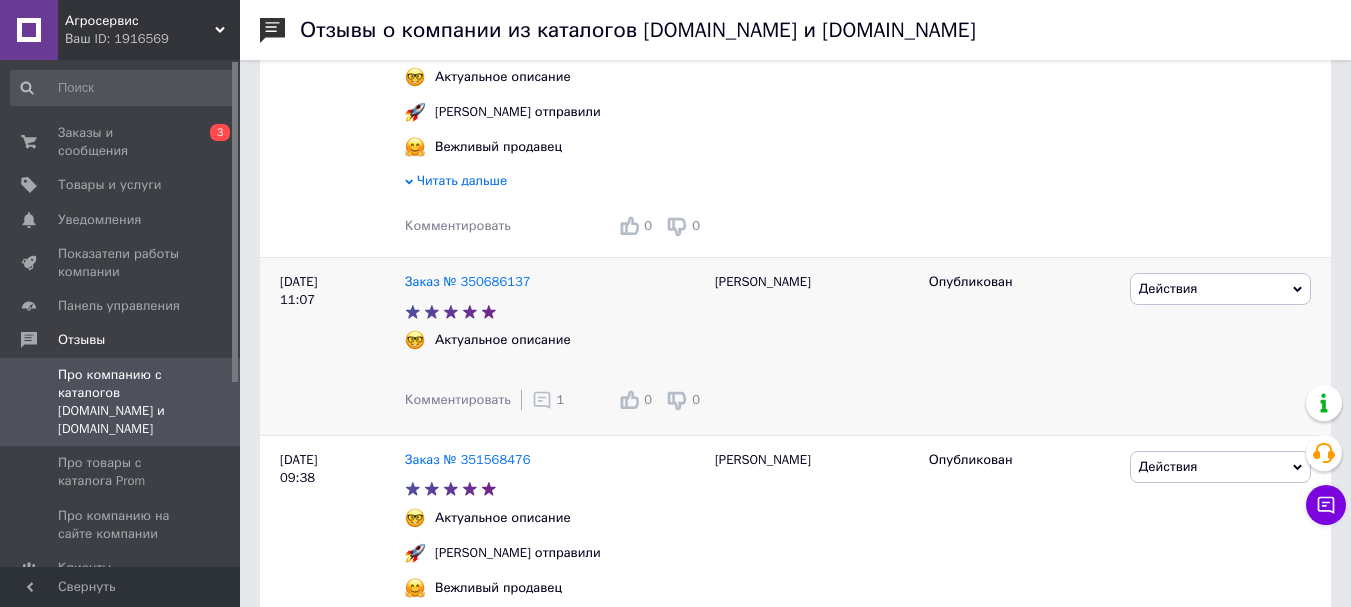 click 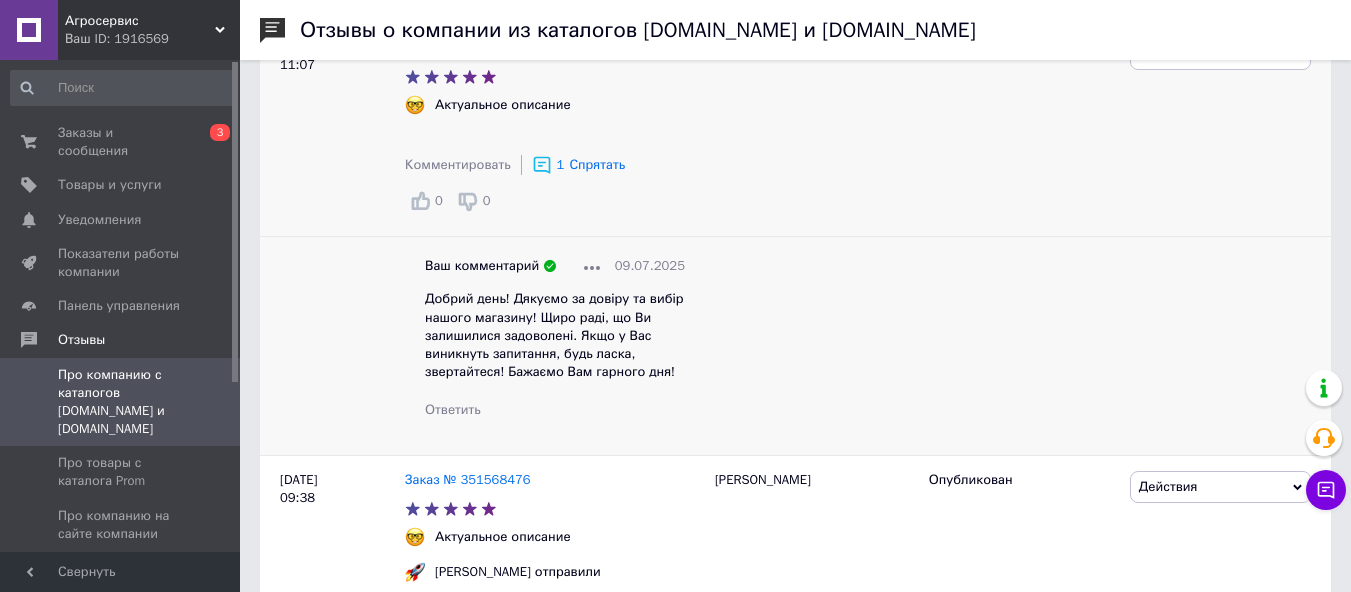 scroll, scrollTop: 1000, scrollLeft: 0, axis: vertical 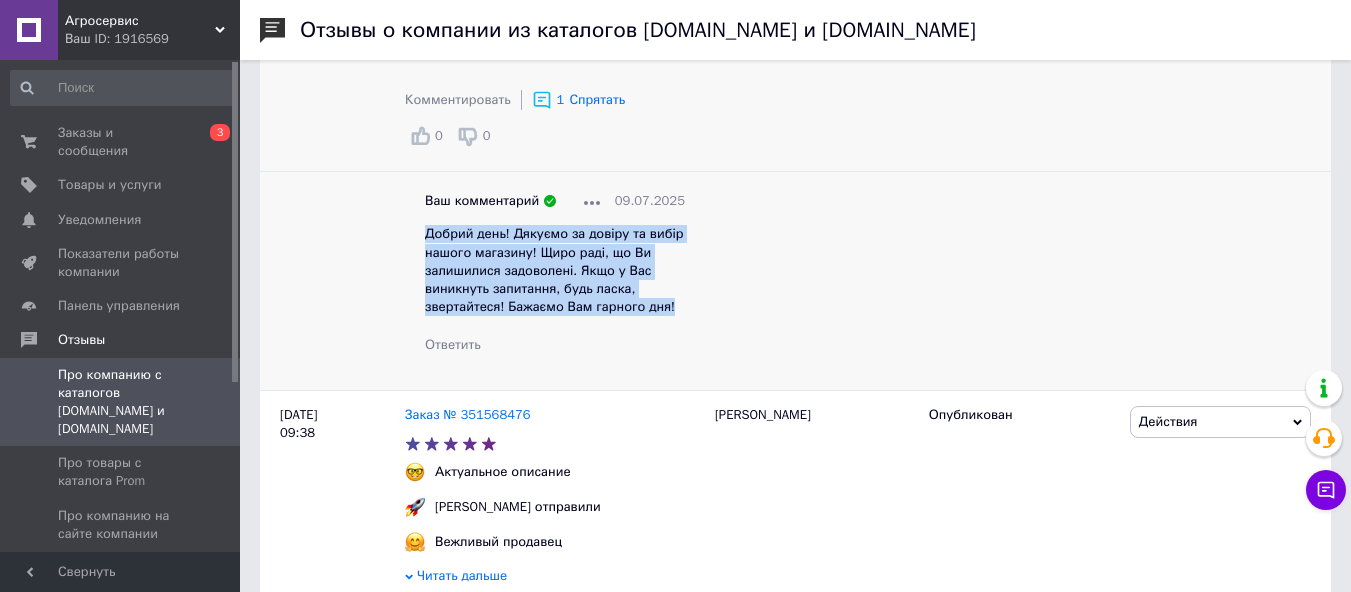 drag, startPoint x: 428, startPoint y: 238, endPoint x: 676, endPoint y: 315, distance: 259.67865 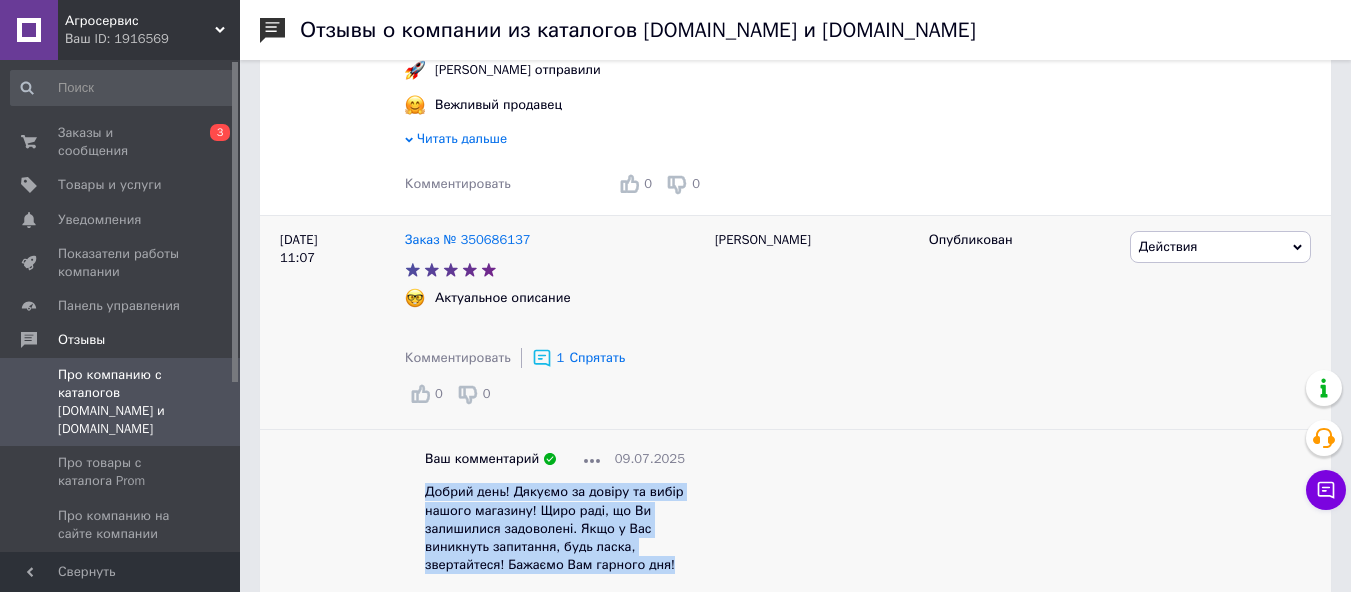 scroll, scrollTop: 700, scrollLeft: 0, axis: vertical 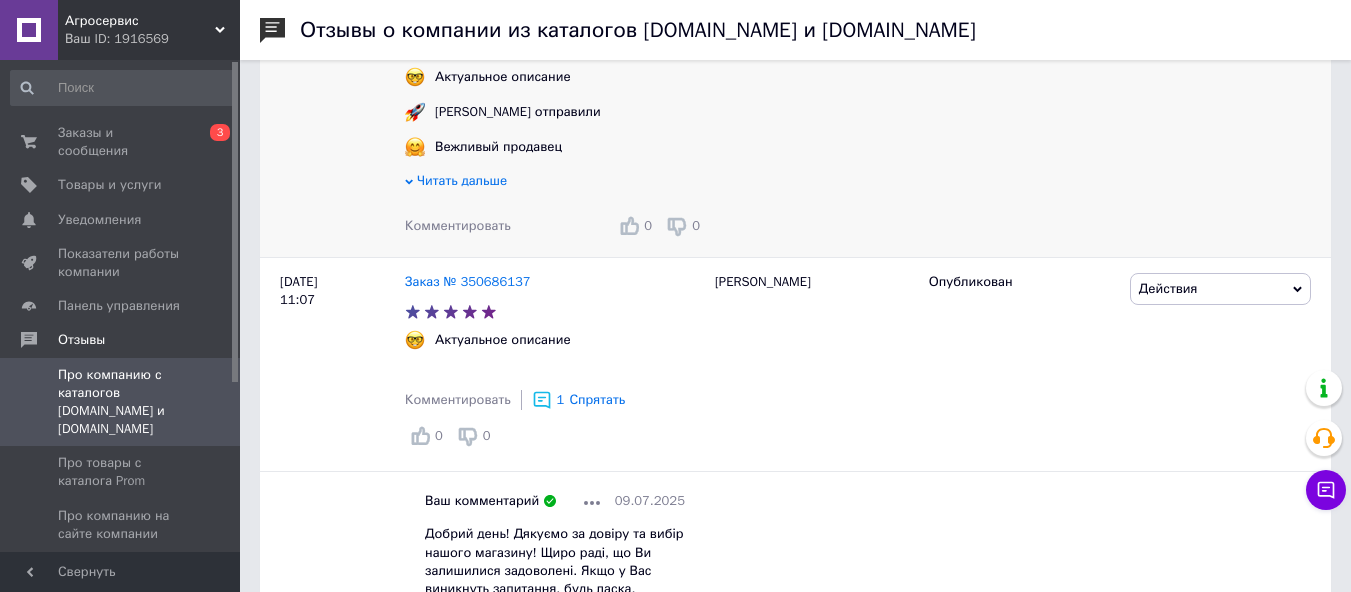 click on "Комментировать 0 0" at bounding box center [555, 226] 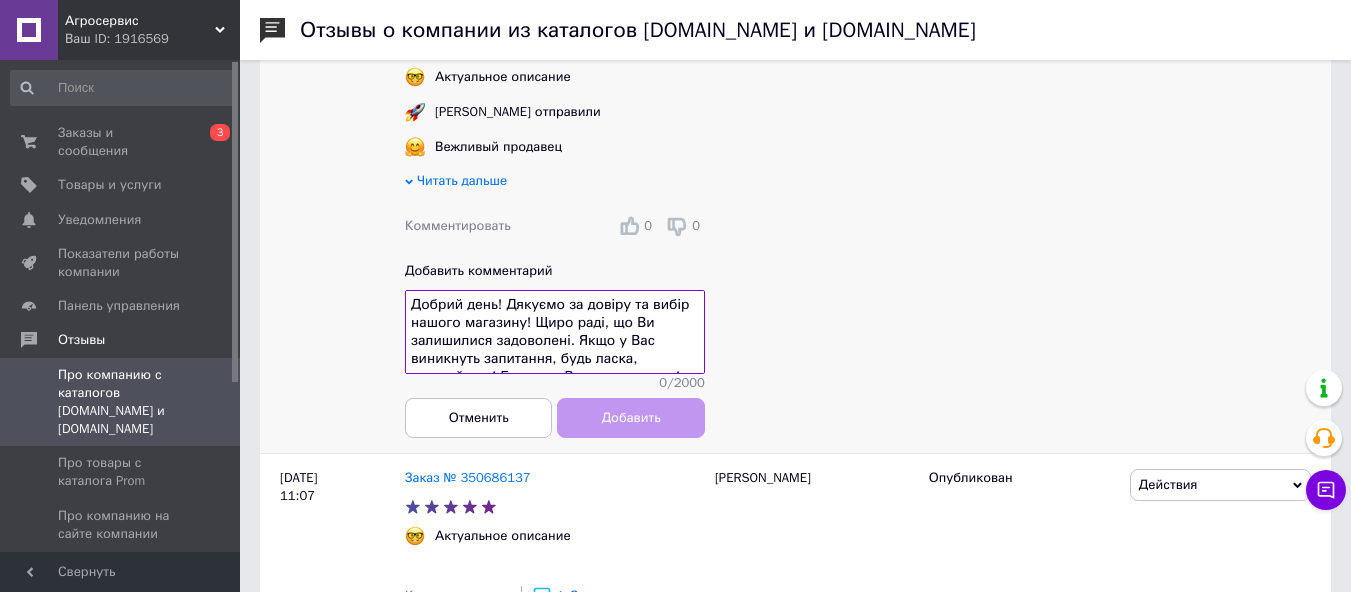 scroll, scrollTop: 14, scrollLeft: 0, axis: vertical 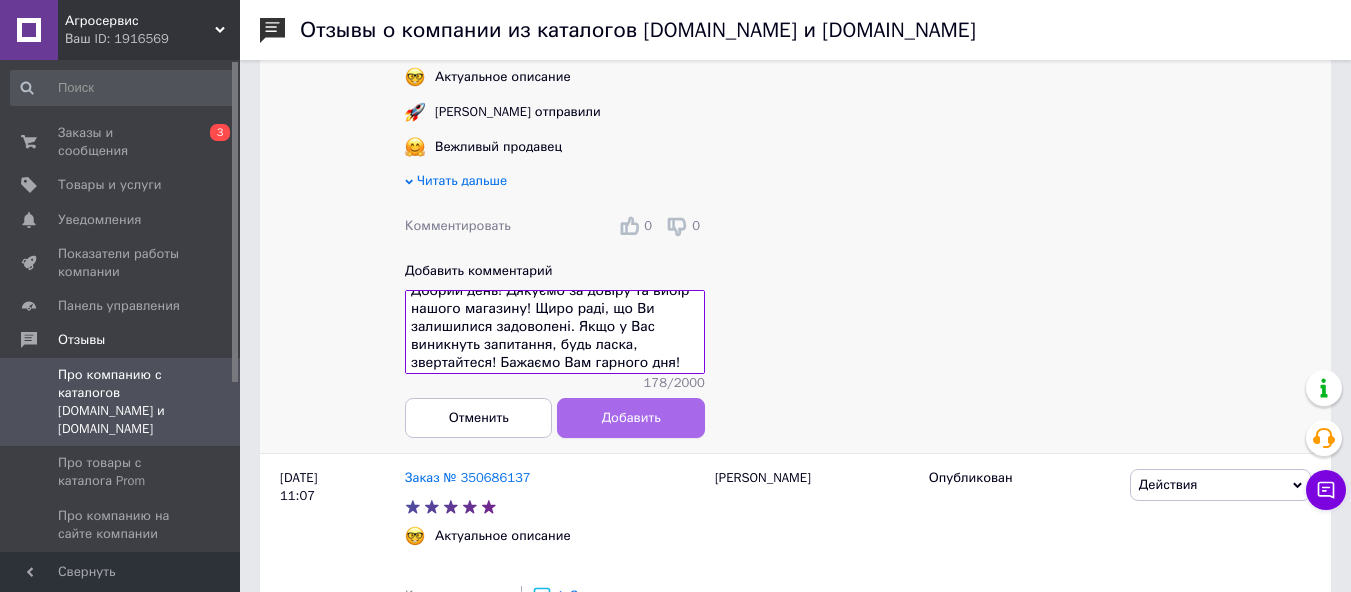 type on "Добрий день! Дякуємо за довіру та вибір нашого магазину! Щиро раді, що Ви залишилися задоволені. Якщо у Вас виникнуть запитання, будь ласка, звертайтеся! Бажаємо Вам гарного дня!" 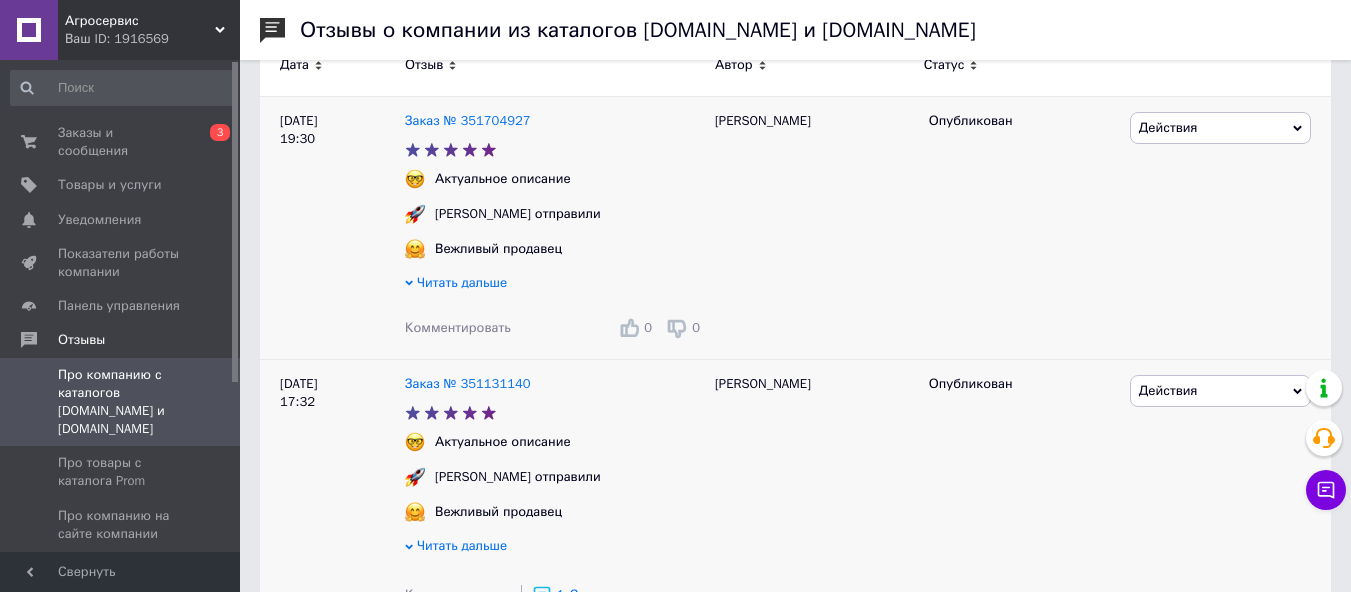 scroll, scrollTop: 300, scrollLeft: 0, axis: vertical 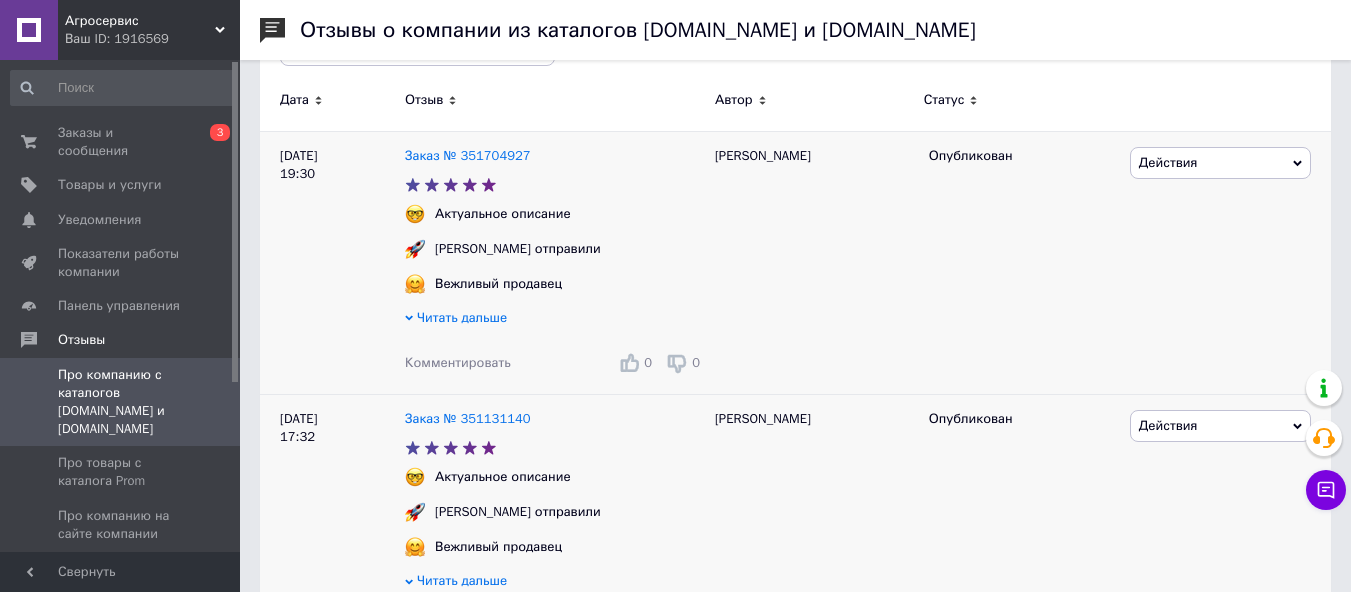 click on "Комментировать" at bounding box center (458, 362) 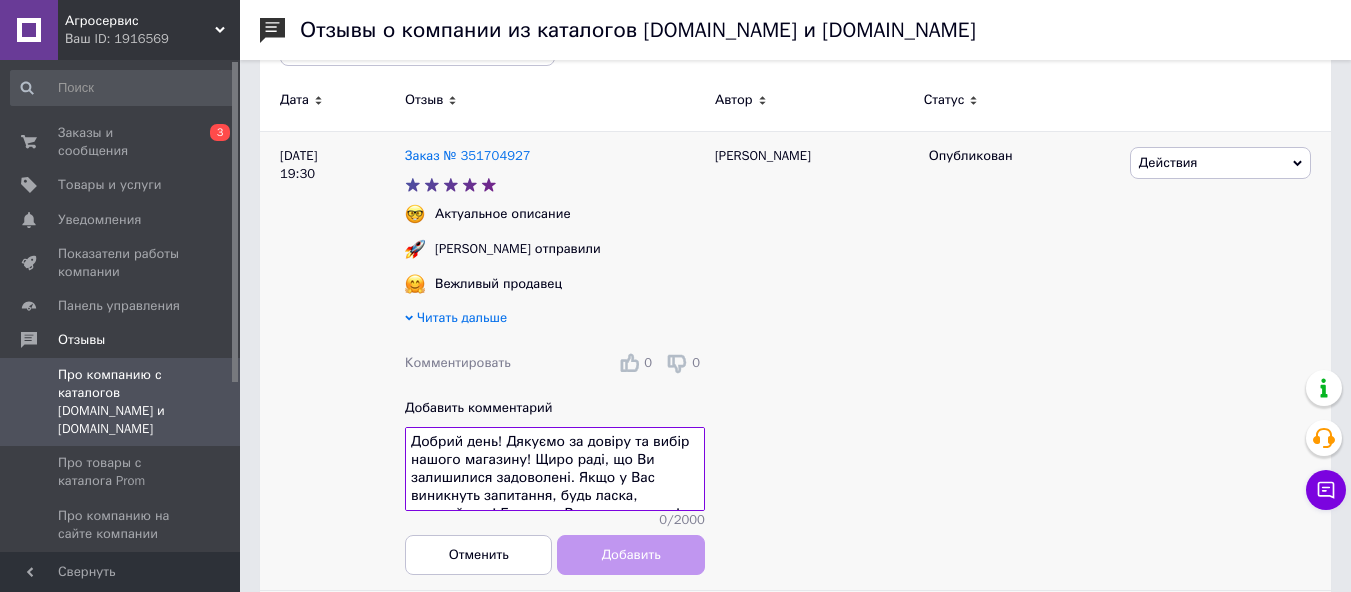scroll, scrollTop: 14, scrollLeft: 0, axis: vertical 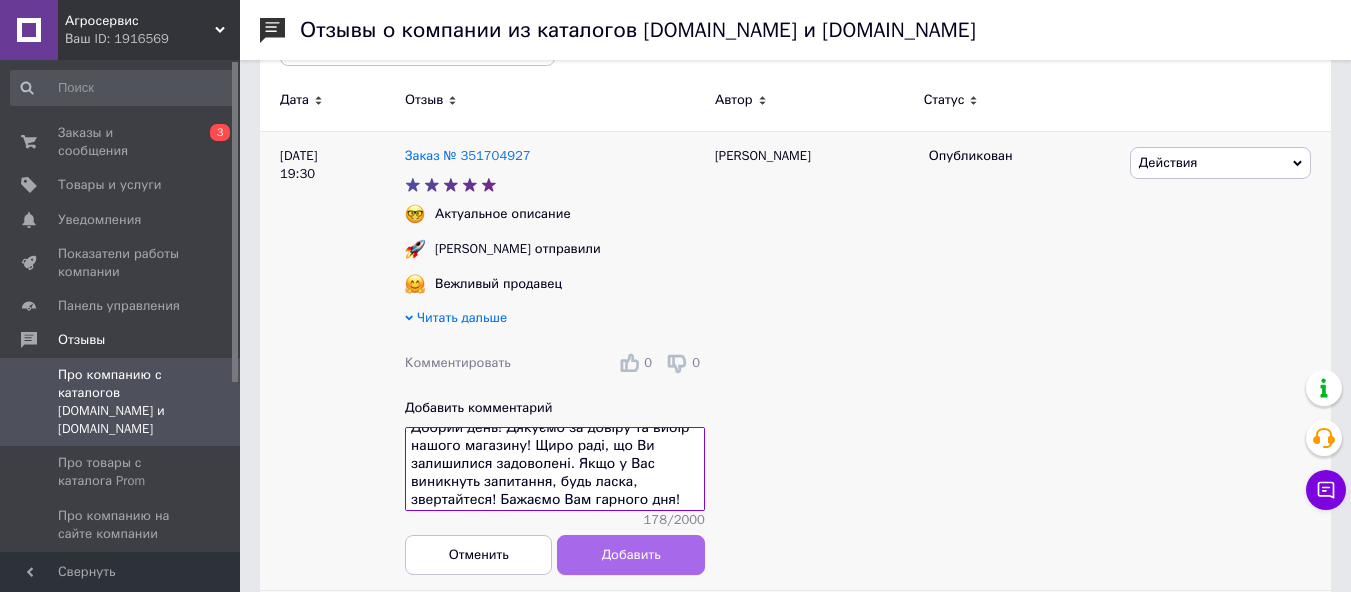 type on "Добрий день! Дякуємо за довіру та вибір нашого магазину! Щиро раді, що Ви залишилися задоволені. Якщо у Вас виникнуть запитання, будь ласка, звертайтеся! Бажаємо Вам гарного дня!" 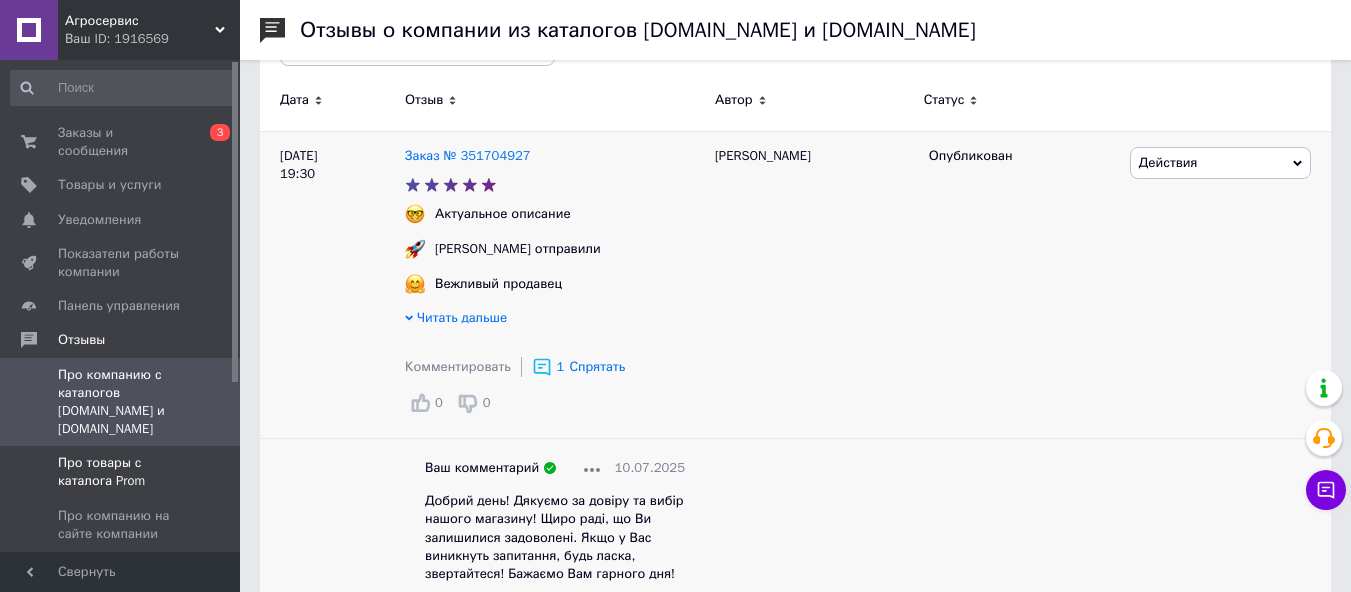 click on "Про товары с каталога Prom" at bounding box center (121, 472) 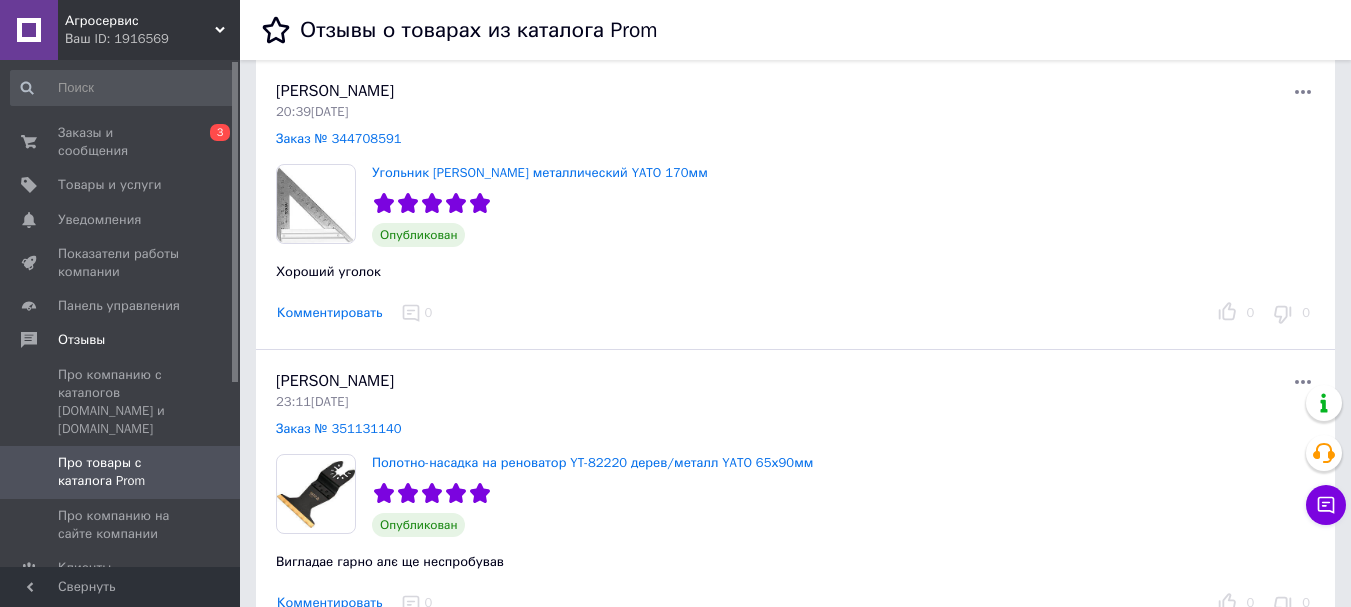scroll, scrollTop: 400, scrollLeft: 0, axis: vertical 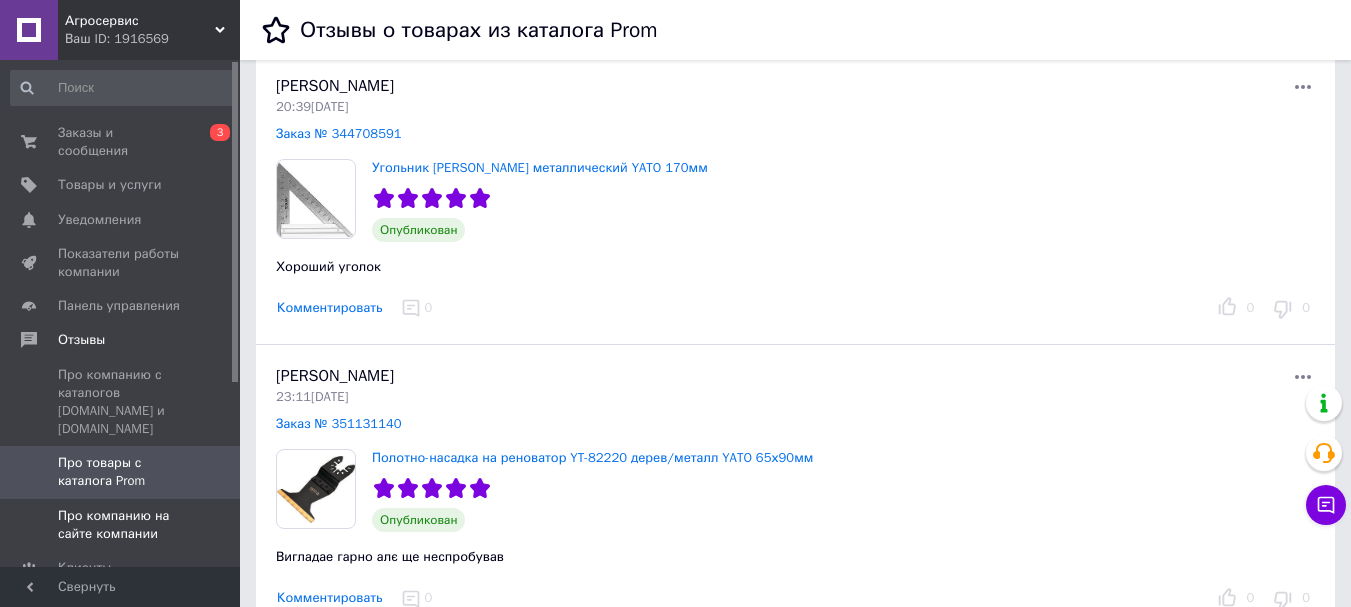 click on "Про компанию на сайте компании" at bounding box center [121, 525] 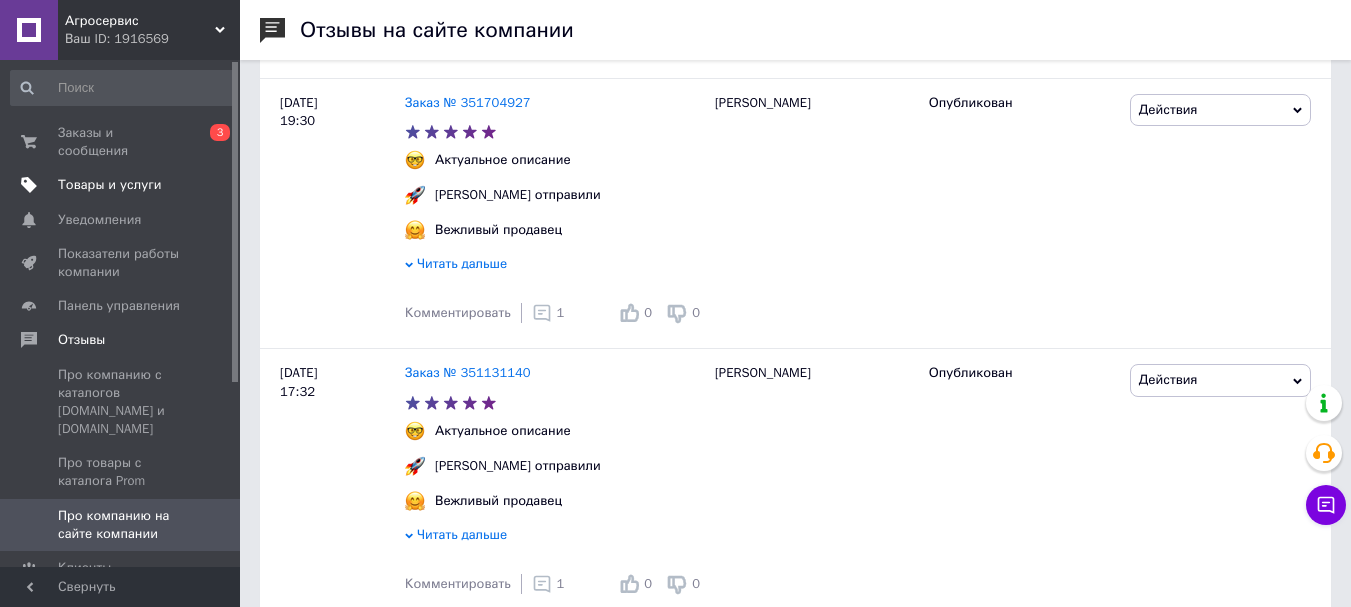 scroll, scrollTop: 200, scrollLeft: 0, axis: vertical 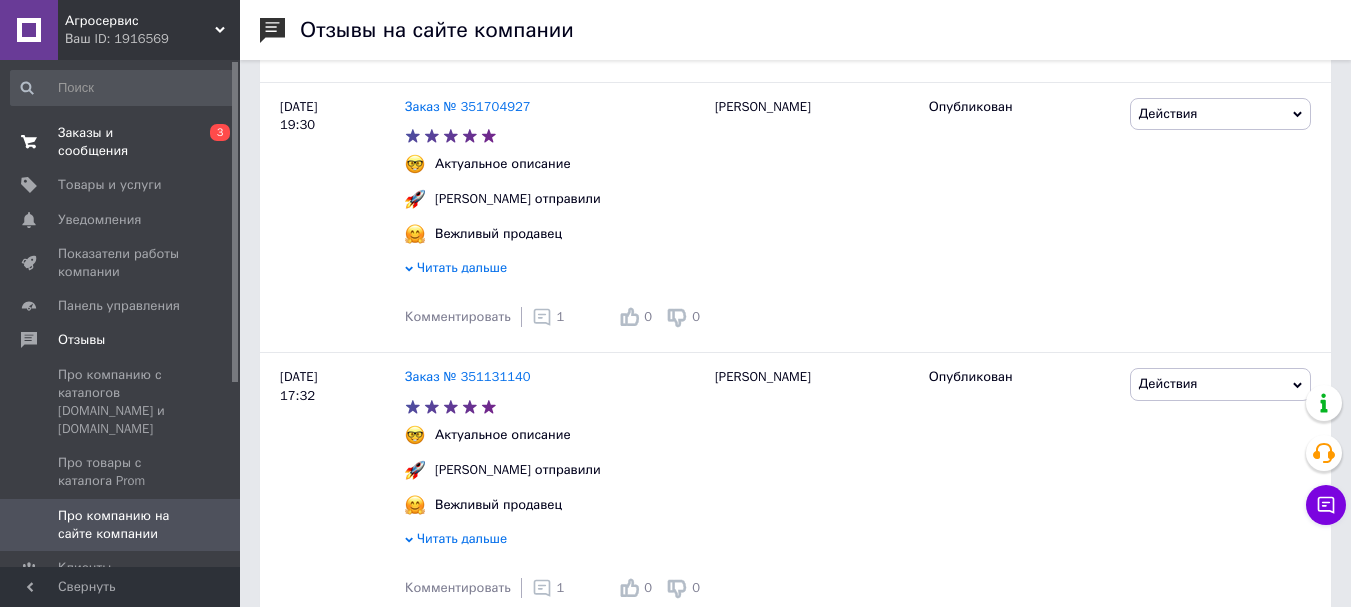 click on "Заказы и сообщения" at bounding box center [121, 142] 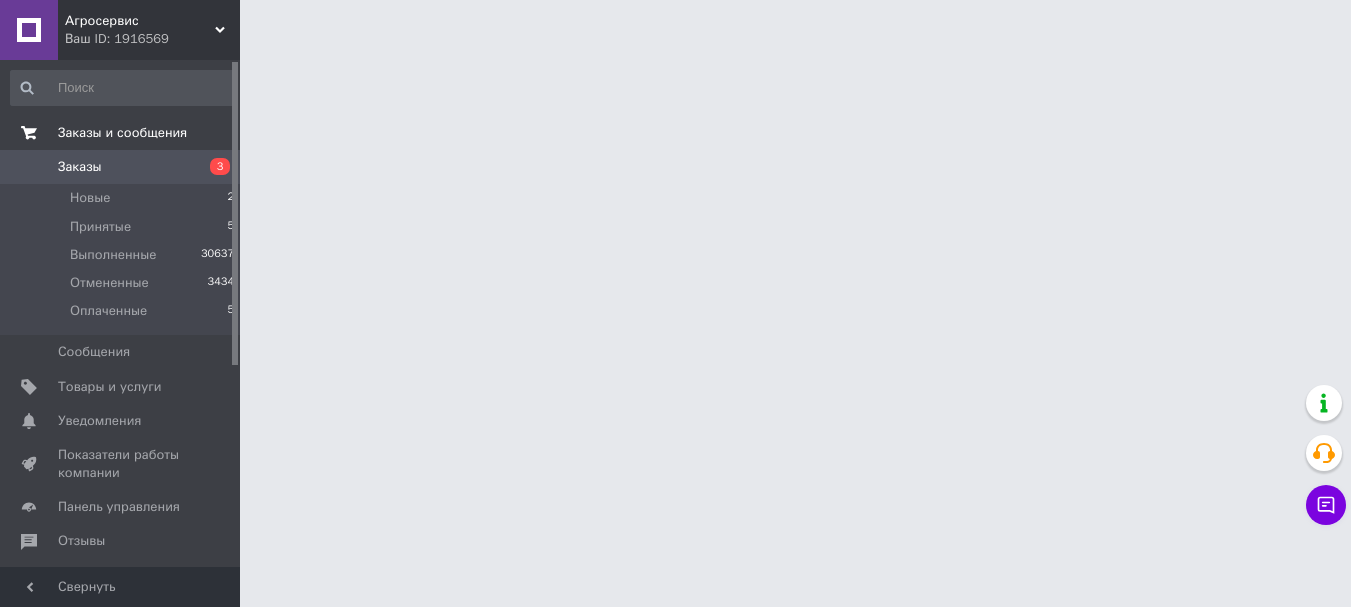 scroll, scrollTop: 0, scrollLeft: 0, axis: both 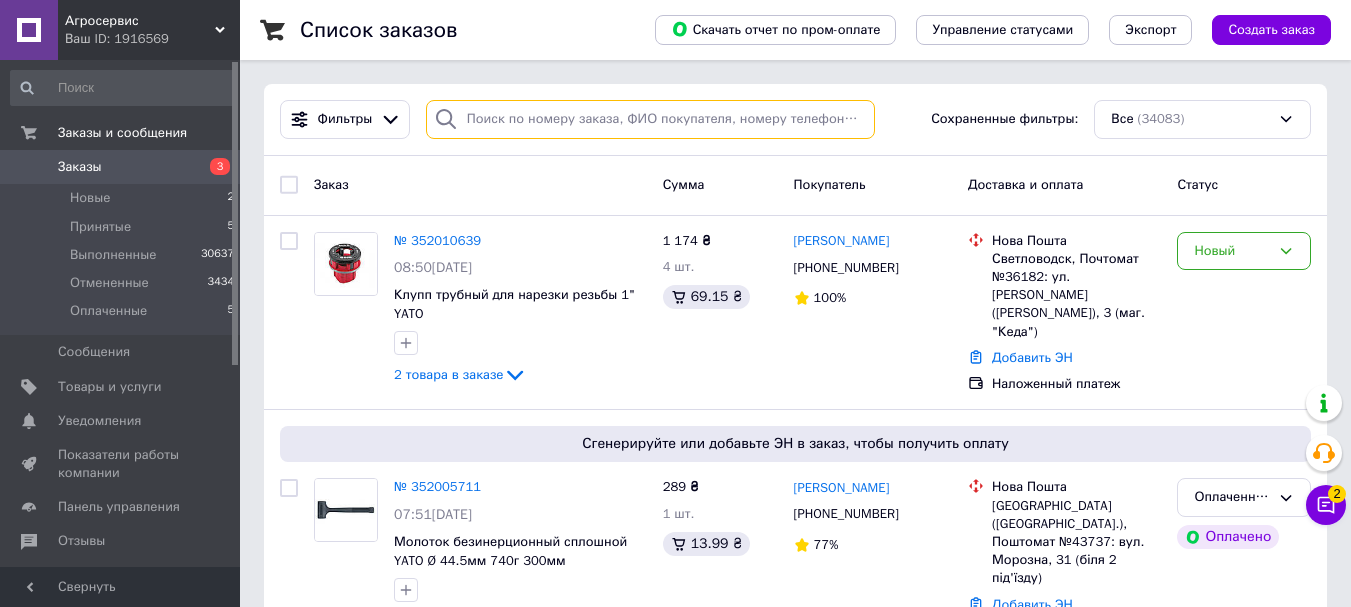 click at bounding box center (650, 119) 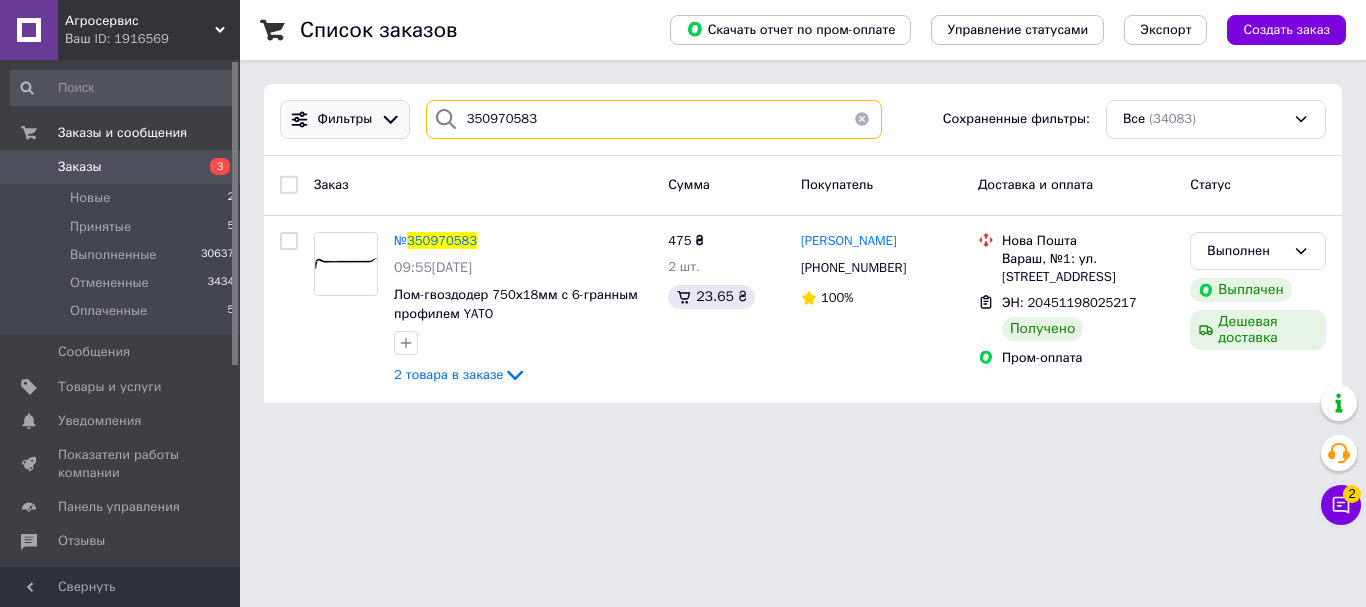 drag, startPoint x: 542, startPoint y: 124, endPoint x: 336, endPoint y: 104, distance: 206.9686 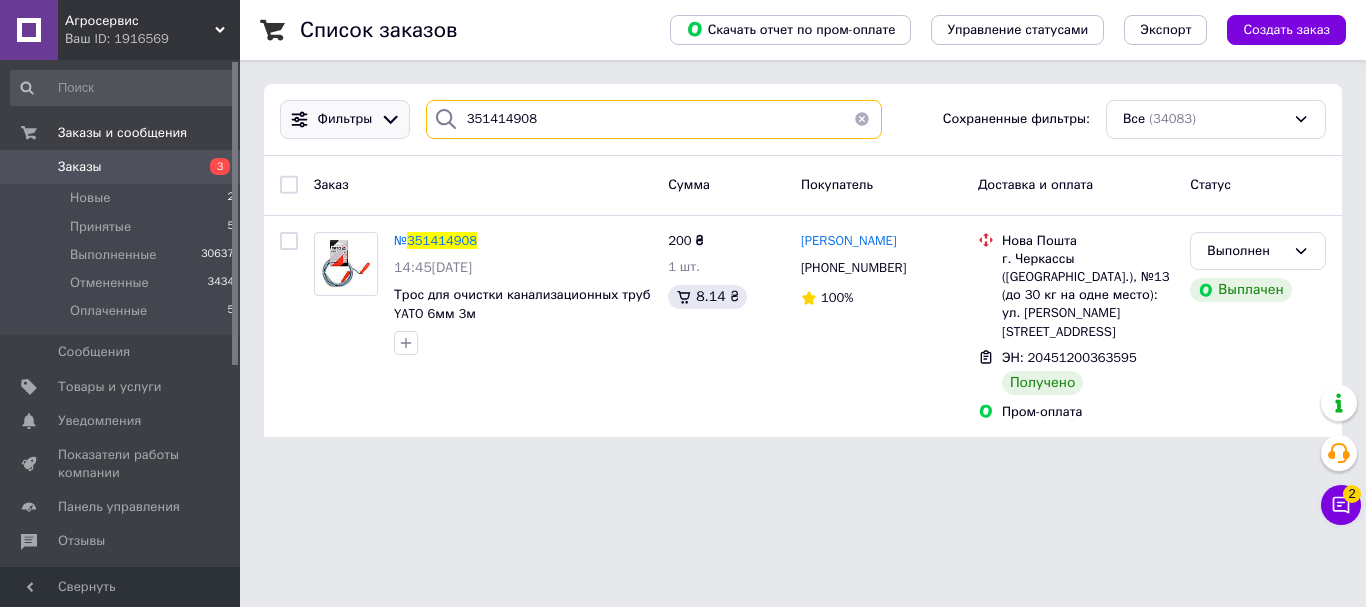 drag, startPoint x: 582, startPoint y: 122, endPoint x: 375, endPoint y: 112, distance: 207.24141 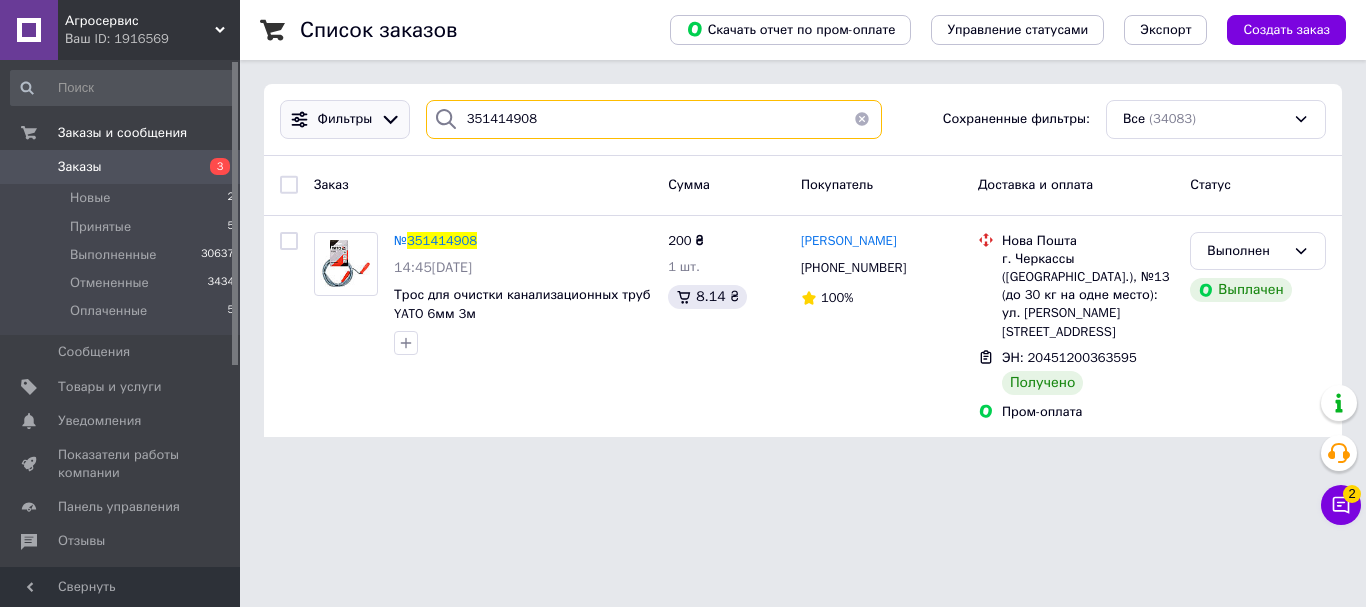 paste on "290782" 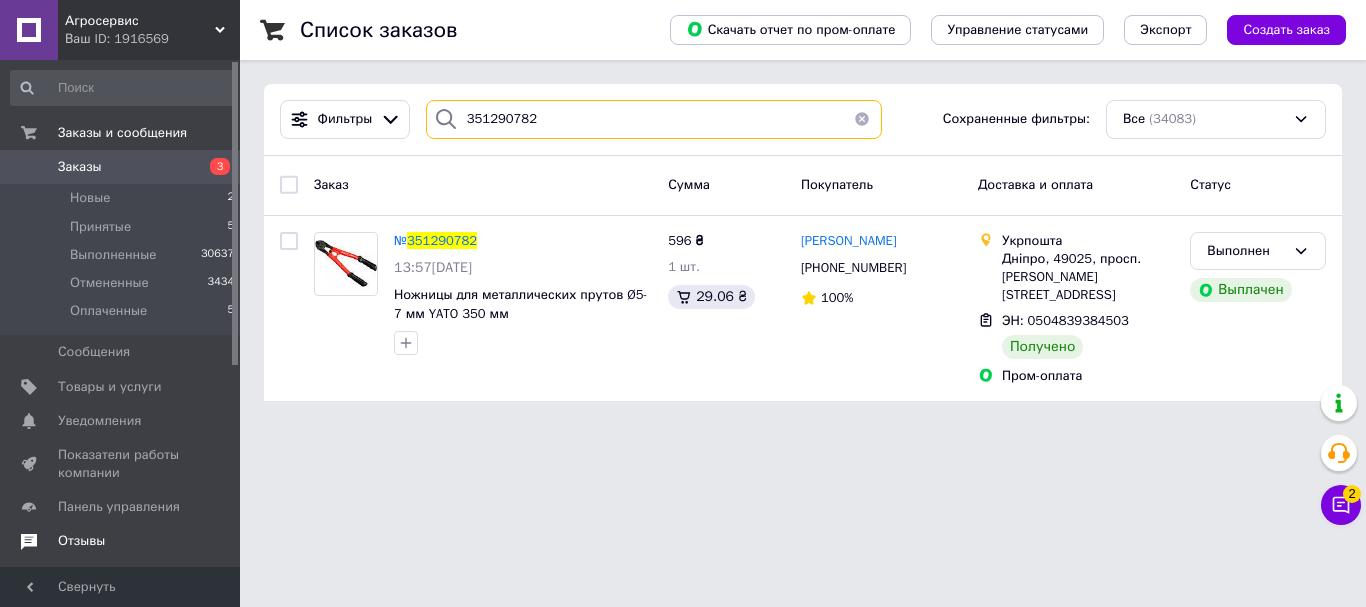 type on "351290782" 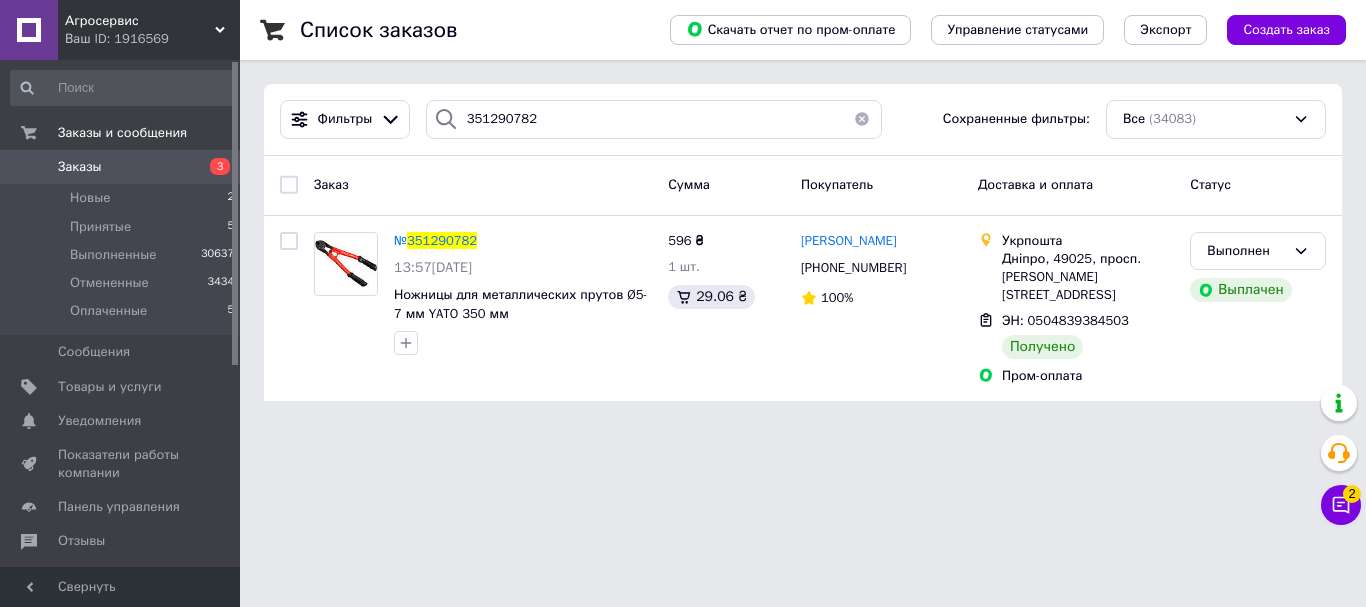 click on "Заказы" at bounding box center (80, 167) 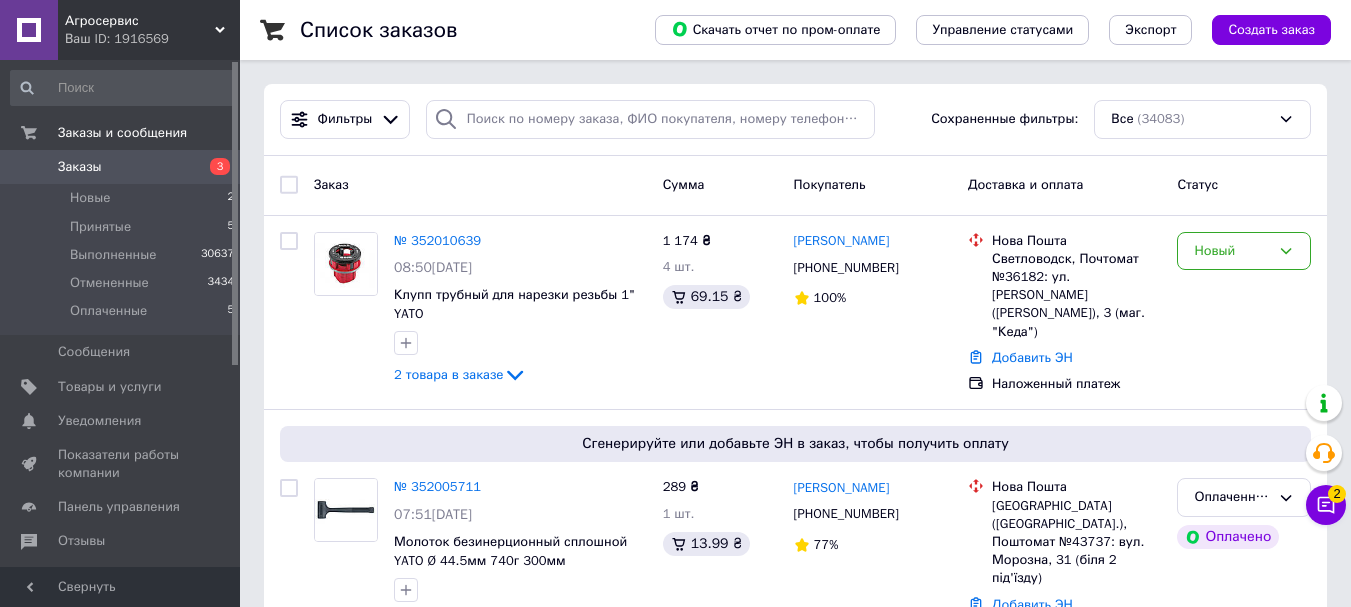 click on "2" at bounding box center [1337, 494] 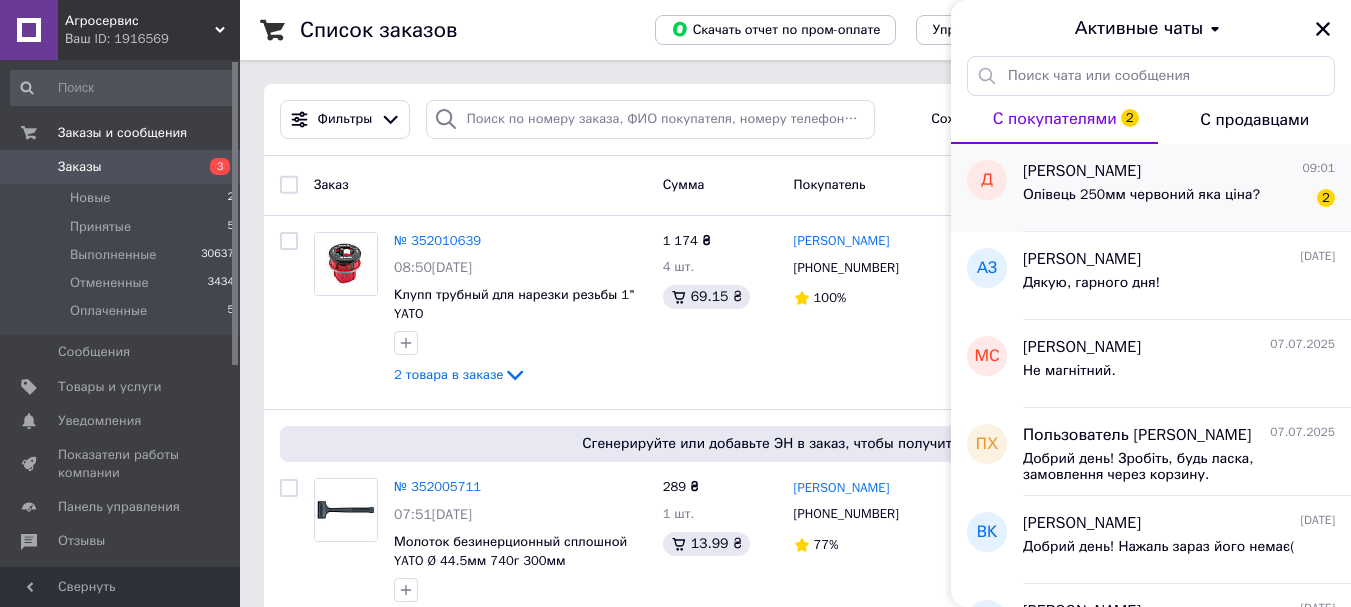 click on "[PERSON_NAME]" at bounding box center (1082, 171) 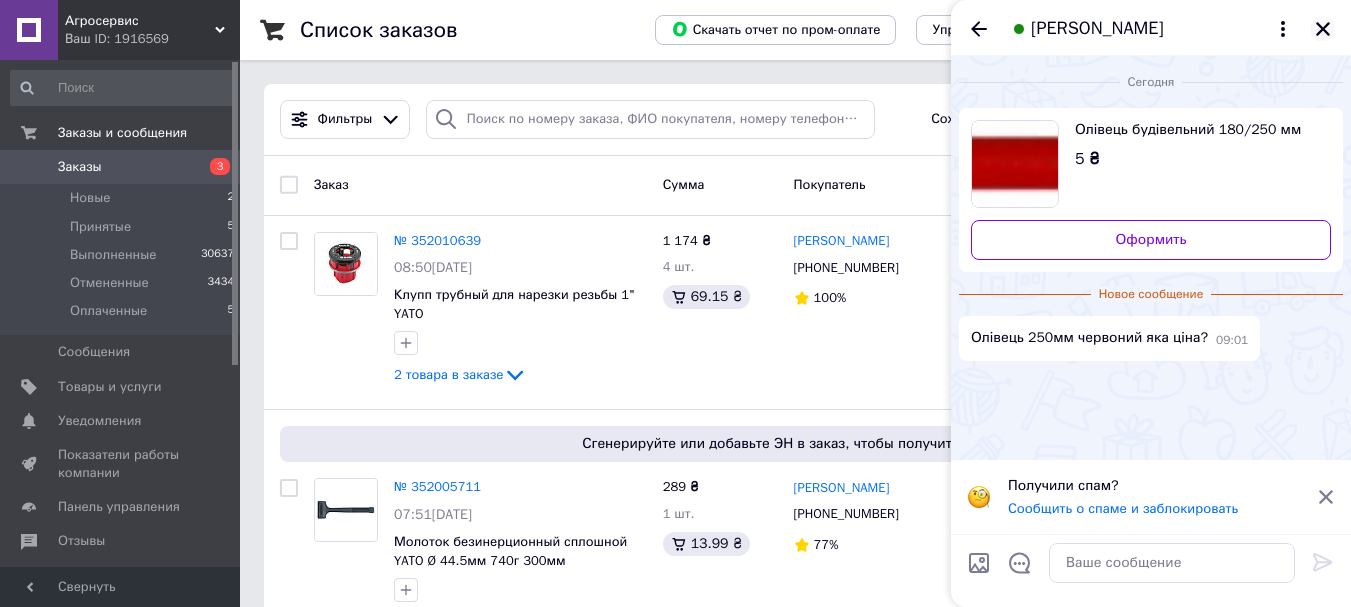 click 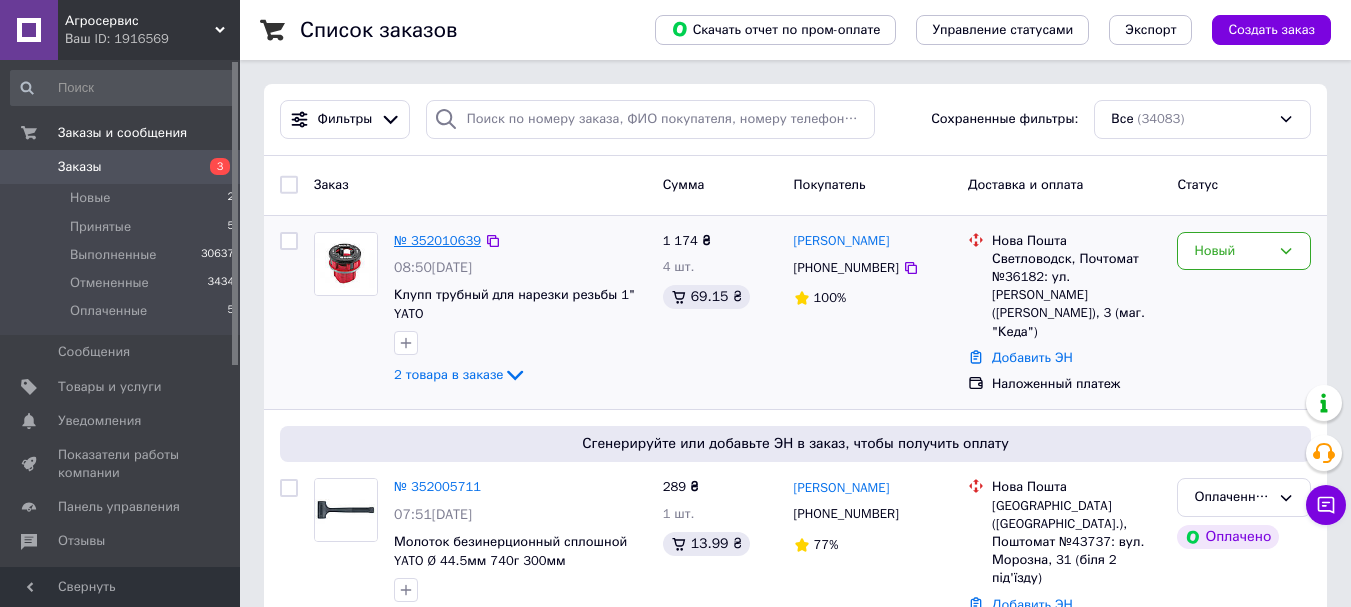 click on "№ 352010639" at bounding box center (437, 240) 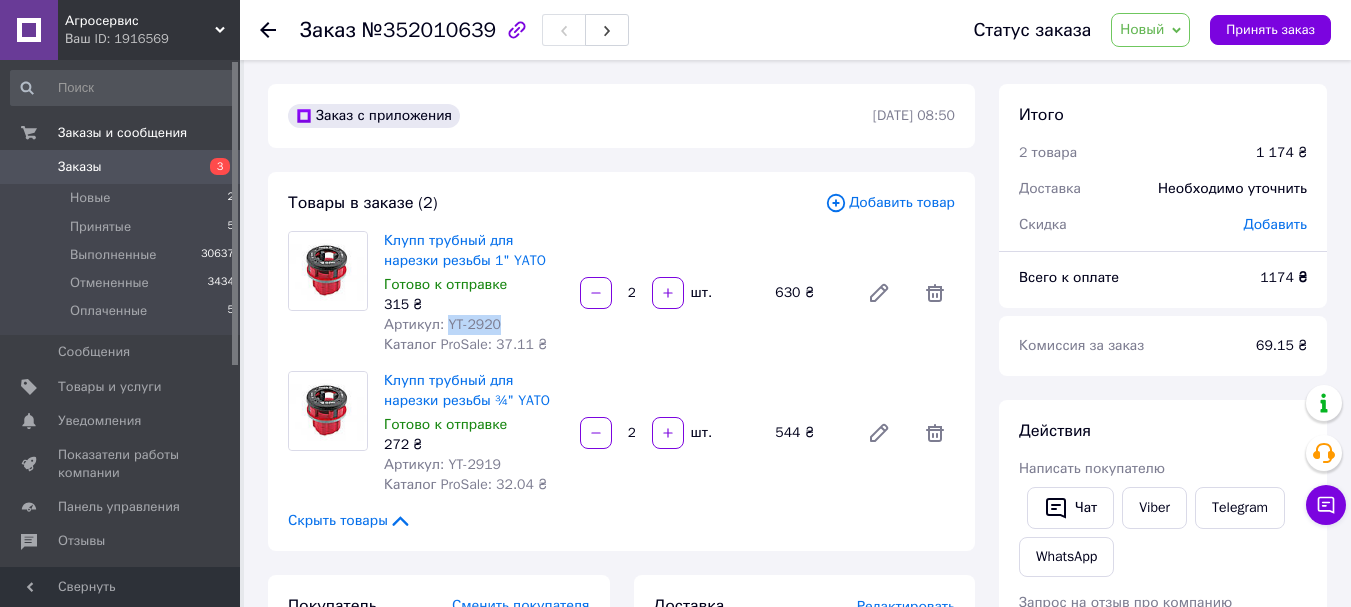 drag, startPoint x: 496, startPoint y: 324, endPoint x: 444, endPoint y: 322, distance: 52.03845 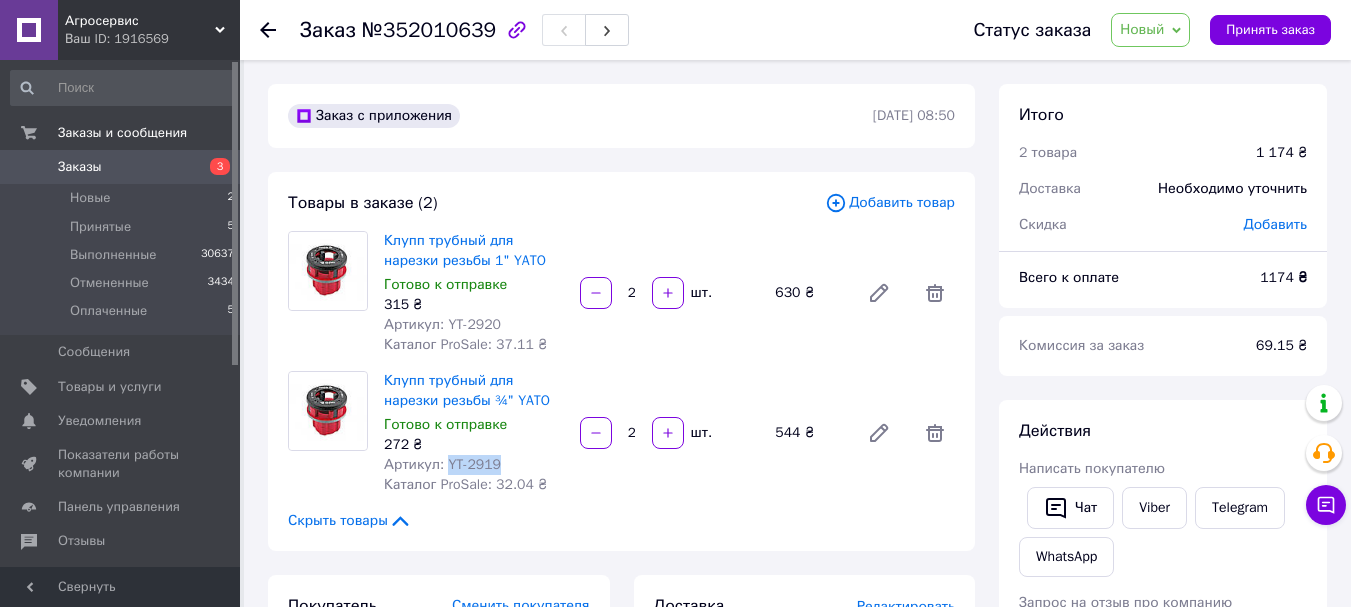 drag, startPoint x: 498, startPoint y: 464, endPoint x: 446, endPoint y: 460, distance: 52.153618 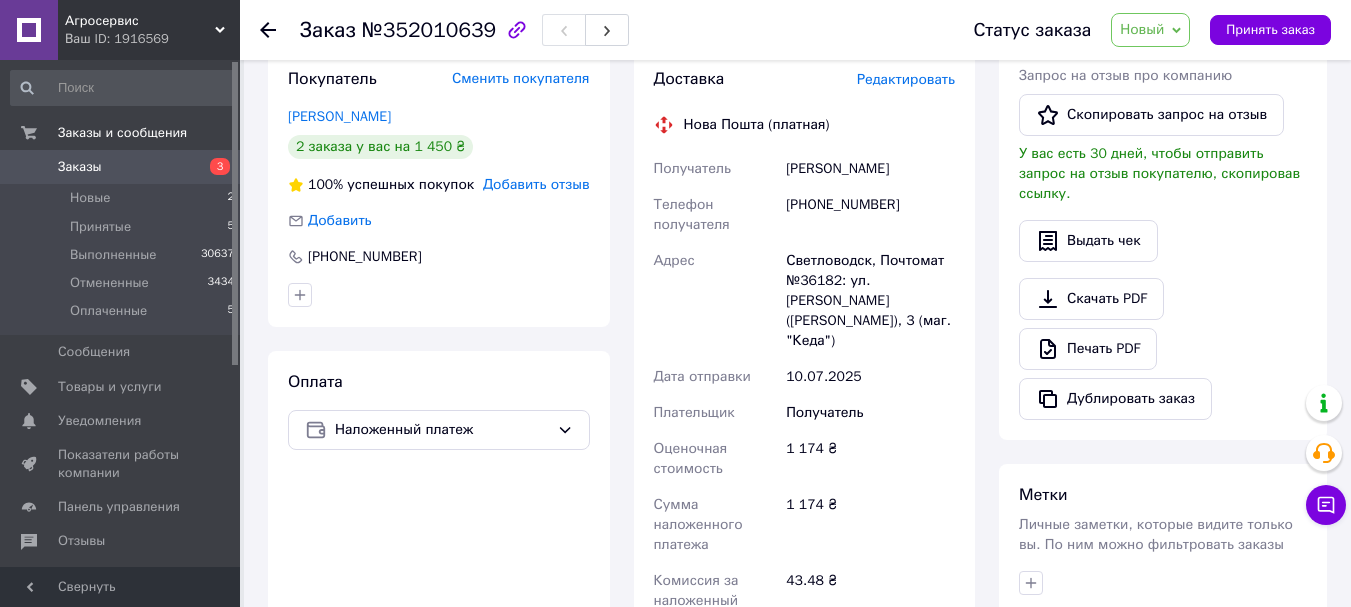 scroll, scrollTop: 600, scrollLeft: 0, axis: vertical 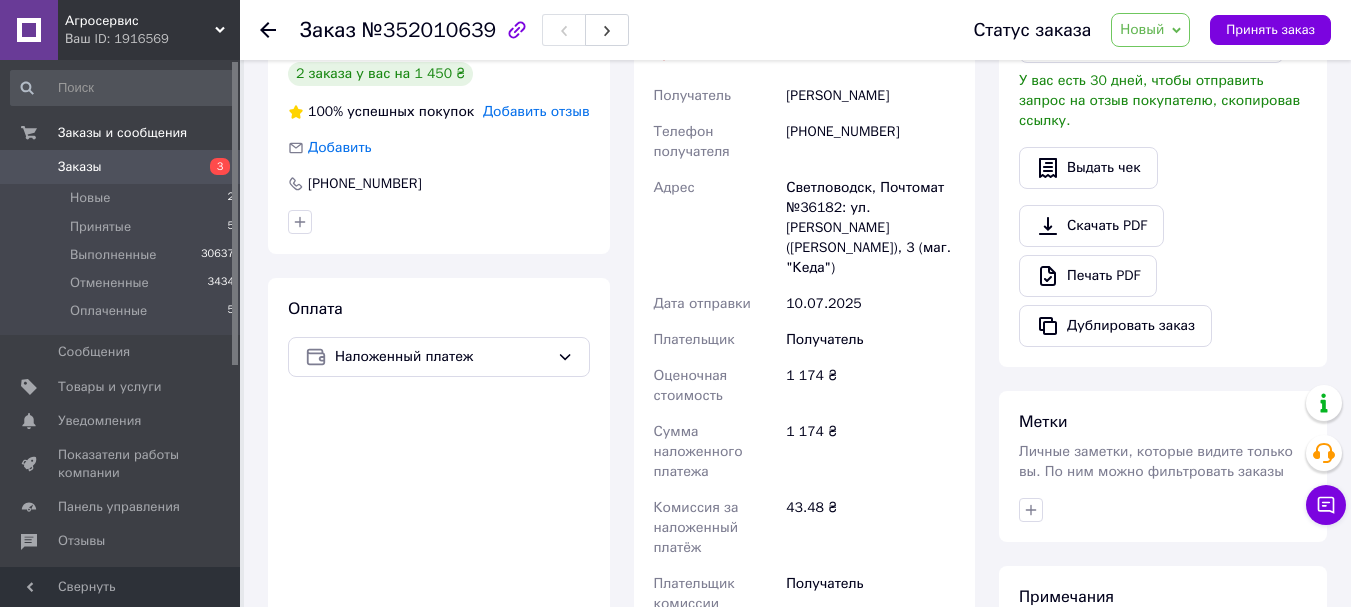 click on "Покупатель Сменить покупателя [PERSON_NAME] 2 заказа у вас на 1 450 ₴ 100%   успешных покупок Добавить отзыв Добавить [PHONE_NUMBER] Оплата Наложенный платеж" at bounding box center [439, 425] 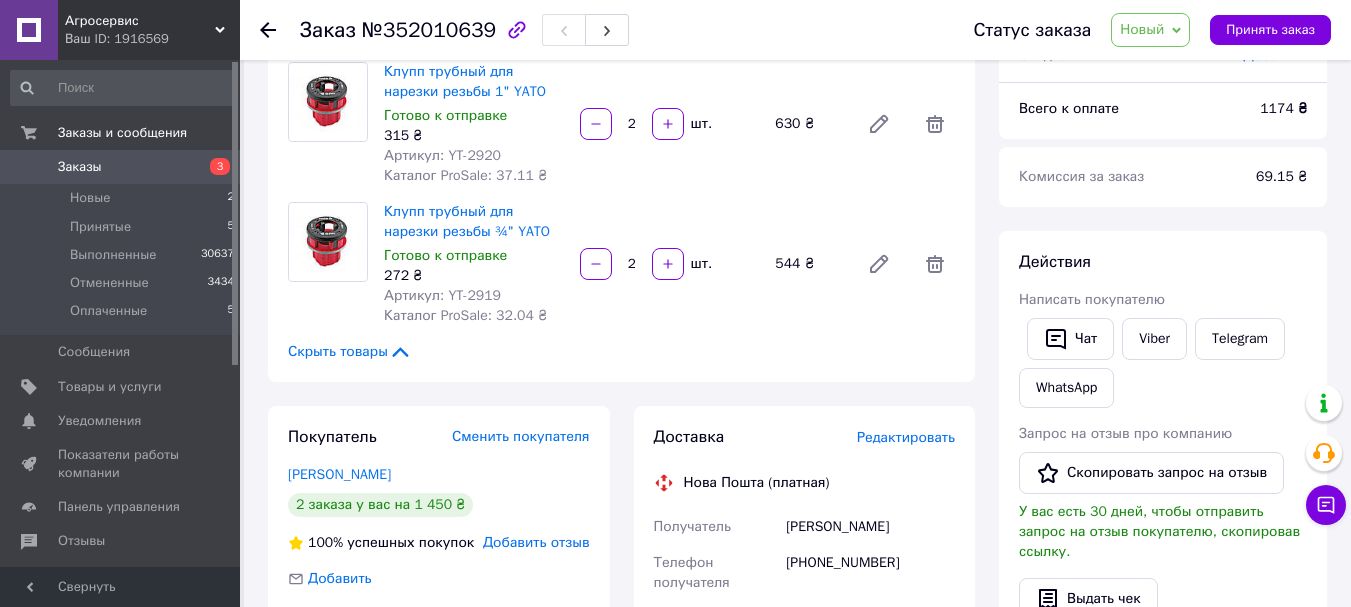 scroll, scrollTop: 100, scrollLeft: 0, axis: vertical 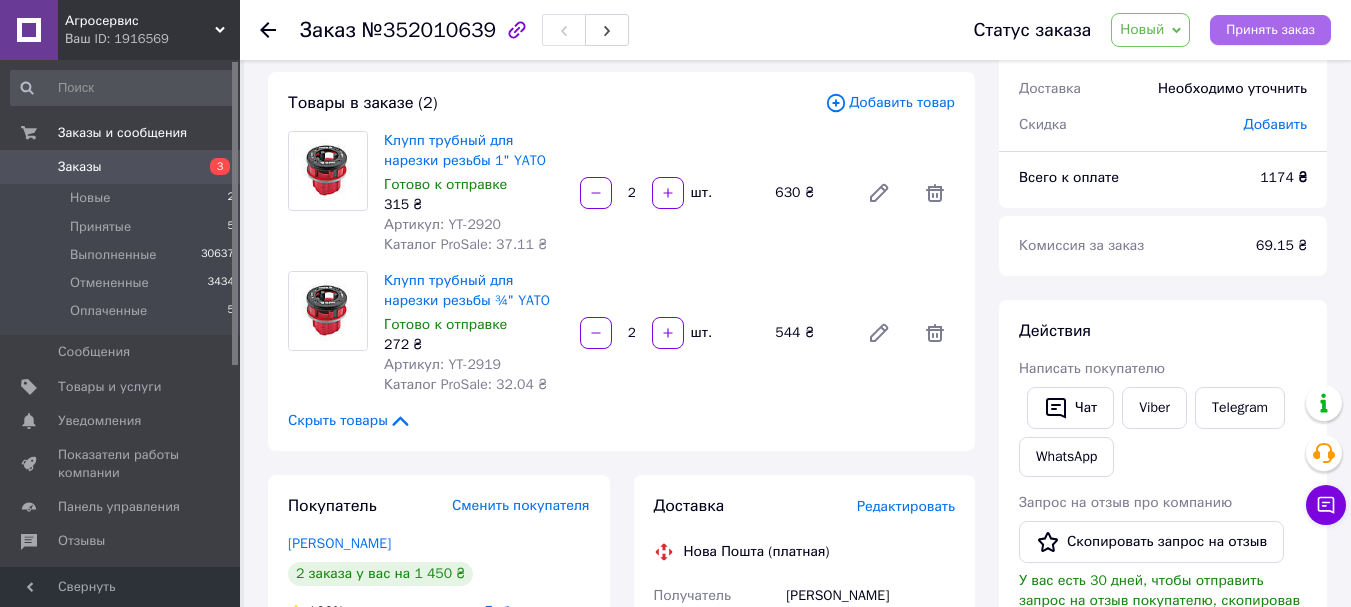 click on "Принять заказ" at bounding box center [1270, 30] 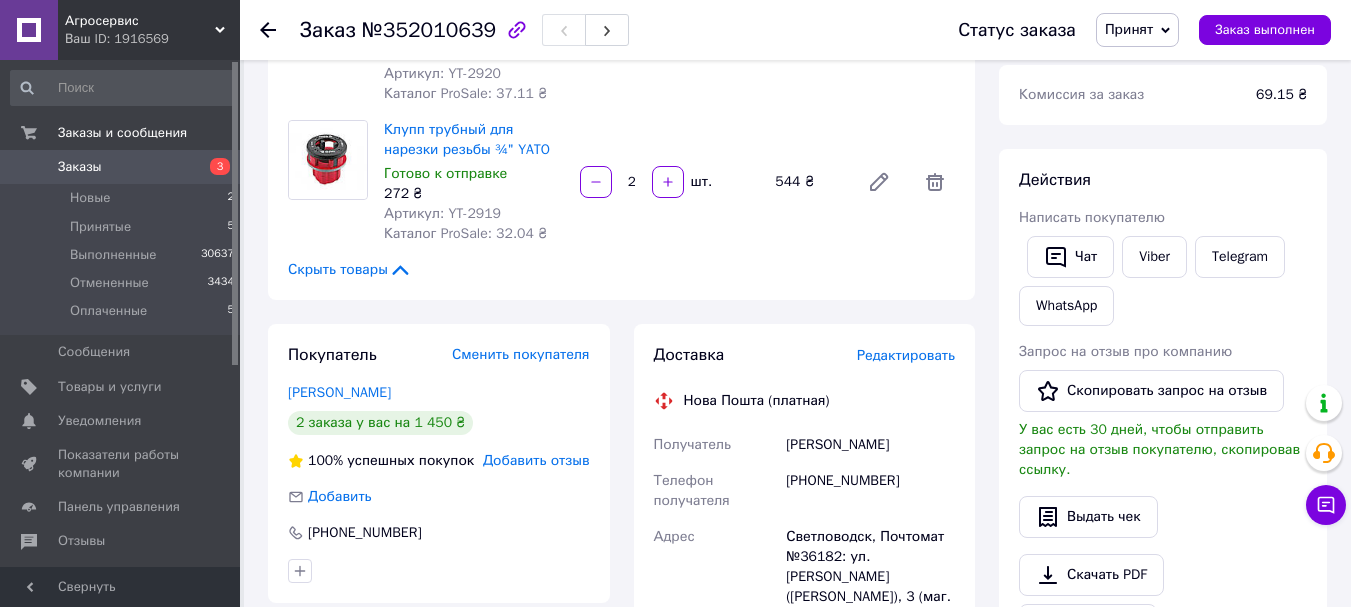 scroll, scrollTop: 400, scrollLeft: 0, axis: vertical 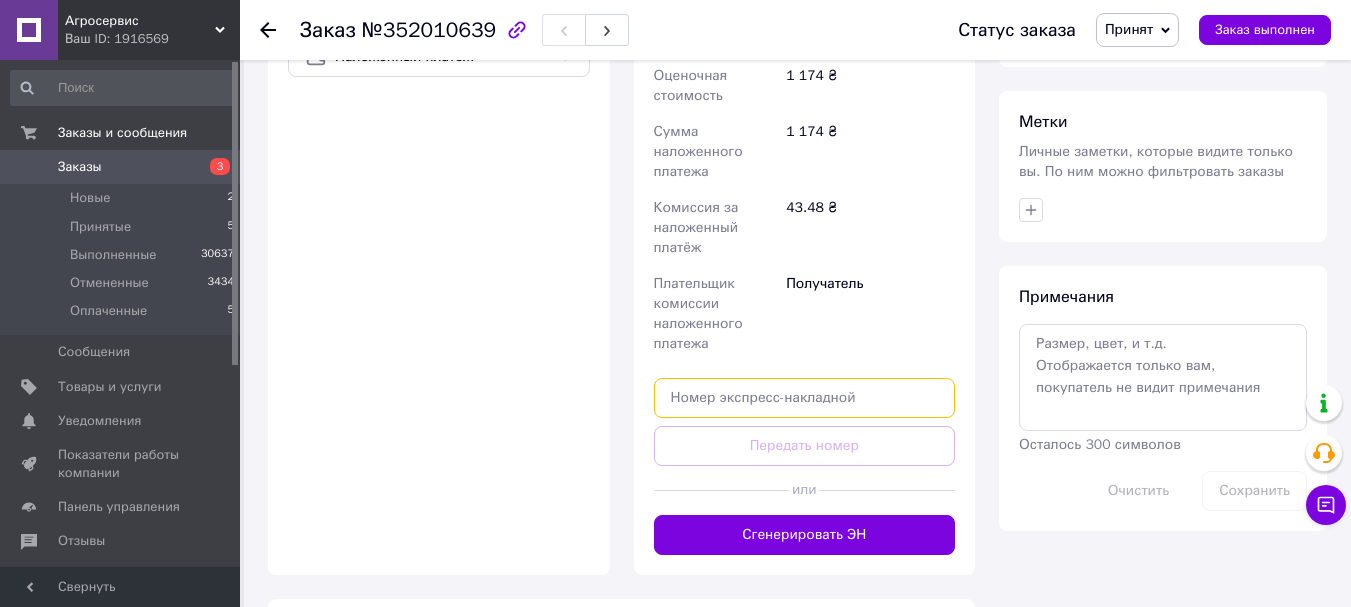 click at bounding box center (805, 398) 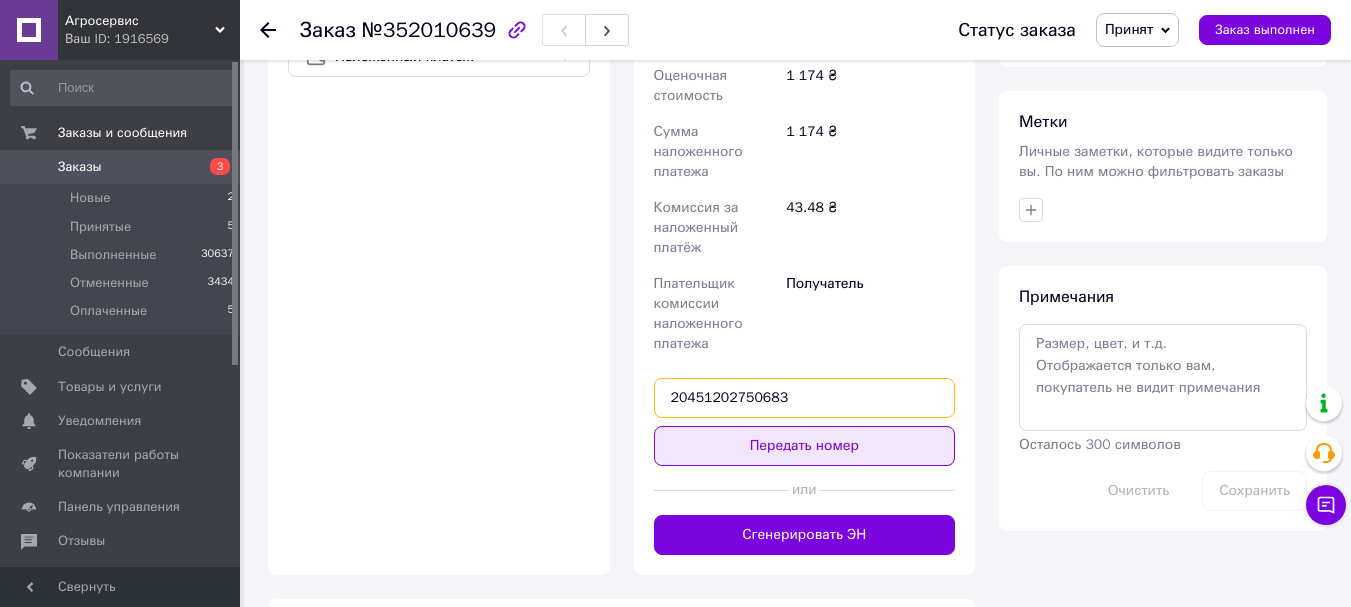 type on "20451202750683" 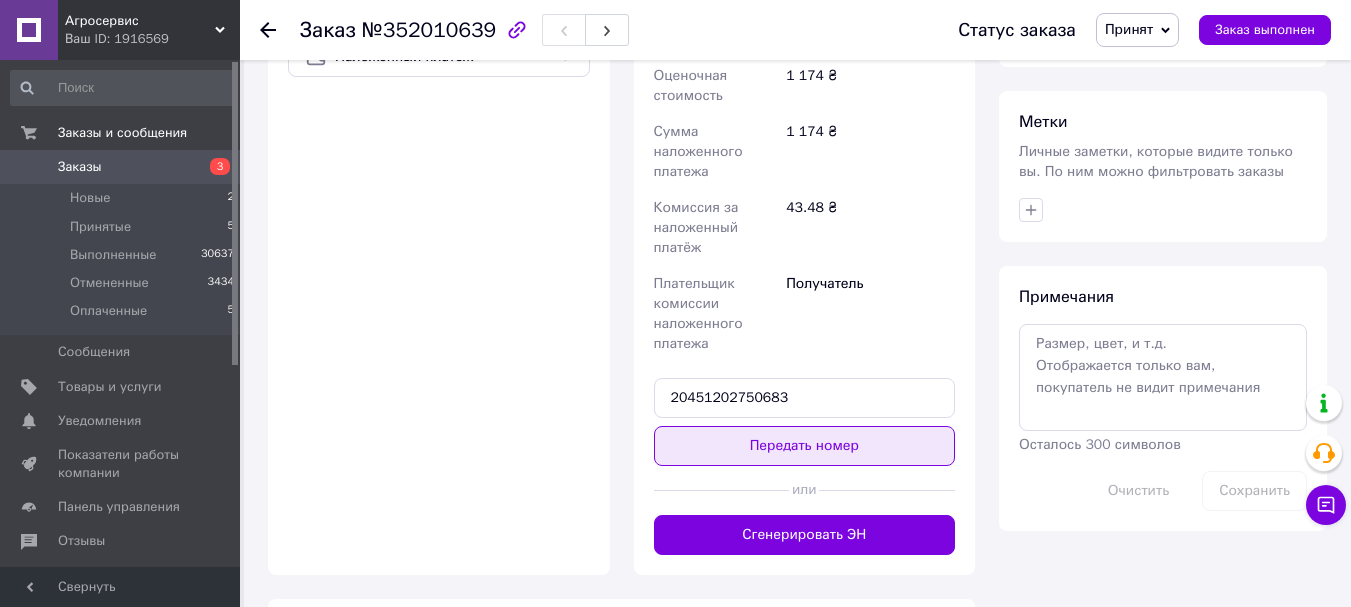 click on "Передать номер" at bounding box center [805, 446] 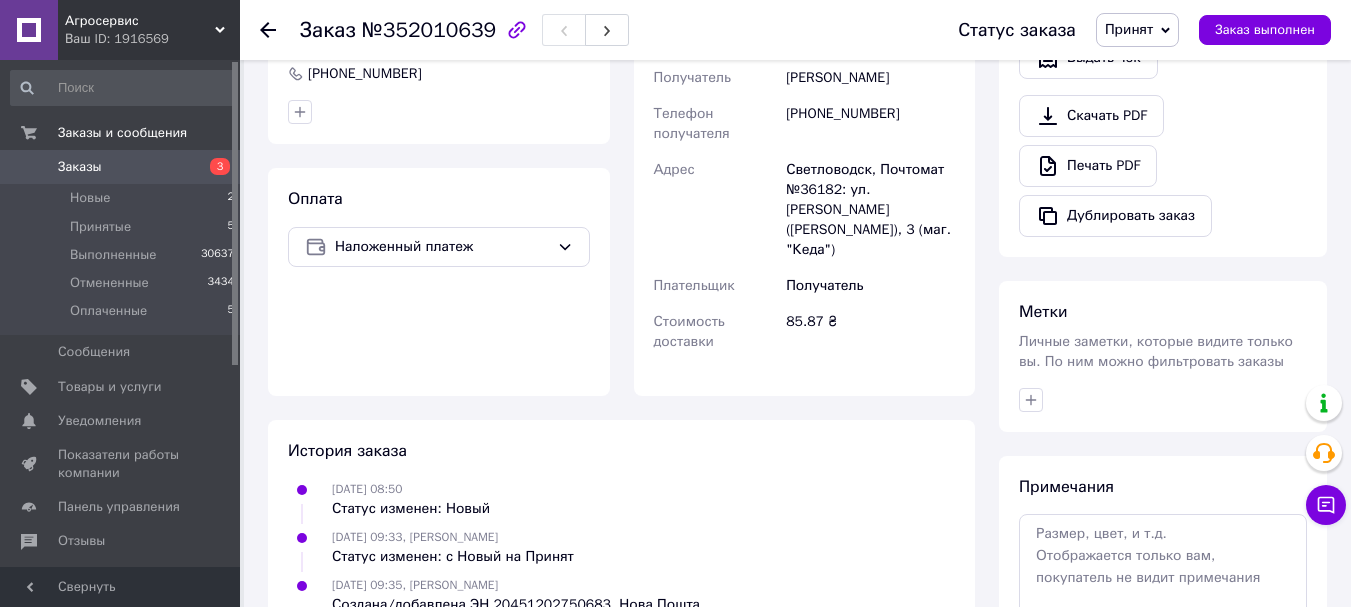 scroll, scrollTop: 228, scrollLeft: 0, axis: vertical 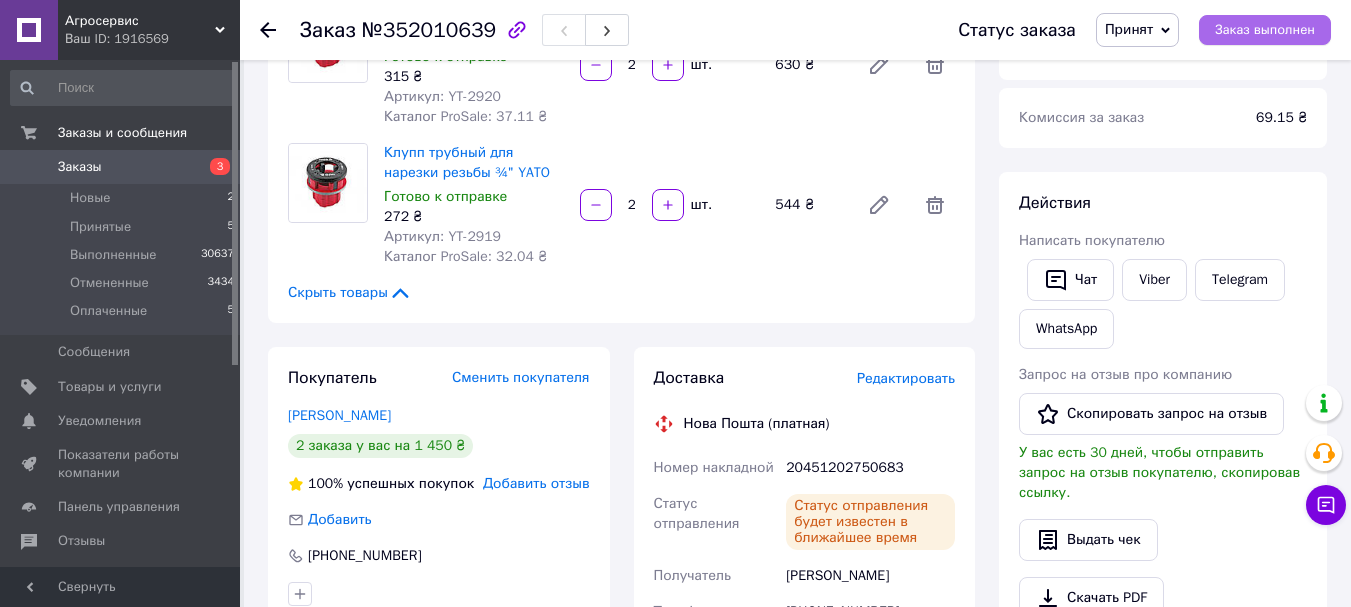 click on "Заказ выполнен" at bounding box center (1265, 30) 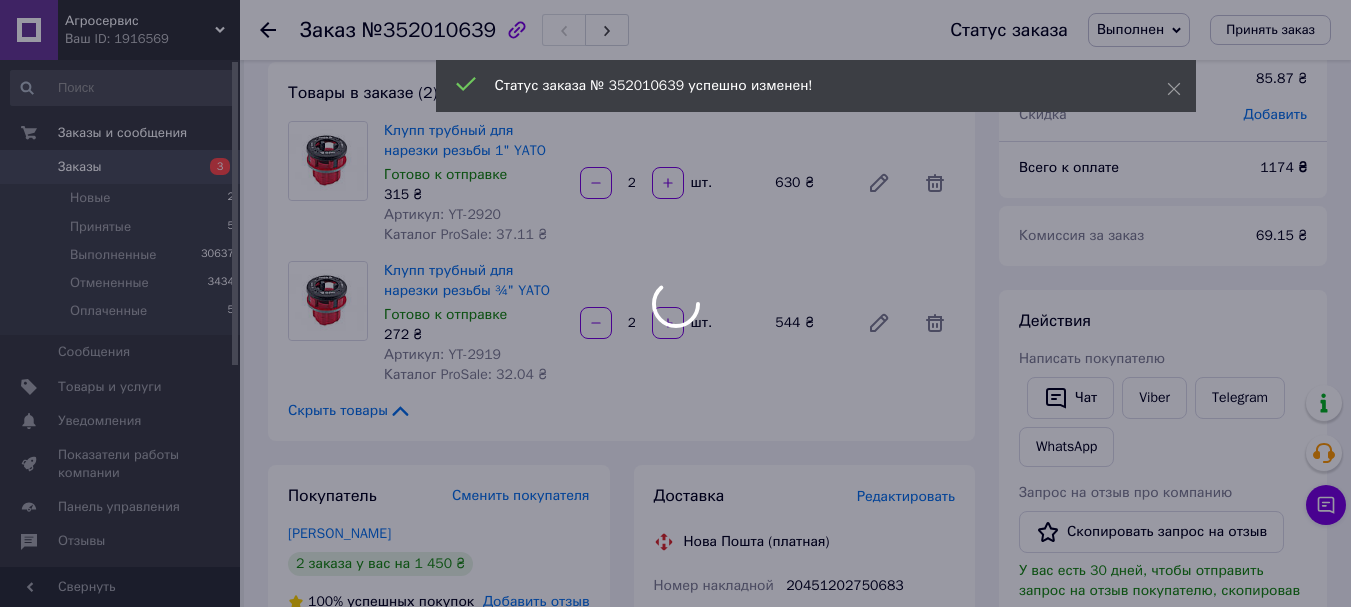 scroll, scrollTop: 28, scrollLeft: 0, axis: vertical 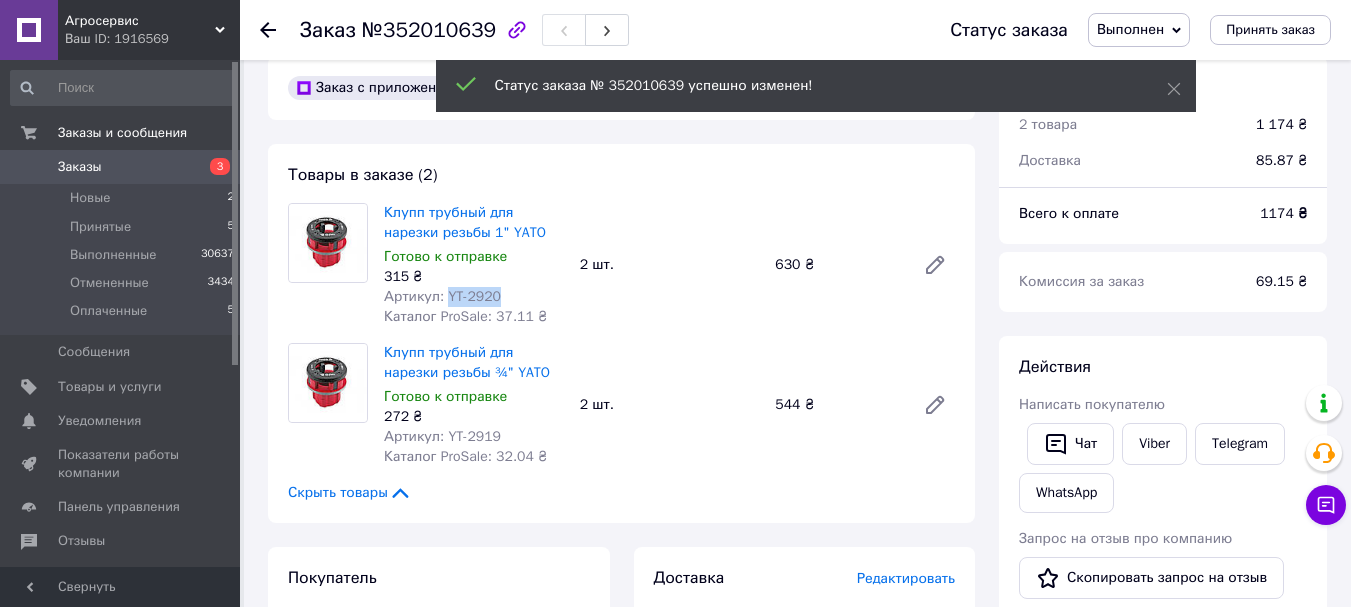 drag, startPoint x: 493, startPoint y: 296, endPoint x: 442, endPoint y: 290, distance: 51.351727 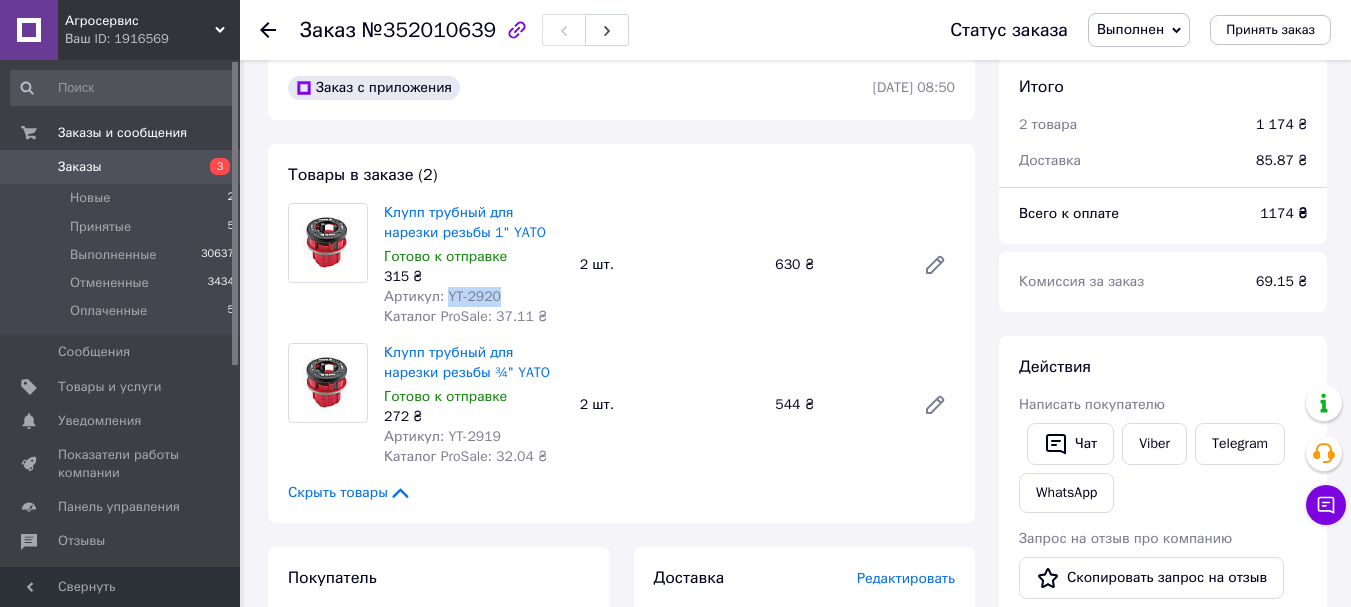 copy on "YT-2920" 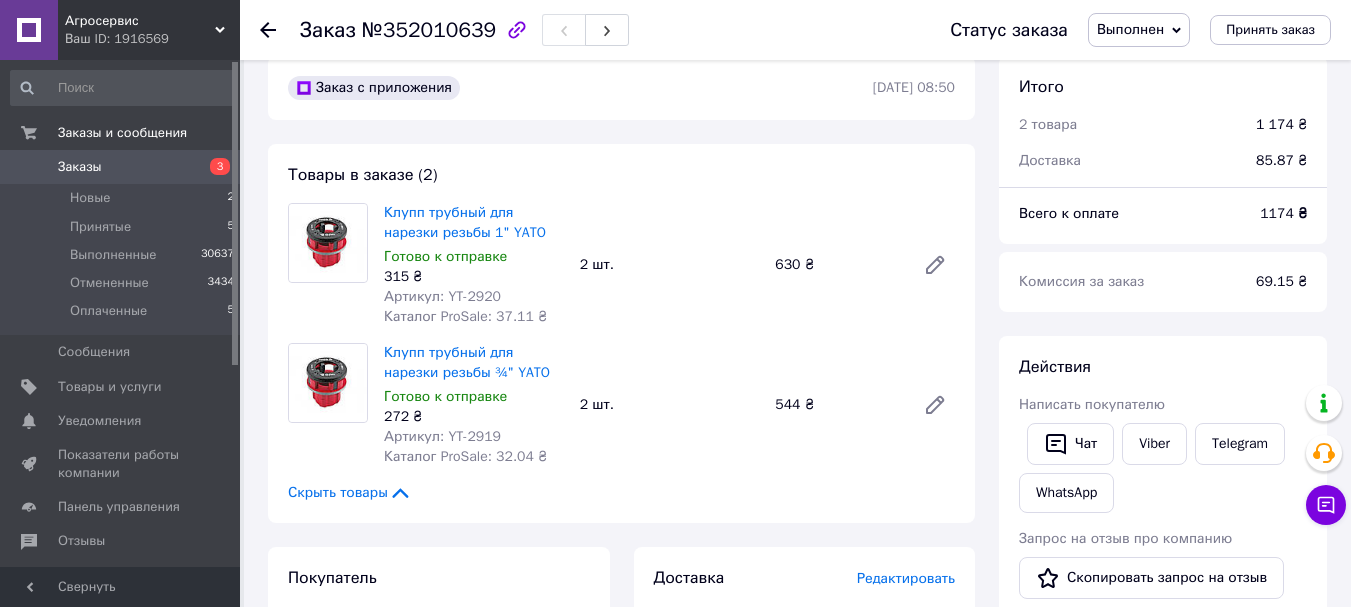 click 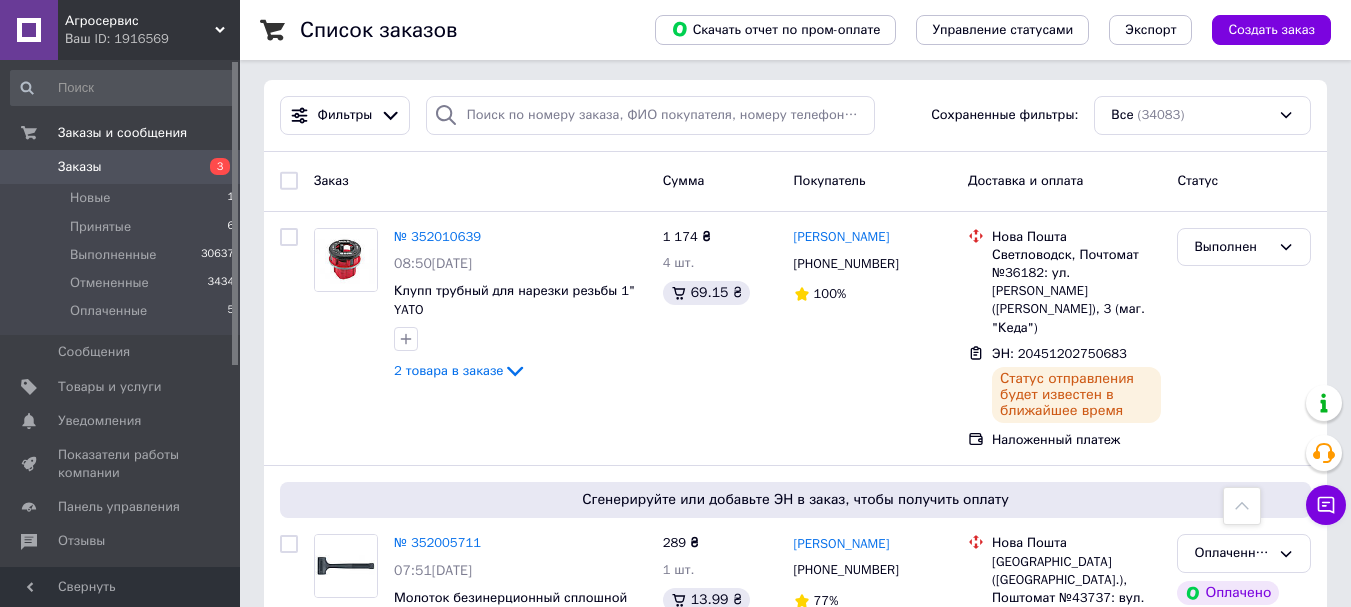 scroll, scrollTop: 0, scrollLeft: 0, axis: both 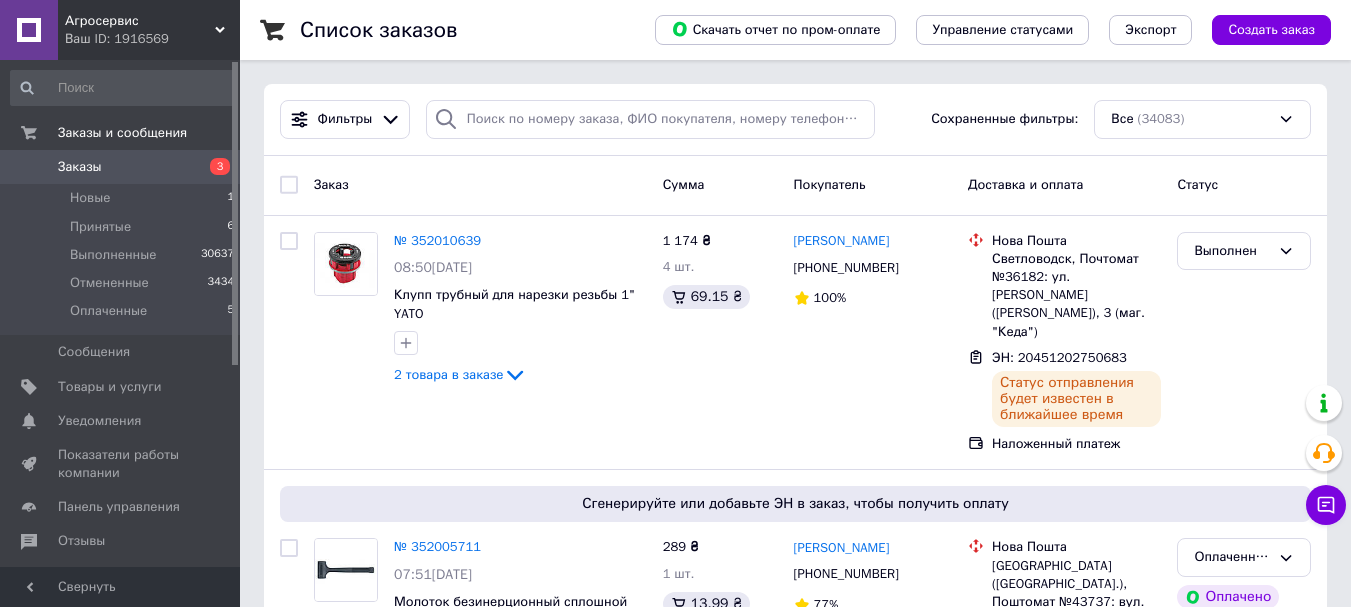 click on "Заказы" at bounding box center (80, 167) 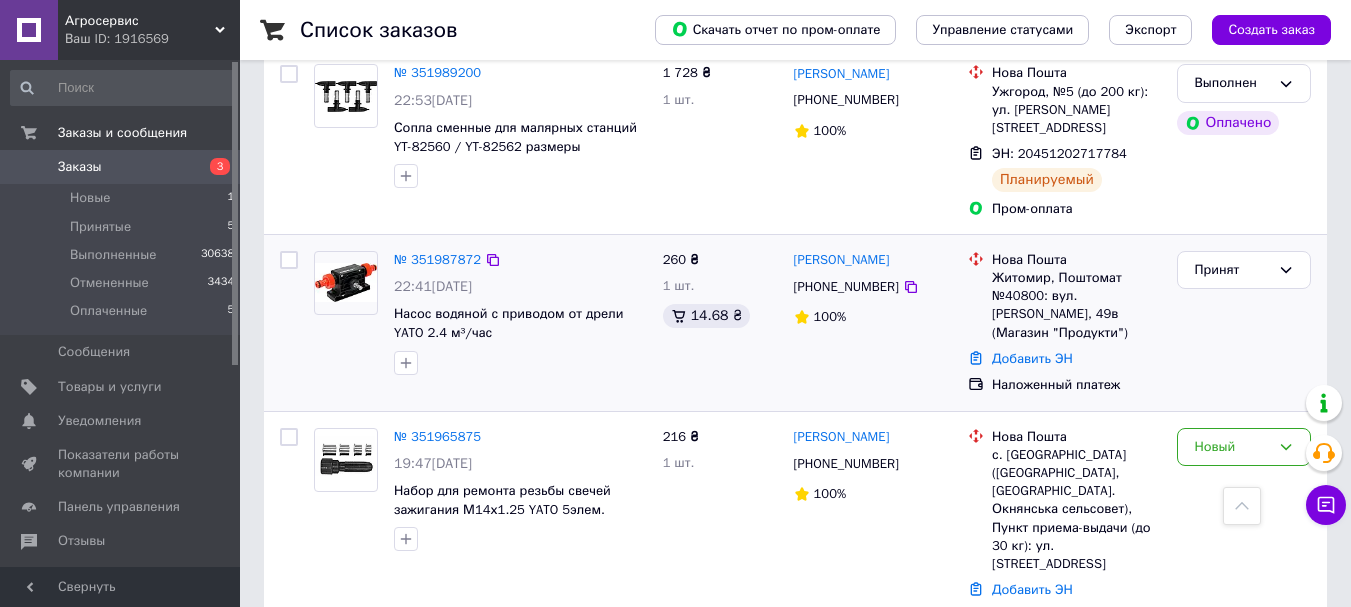scroll, scrollTop: 700, scrollLeft: 0, axis: vertical 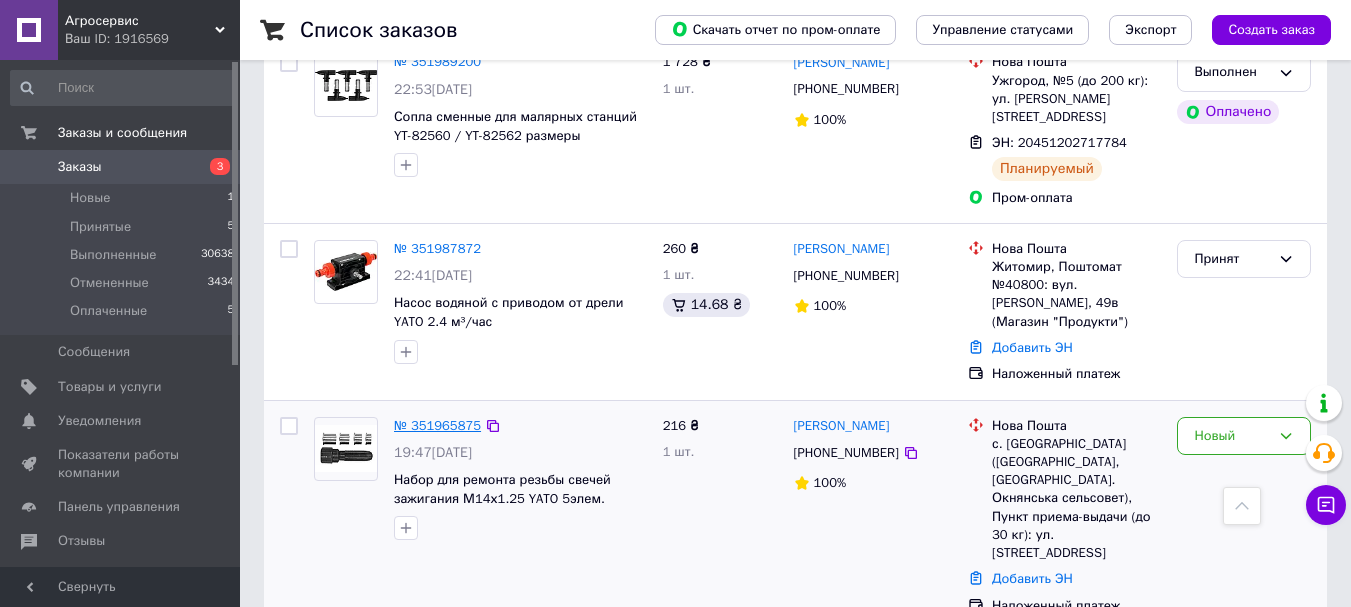 click on "№ 351965875" at bounding box center [437, 425] 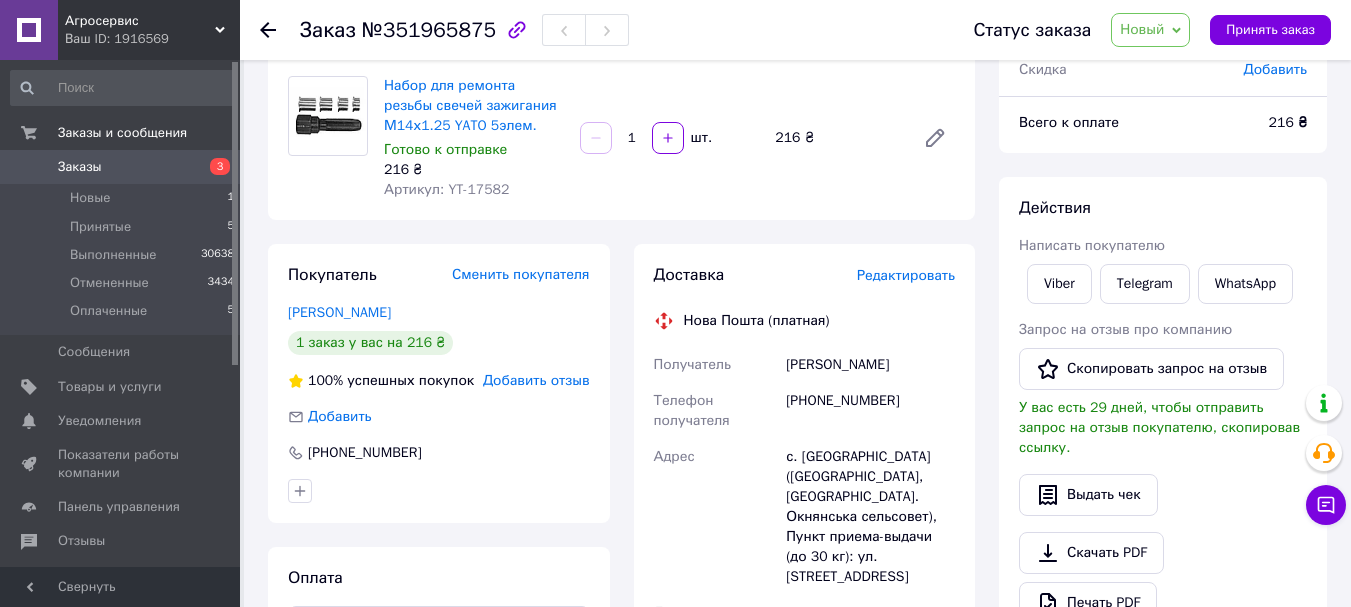 scroll, scrollTop: 0, scrollLeft: 0, axis: both 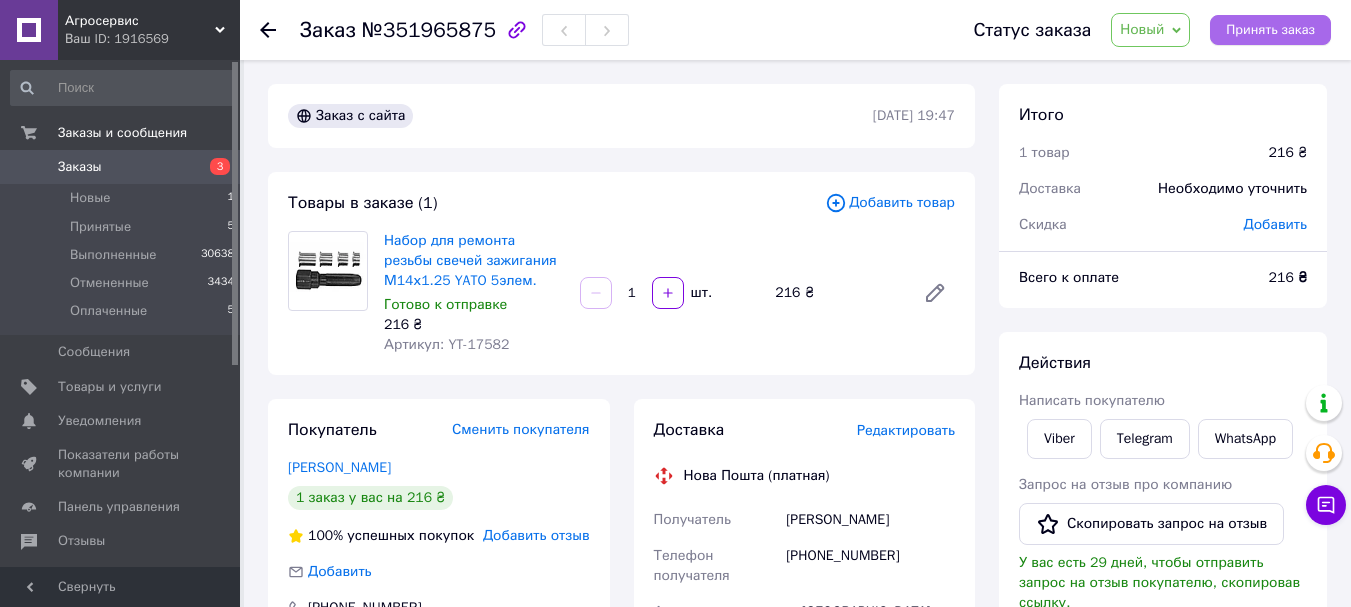 click on "Принять заказ" at bounding box center [1270, 30] 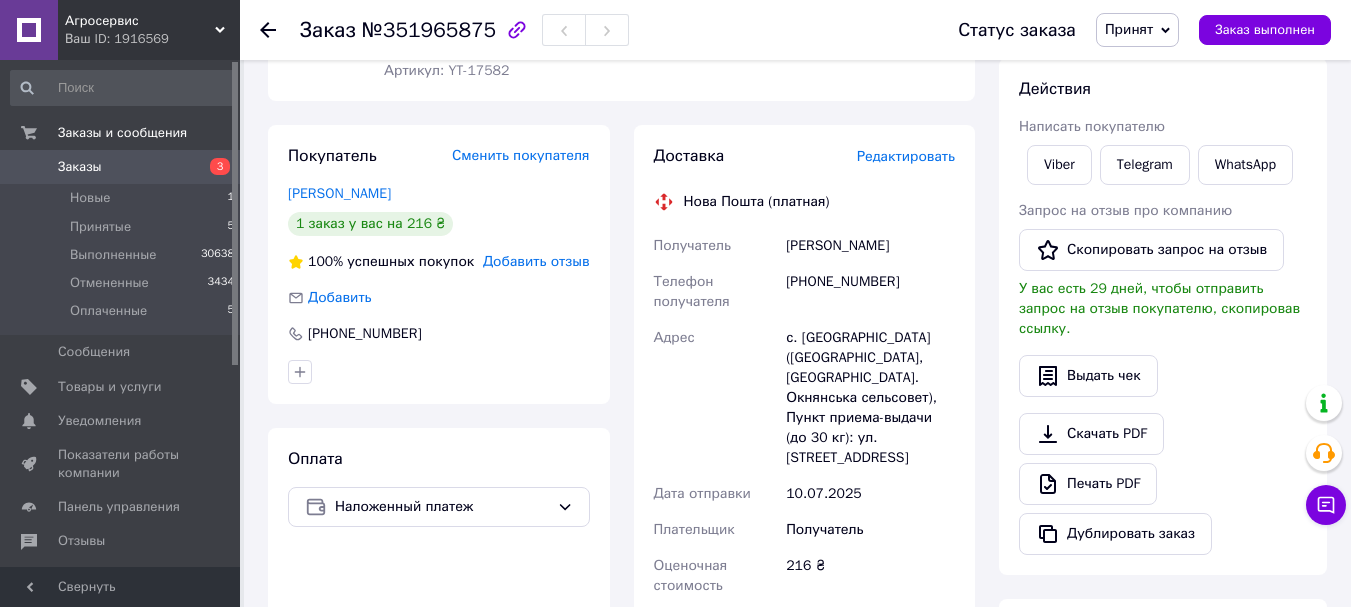 scroll, scrollTop: 300, scrollLeft: 0, axis: vertical 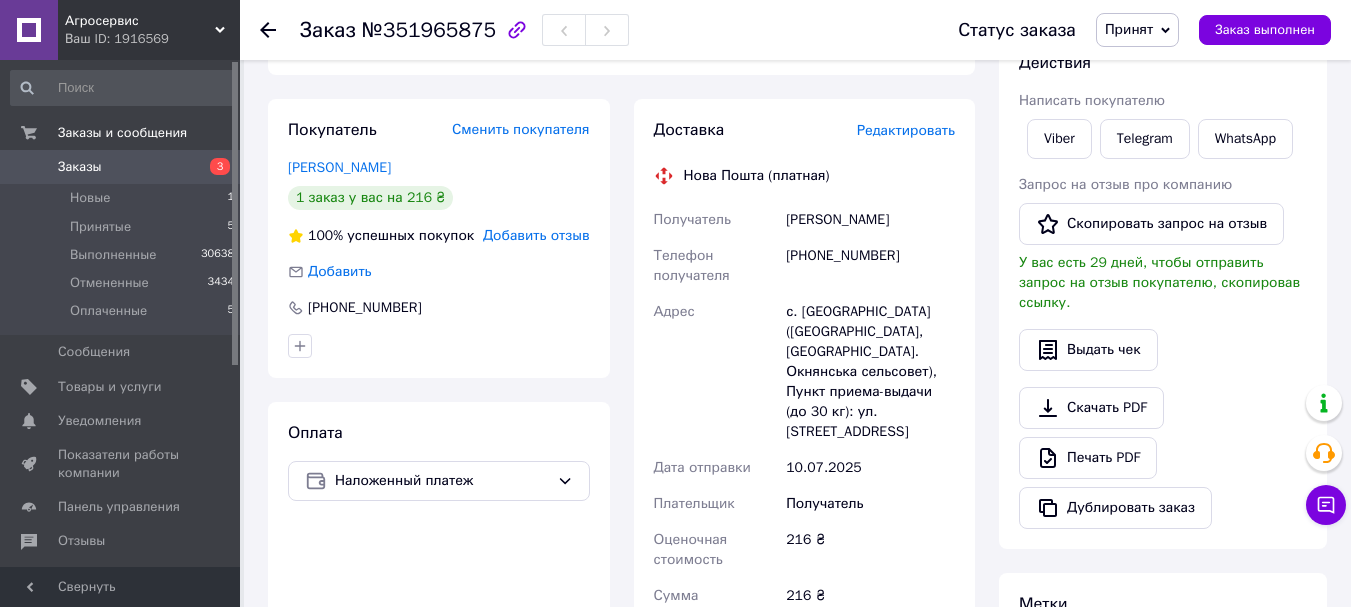 click 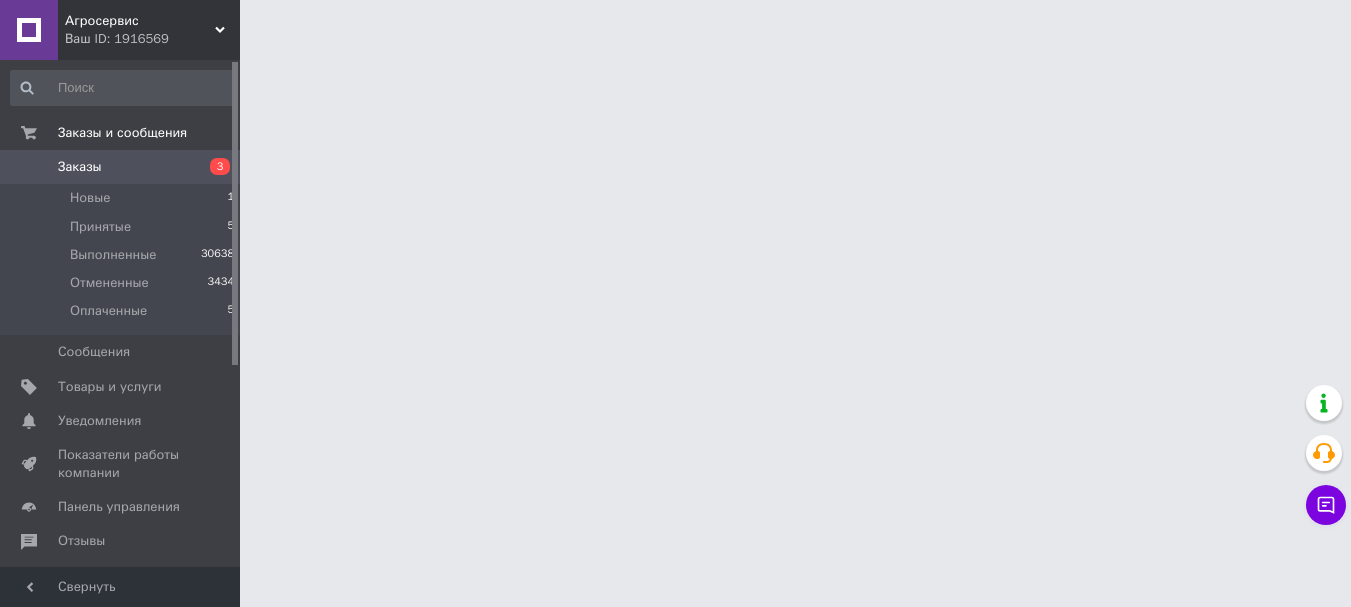 scroll, scrollTop: 0, scrollLeft: 0, axis: both 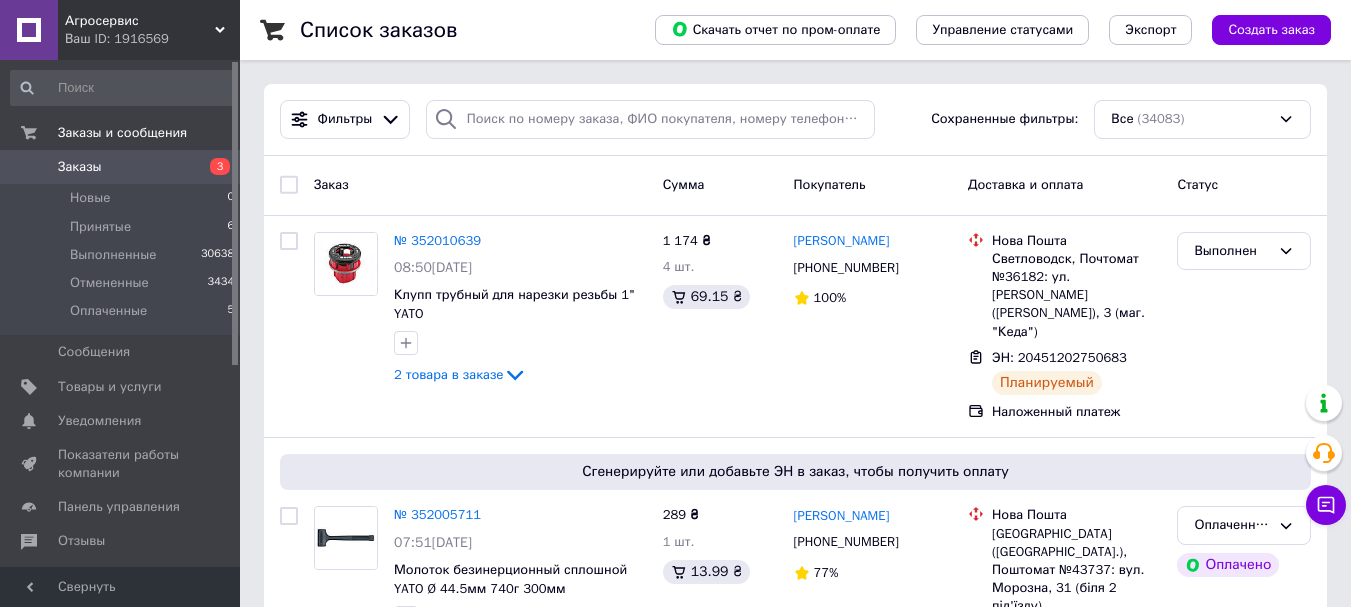 click on "Заказы" at bounding box center [80, 167] 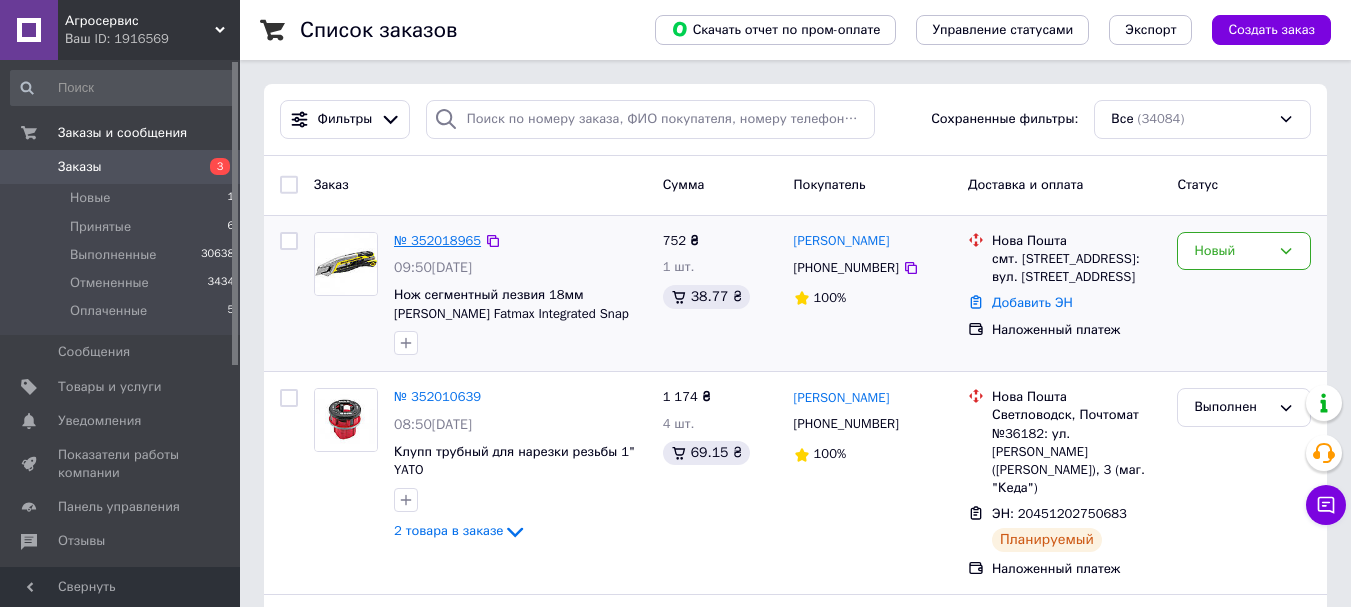 click on "№ 352018965" at bounding box center [437, 240] 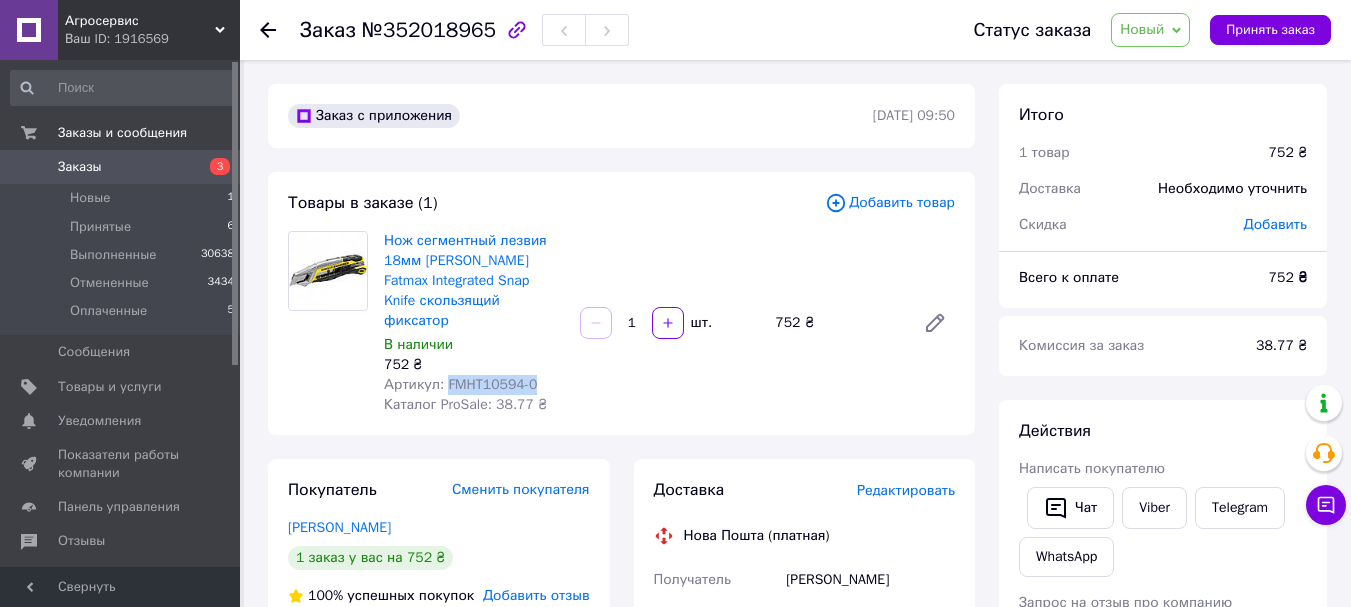 drag, startPoint x: 535, startPoint y: 364, endPoint x: 443, endPoint y: 361, distance: 92.0489 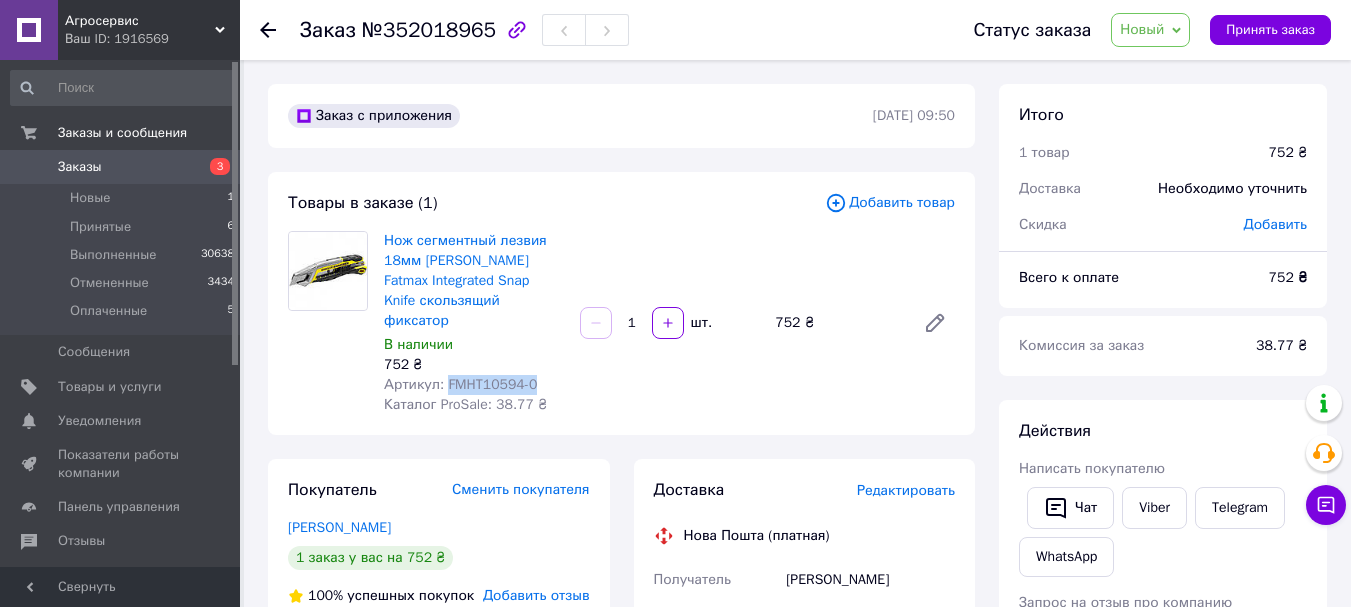 copy on "FMHT10594-0" 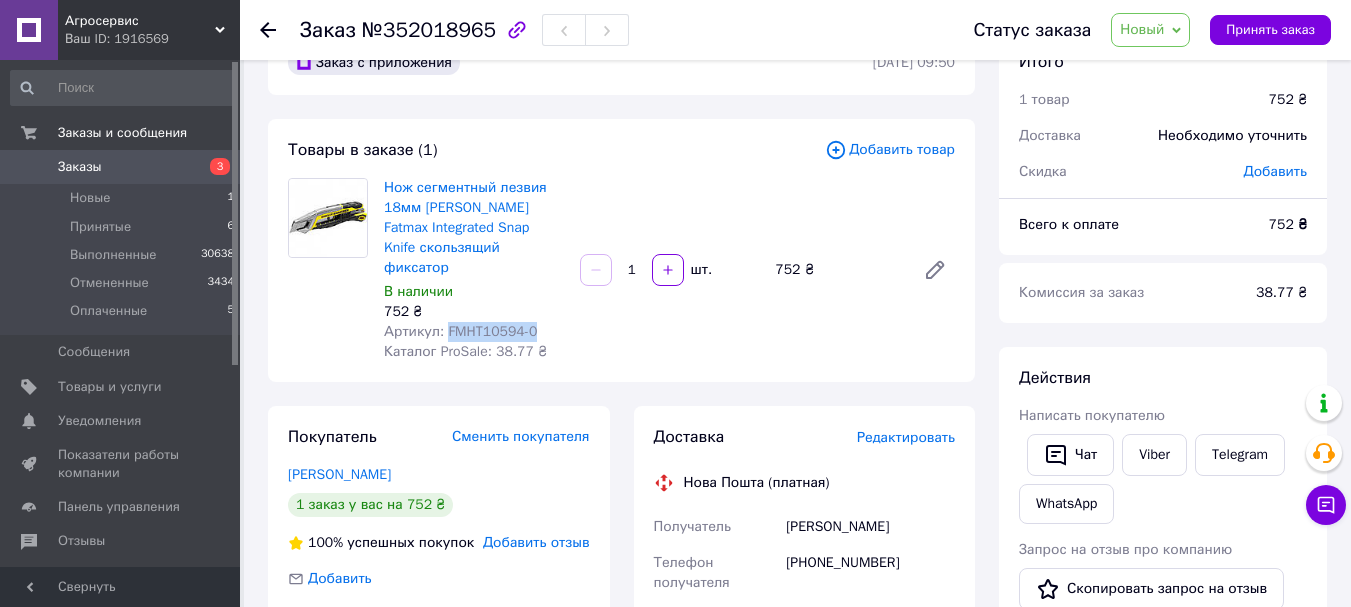 scroll, scrollTop: 100, scrollLeft: 0, axis: vertical 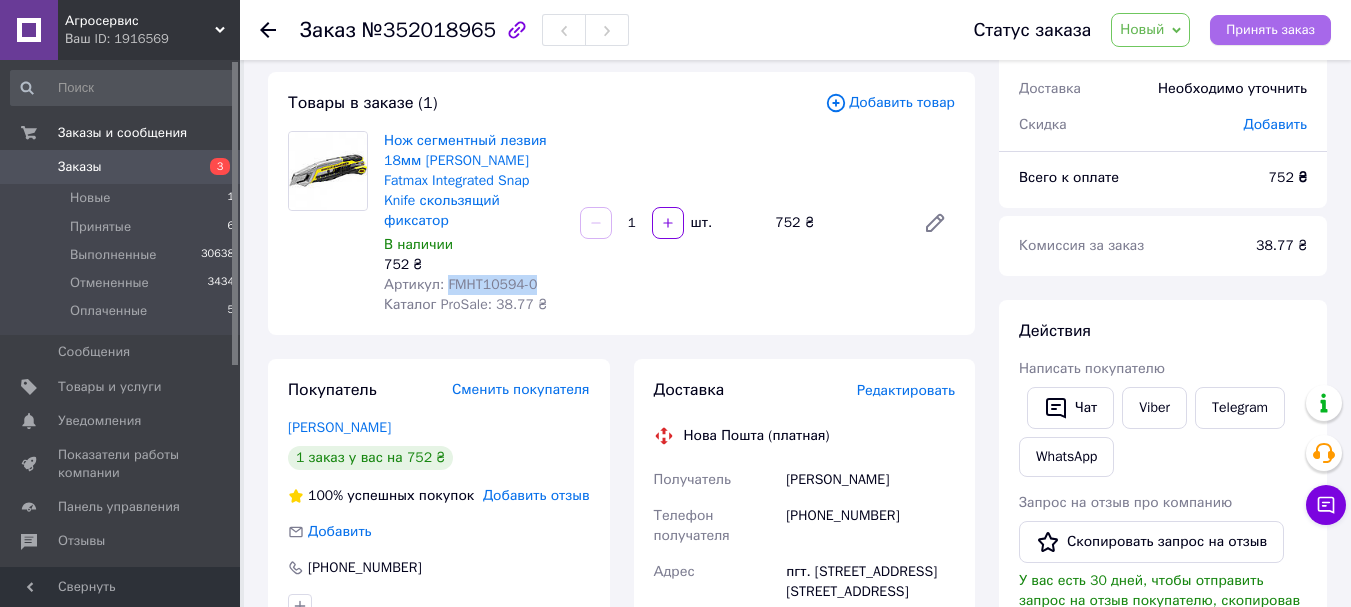 click on "Принять заказ" at bounding box center [1270, 30] 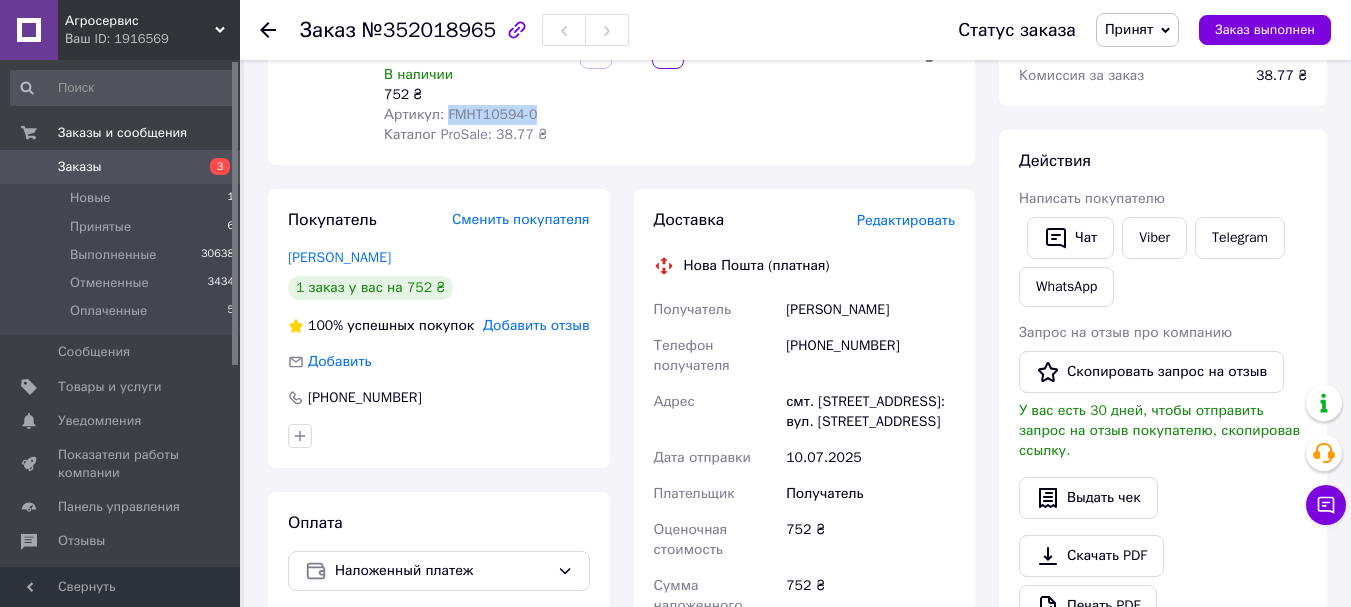 scroll, scrollTop: 300, scrollLeft: 0, axis: vertical 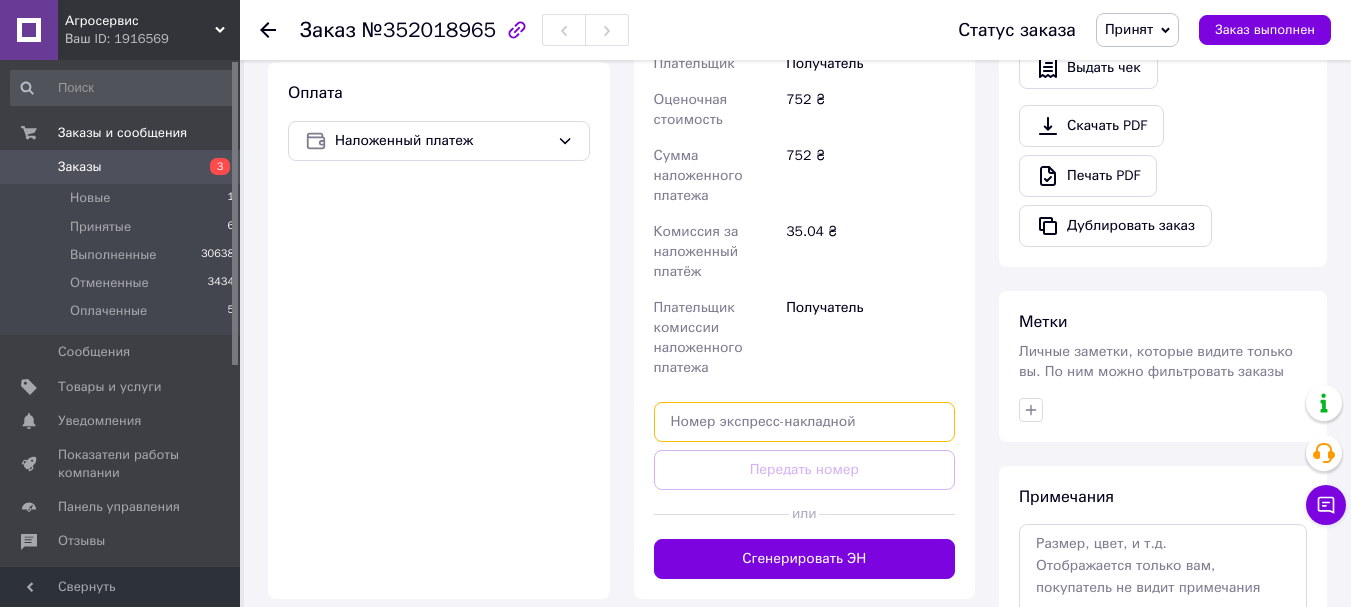 click at bounding box center [805, 422] 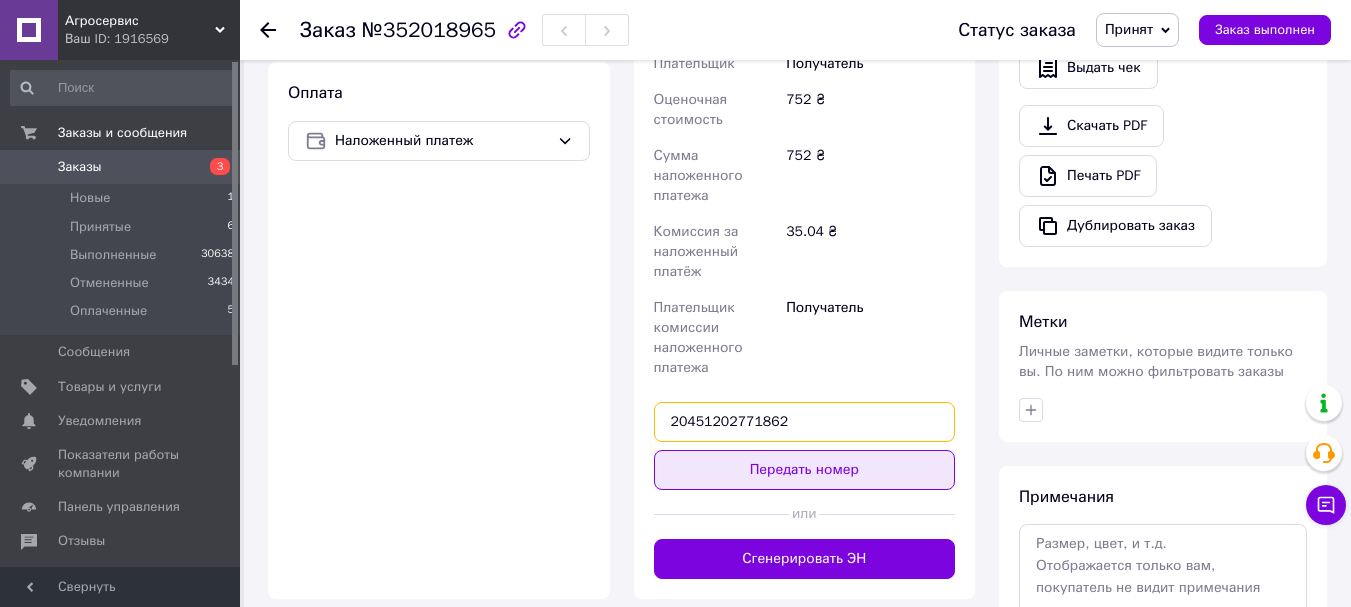 type on "20451202771862" 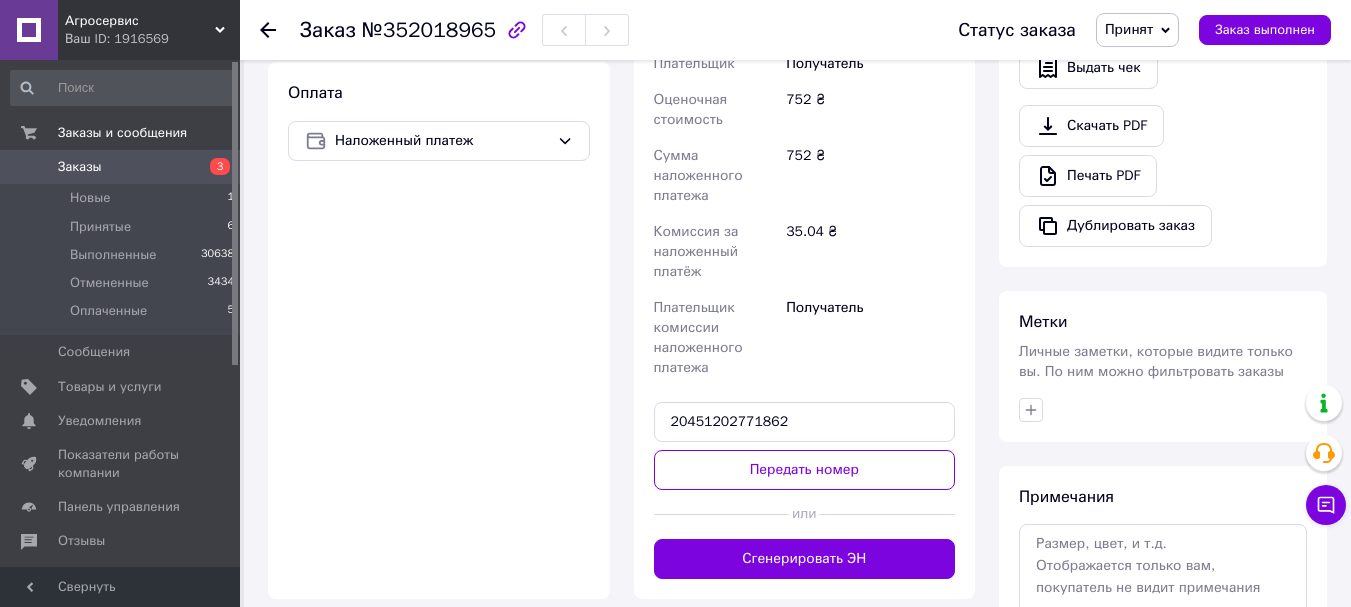 click on "Передать номер" at bounding box center (805, 470) 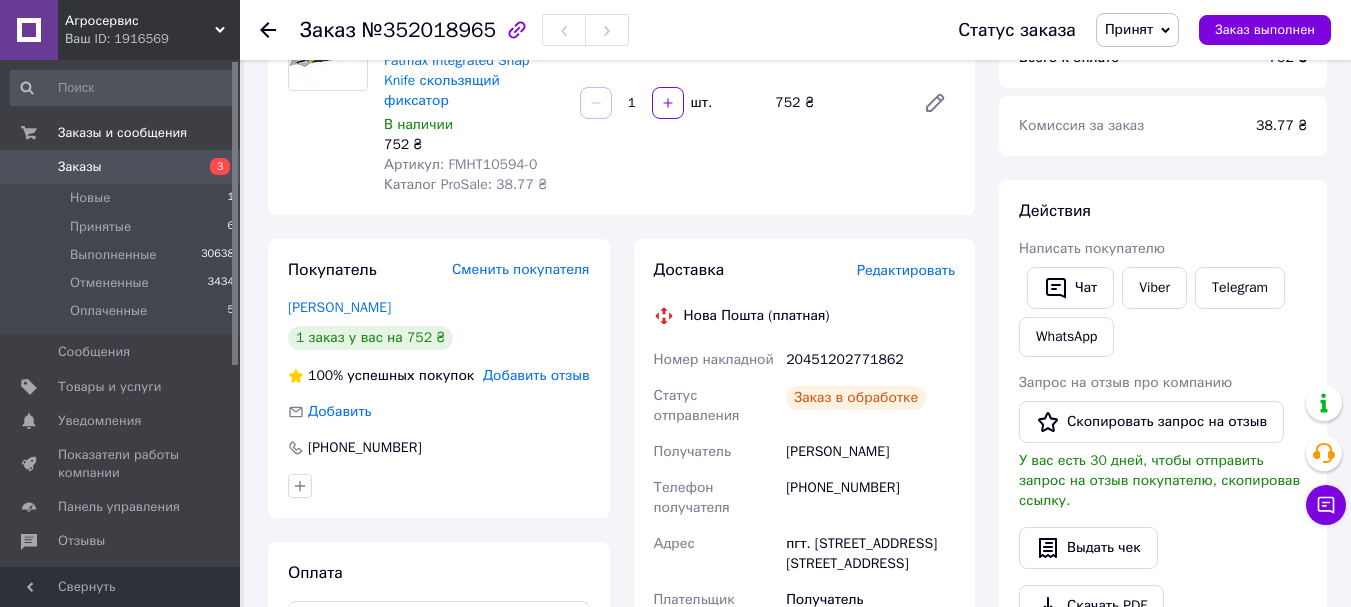 scroll, scrollTop: 200, scrollLeft: 0, axis: vertical 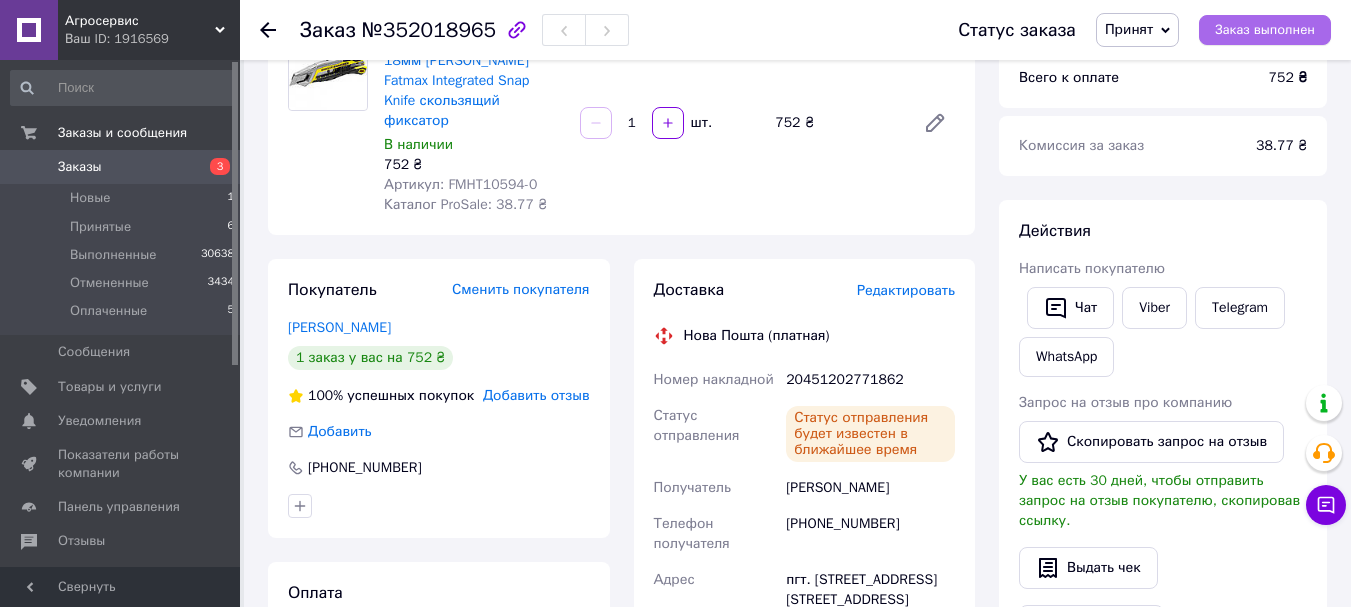 click on "Заказ выполнен" at bounding box center [1265, 30] 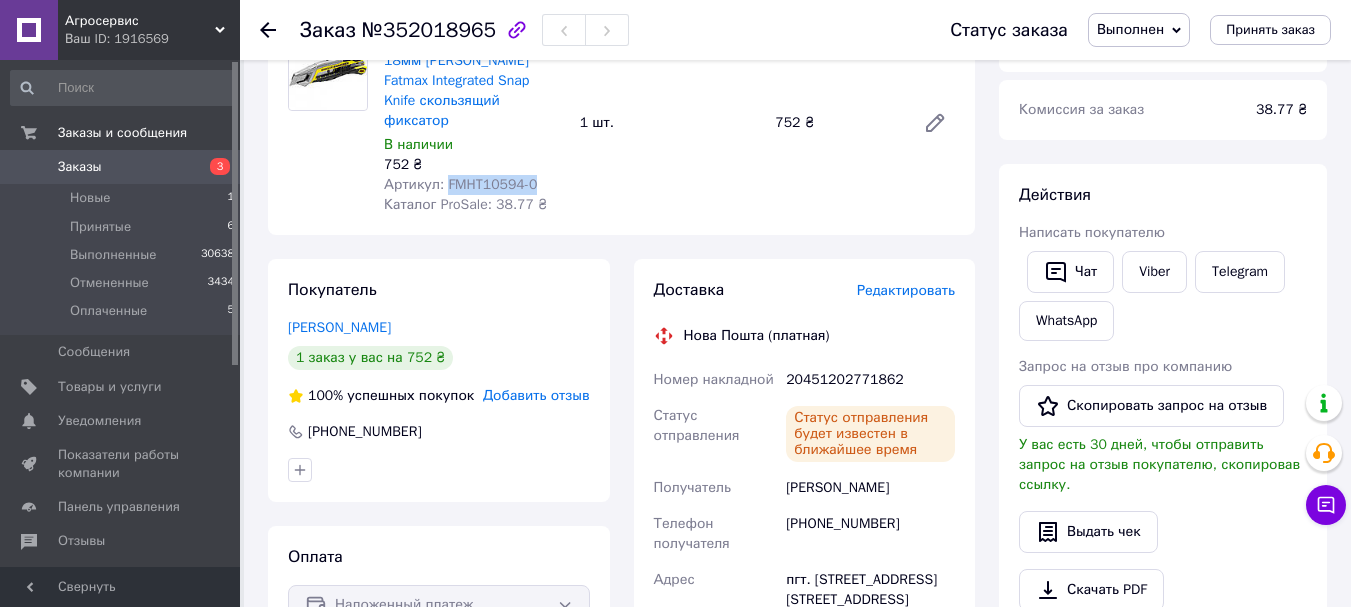 drag, startPoint x: 531, startPoint y: 163, endPoint x: 443, endPoint y: 158, distance: 88.14193 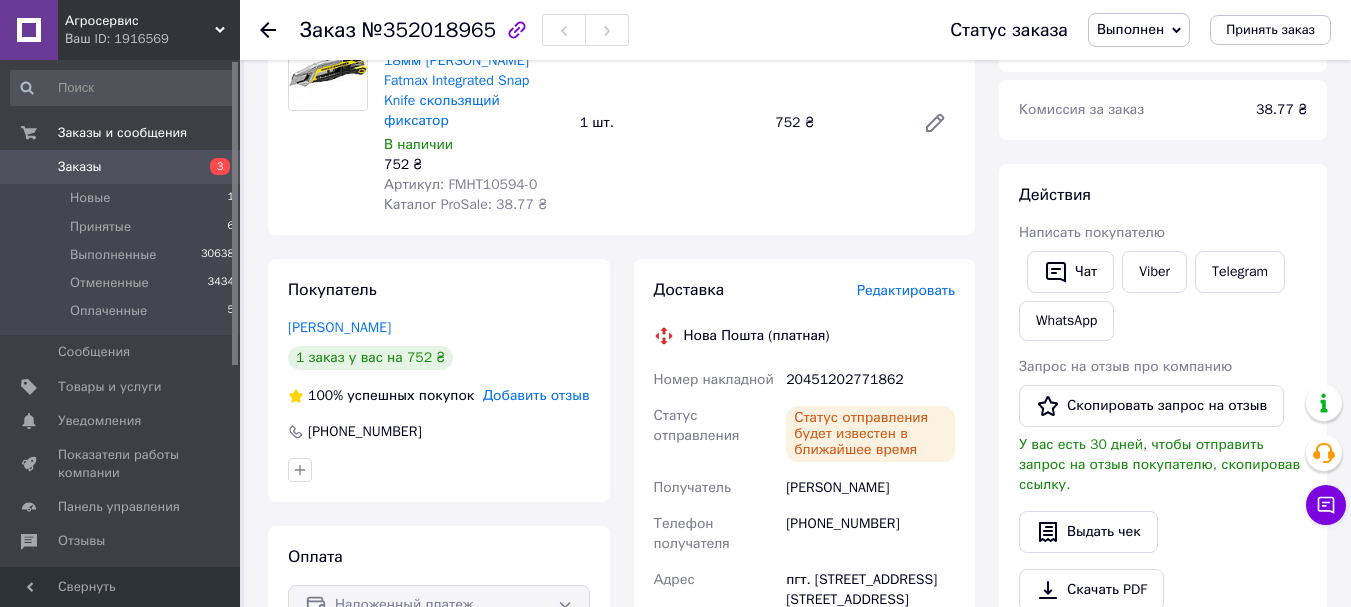 click 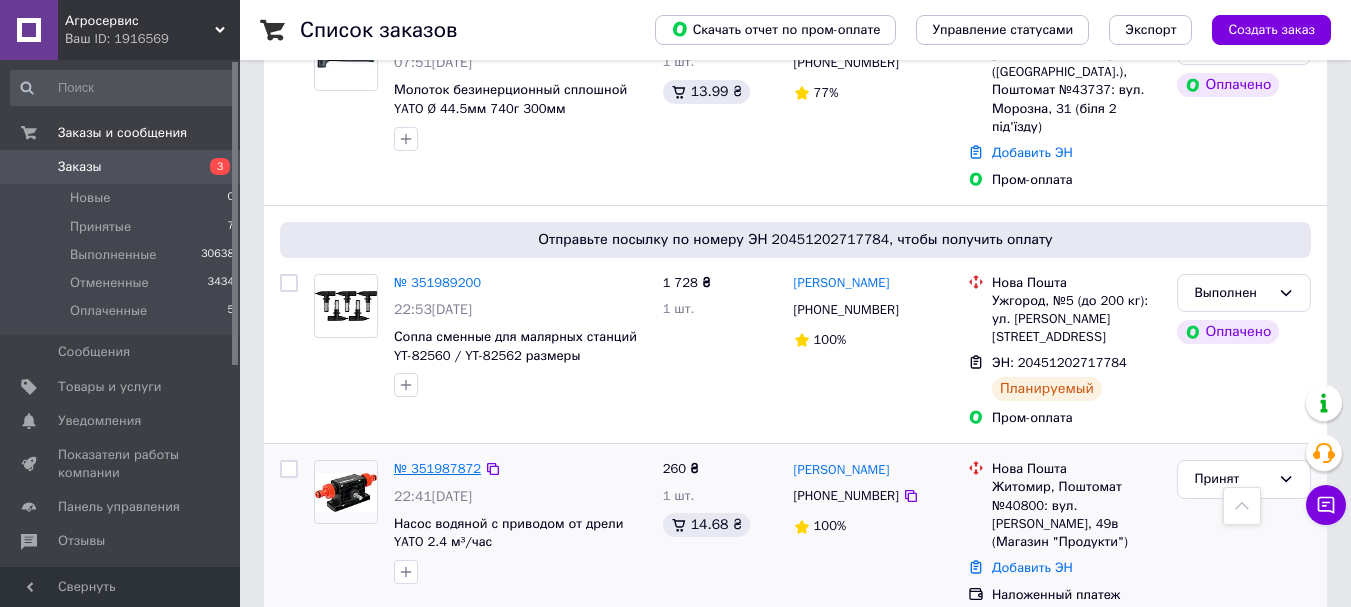 scroll, scrollTop: 800, scrollLeft: 0, axis: vertical 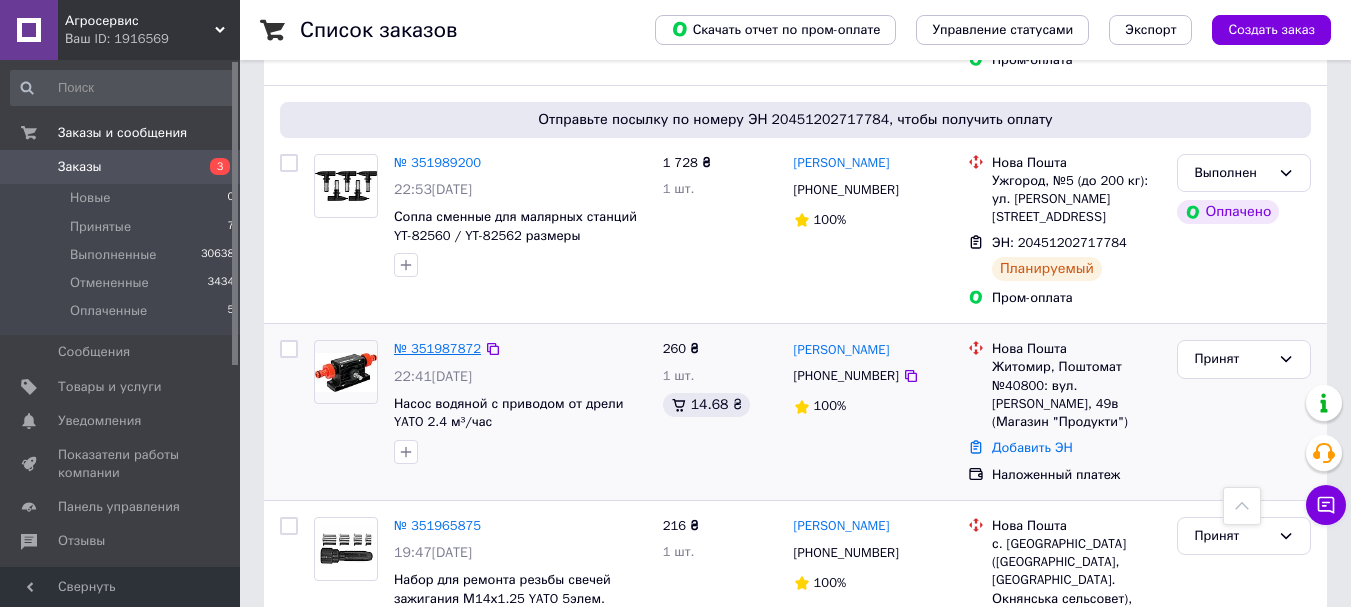 click on "№ 351987872" at bounding box center [437, 348] 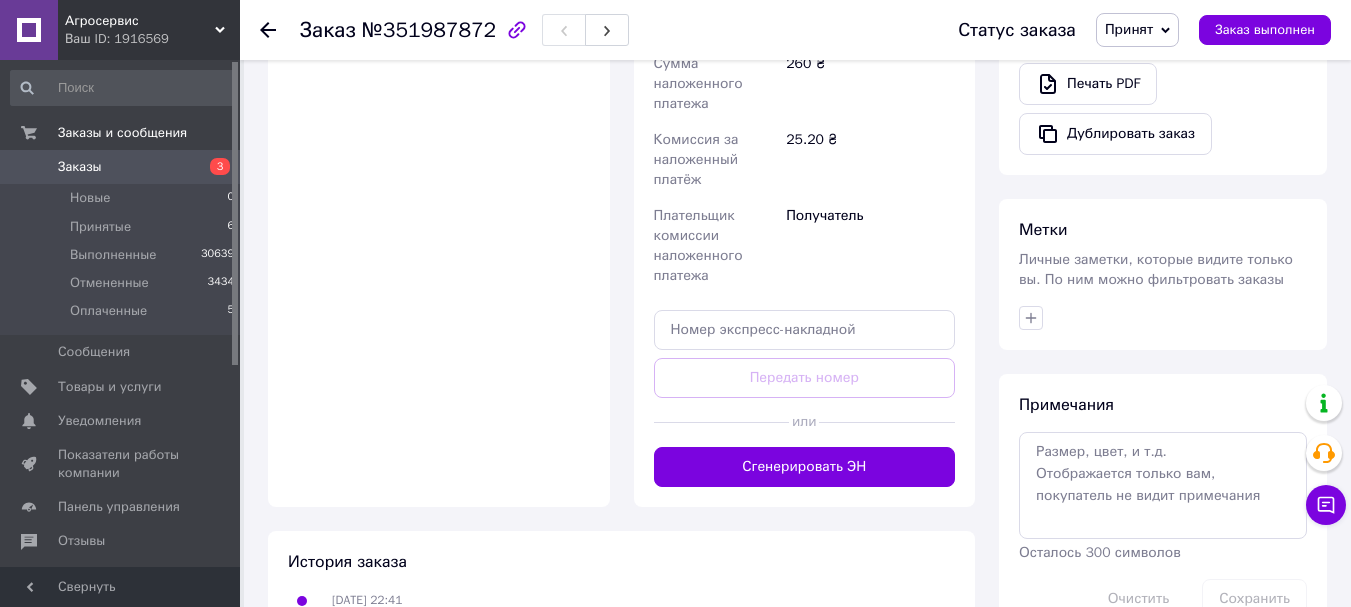 scroll, scrollTop: 800, scrollLeft: 0, axis: vertical 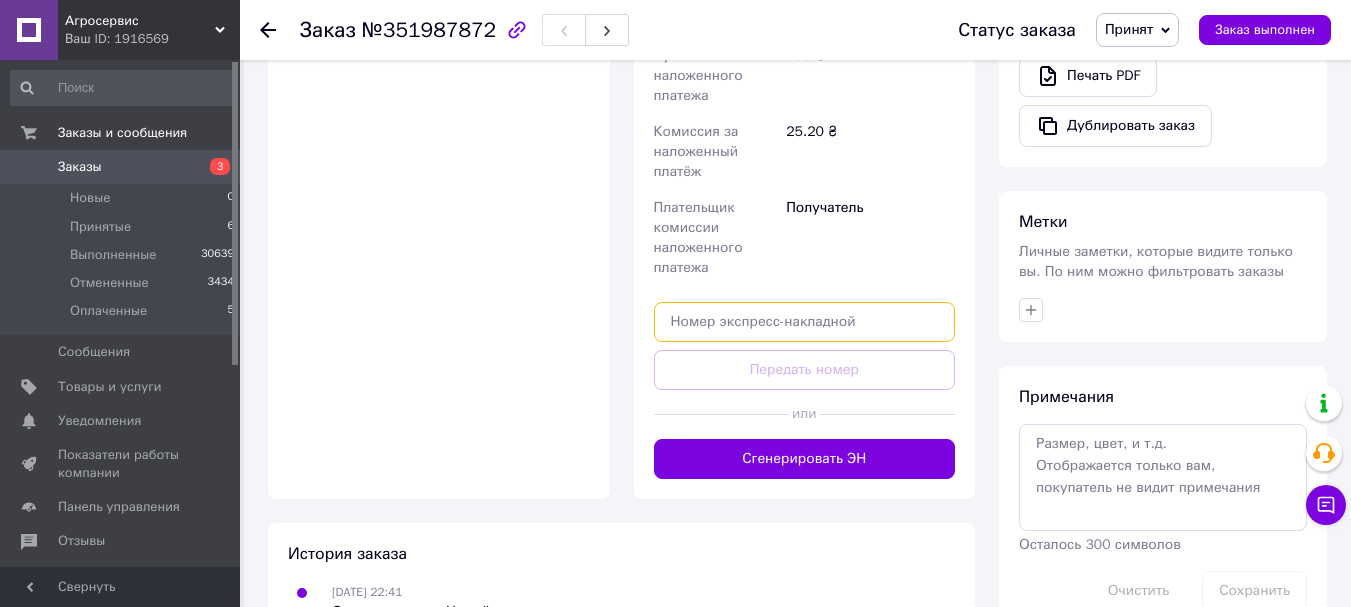 click at bounding box center [805, 322] 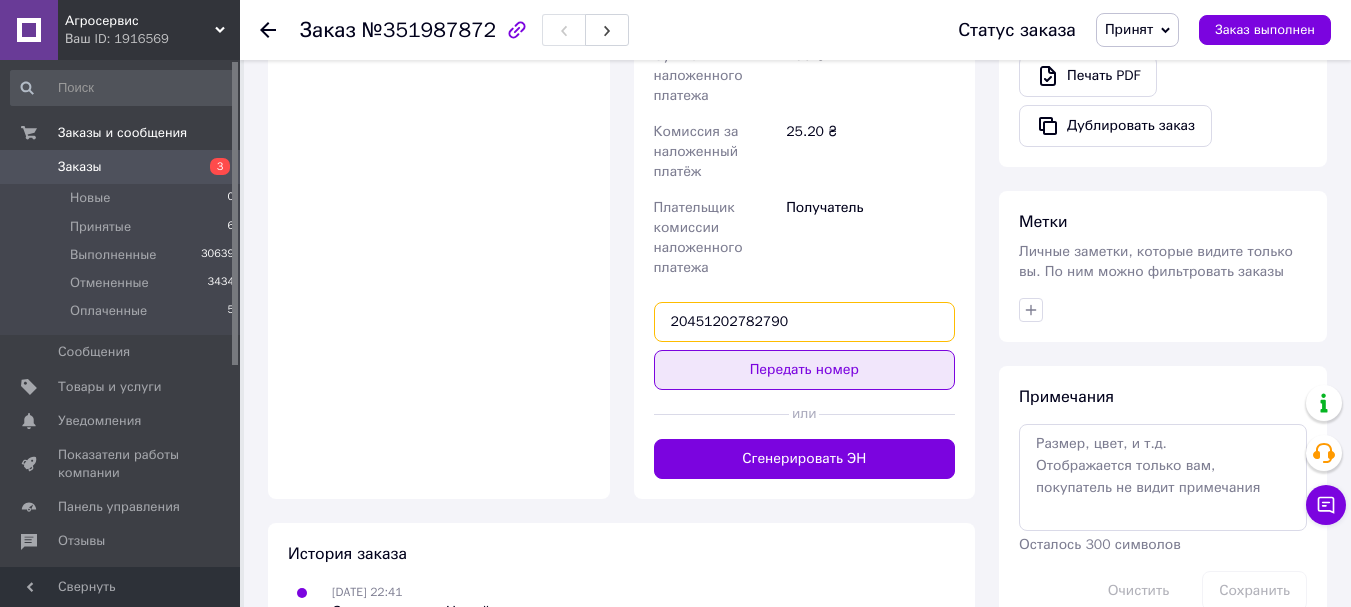 type on "20451202782790" 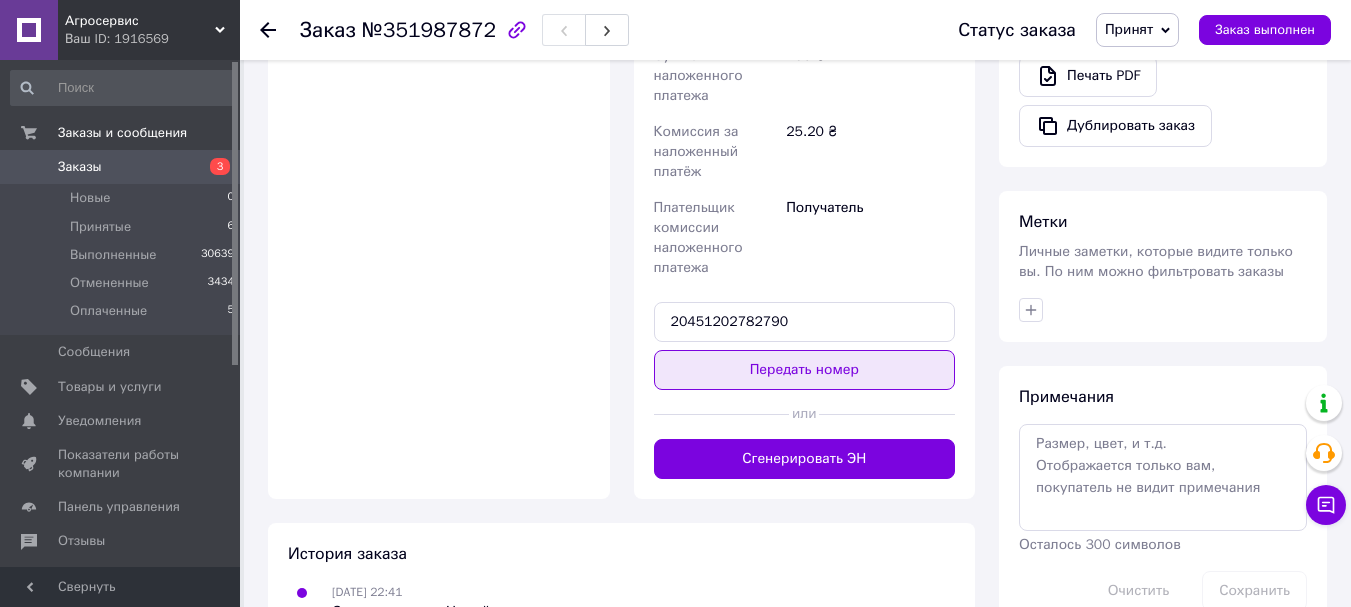 click on "Передать номер" at bounding box center [805, 370] 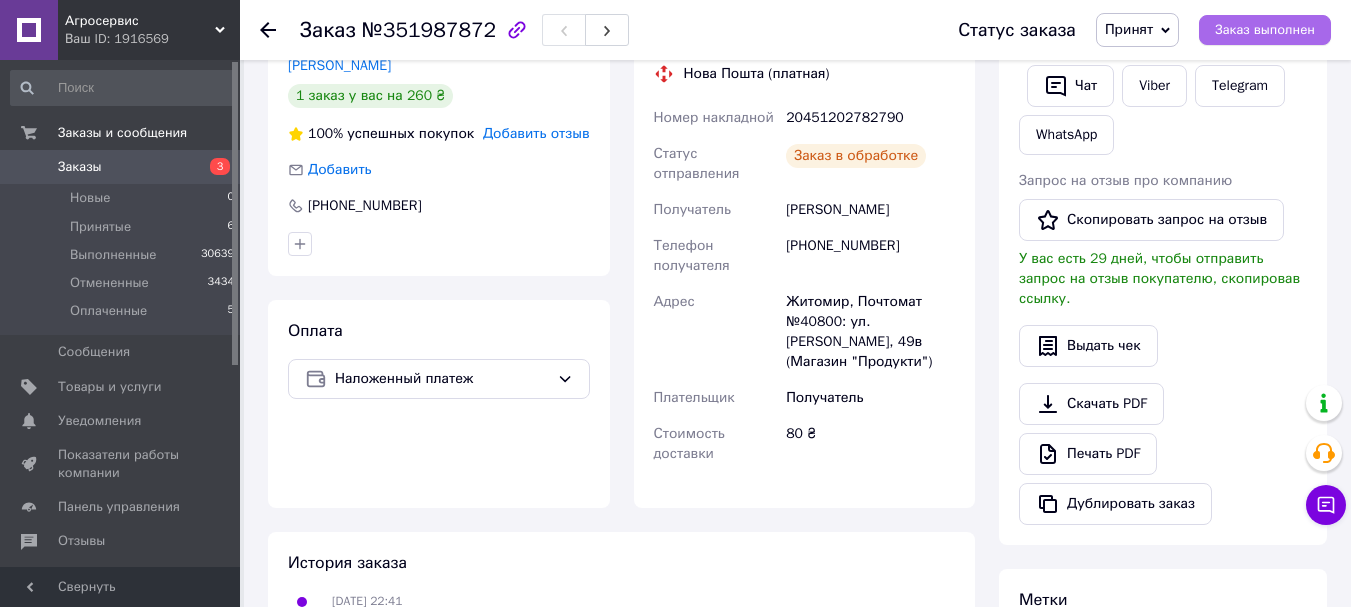 scroll, scrollTop: 200, scrollLeft: 0, axis: vertical 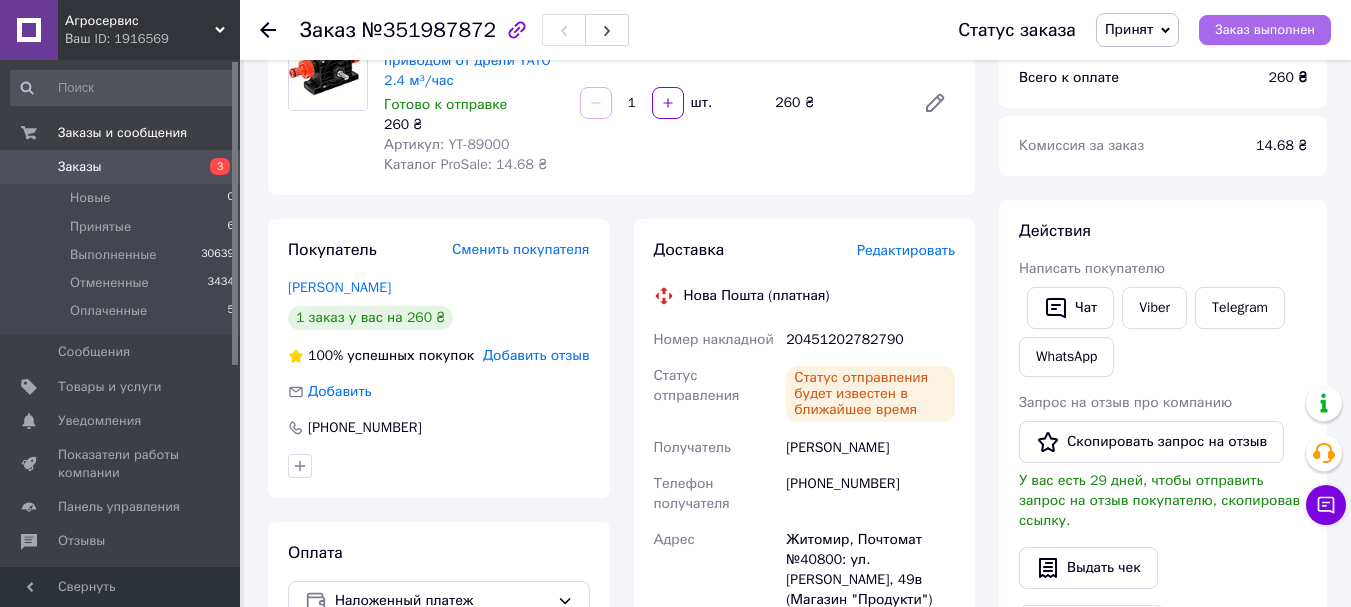 click on "Заказ выполнен" at bounding box center (1265, 30) 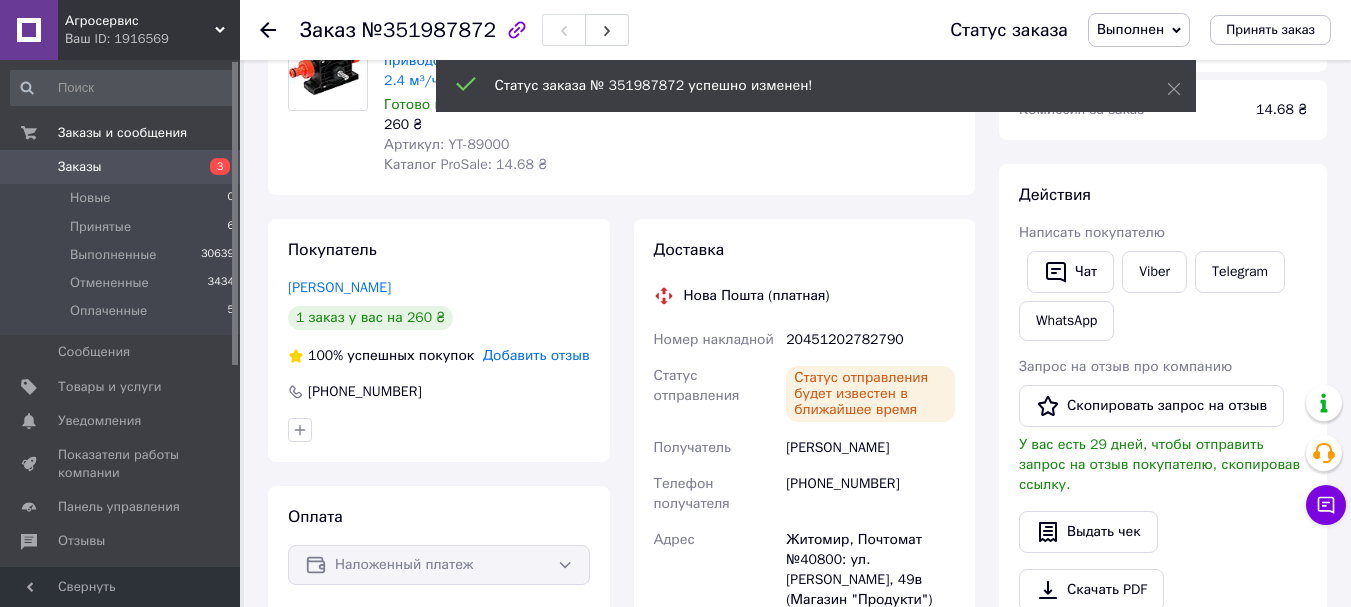 click 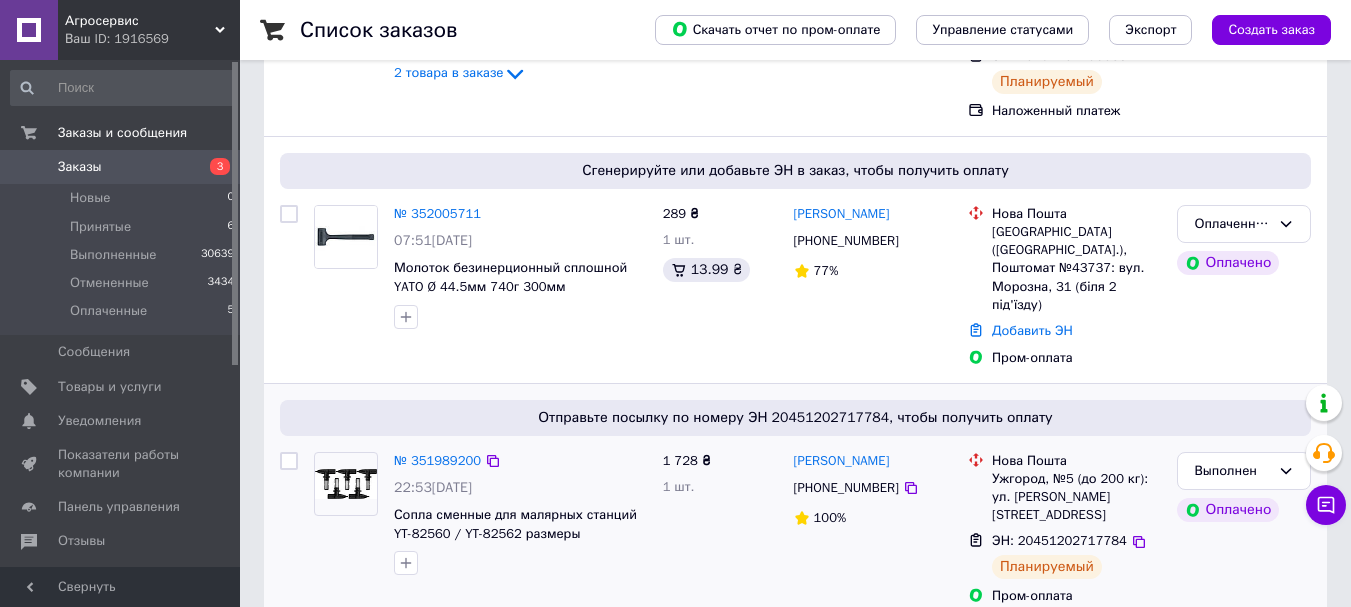 scroll, scrollTop: 500, scrollLeft: 0, axis: vertical 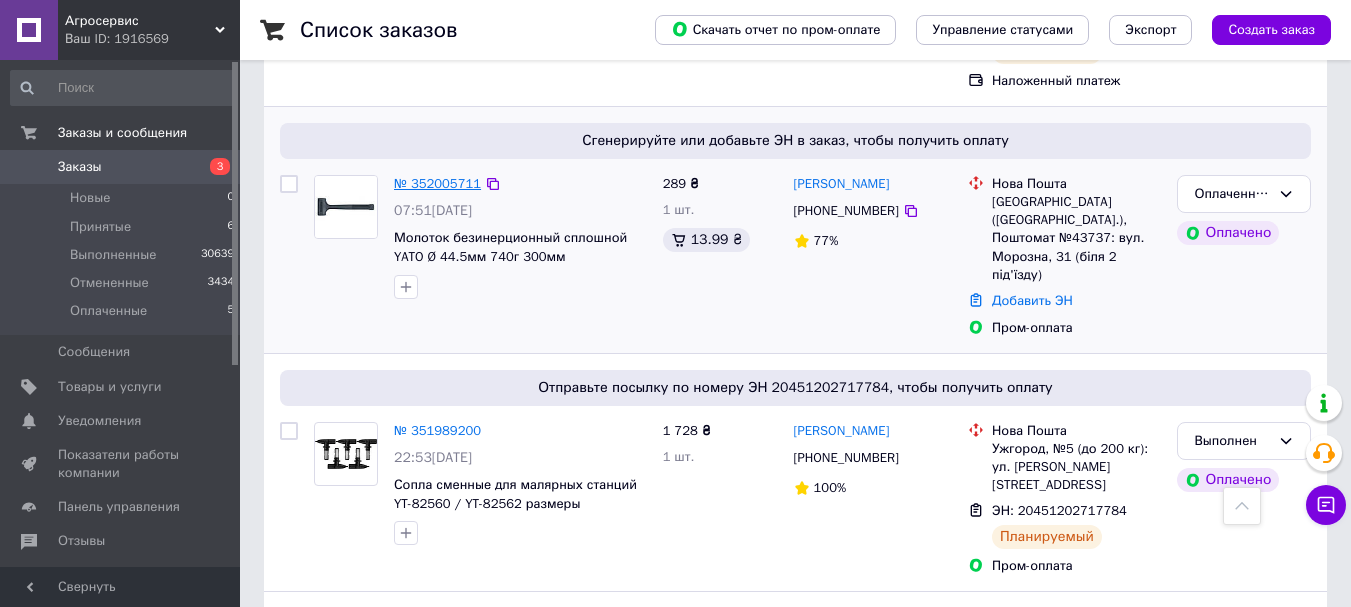 click on "№ 352005711" at bounding box center (437, 183) 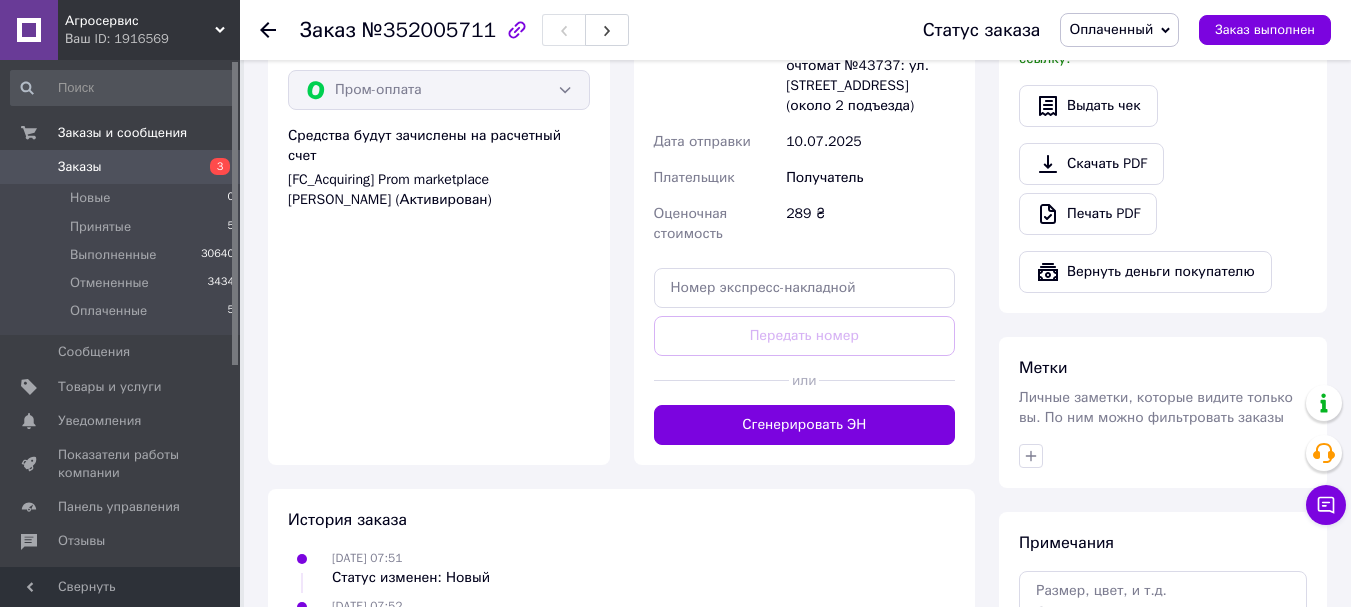 scroll, scrollTop: 1288, scrollLeft: 0, axis: vertical 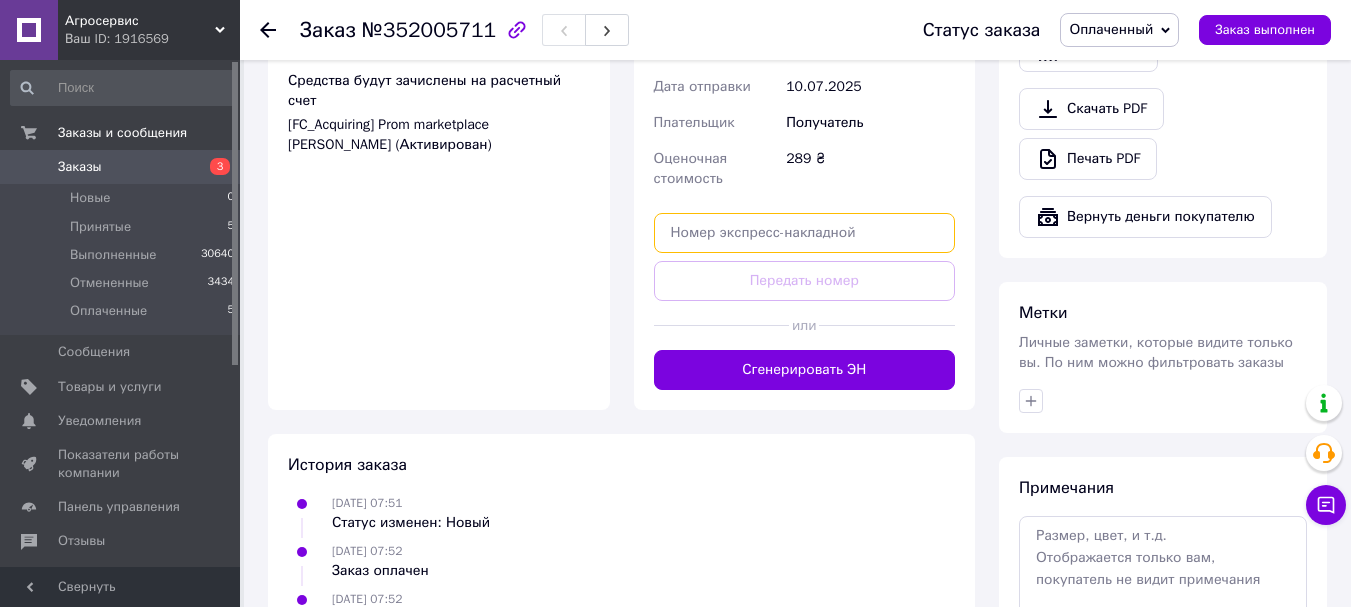 click at bounding box center [805, 233] 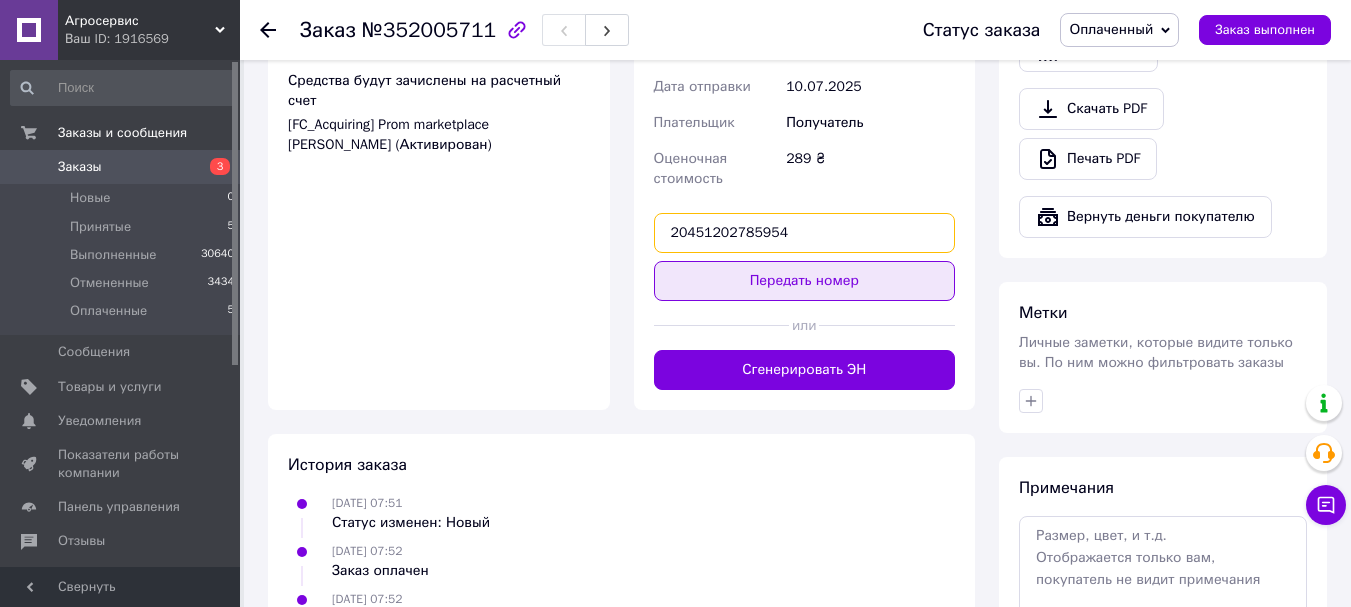 type on "20451202785954" 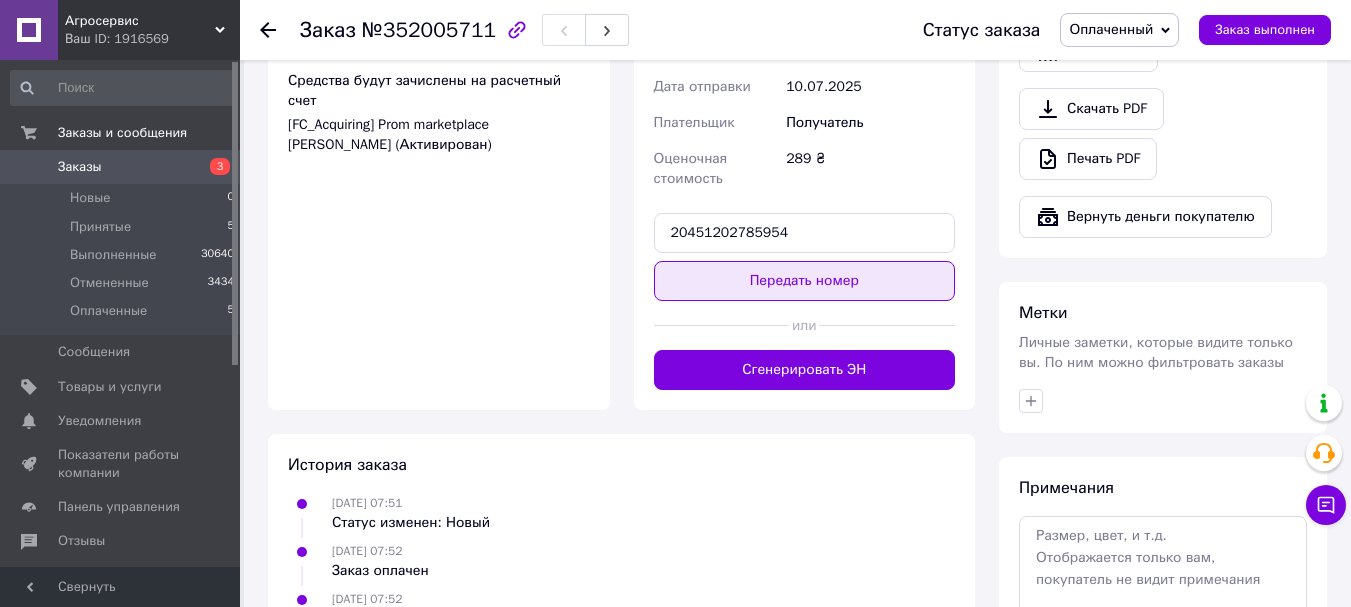 click on "Передать номер" at bounding box center [805, 281] 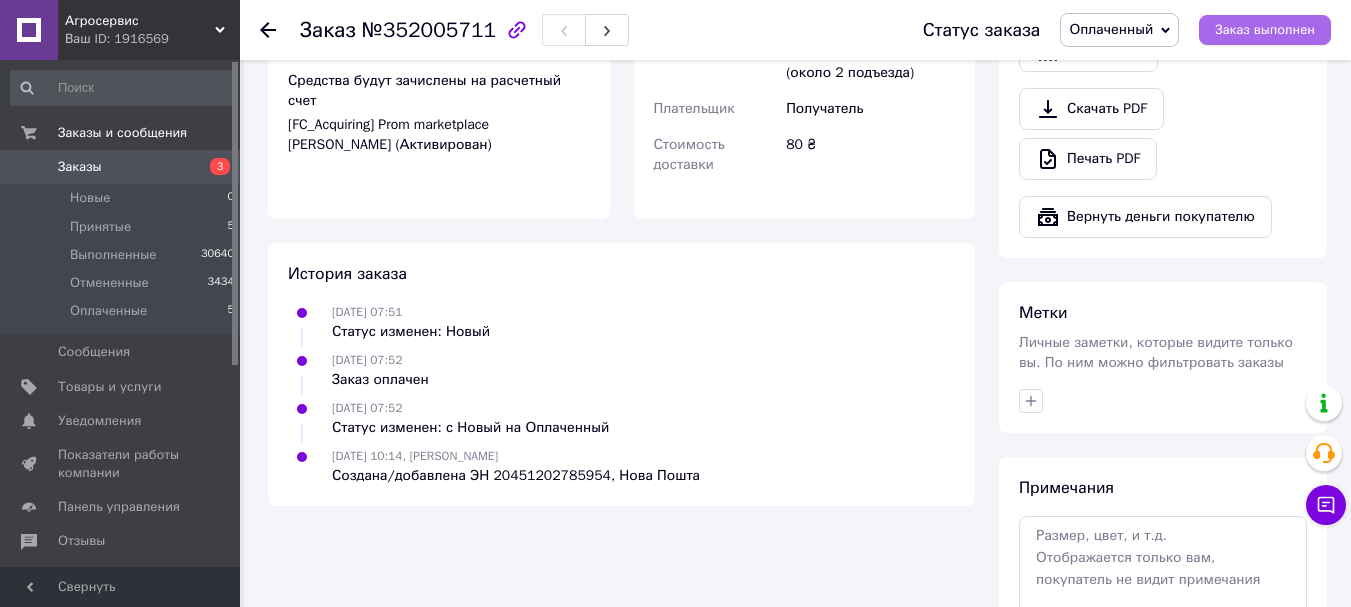 click on "Заказ выполнен" at bounding box center (1265, 30) 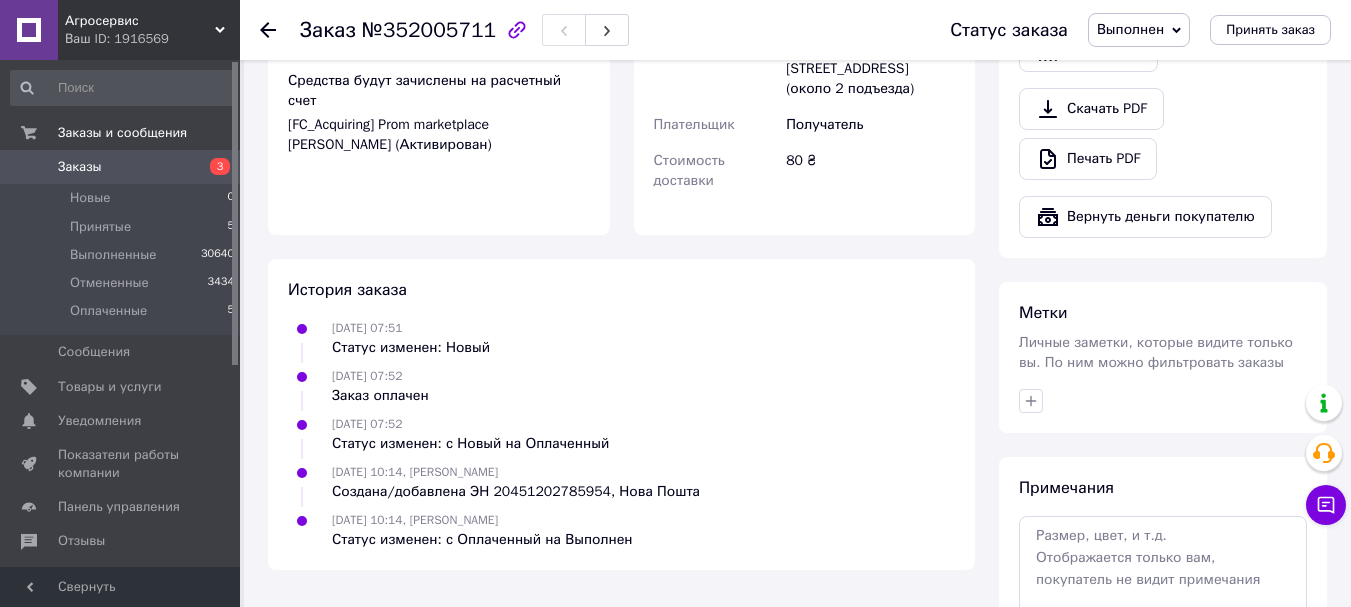click 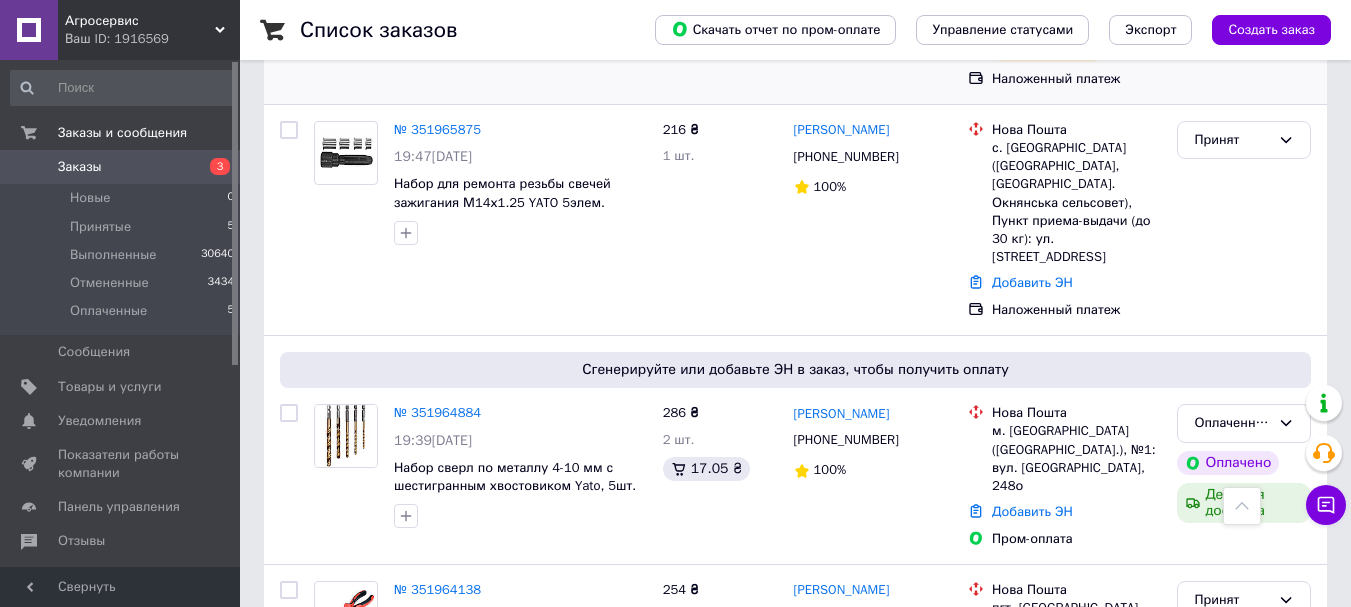 scroll, scrollTop: 1300, scrollLeft: 0, axis: vertical 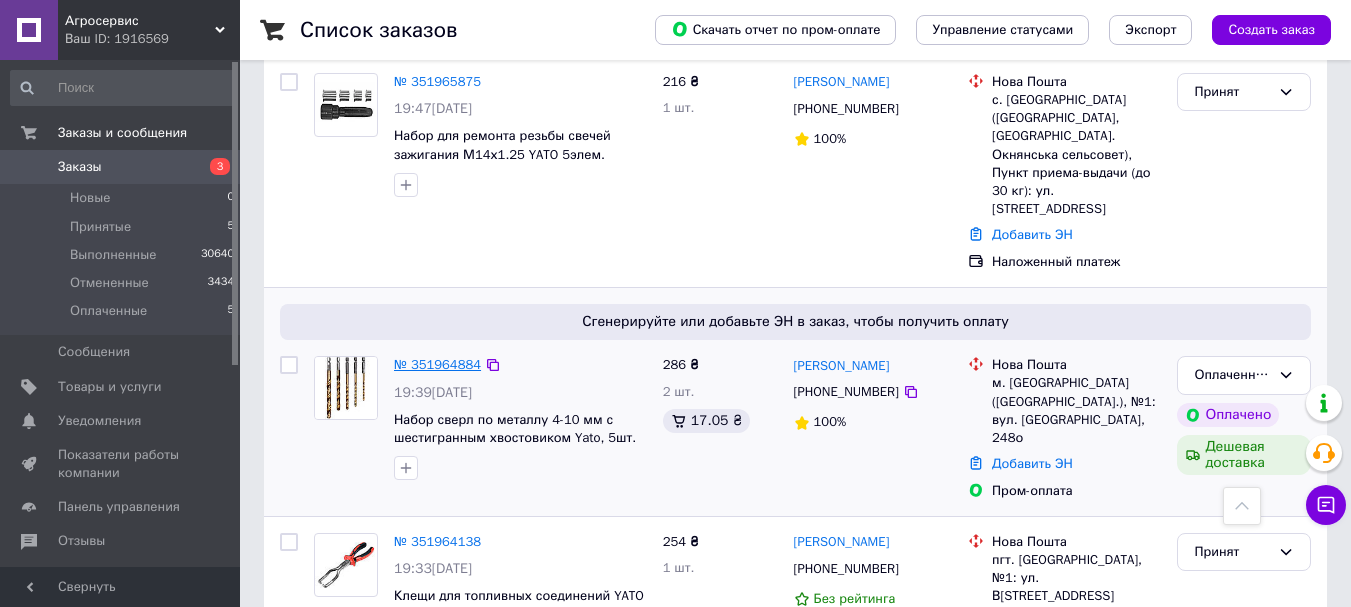 click on "№ 351964884" at bounding box center [437, 364] 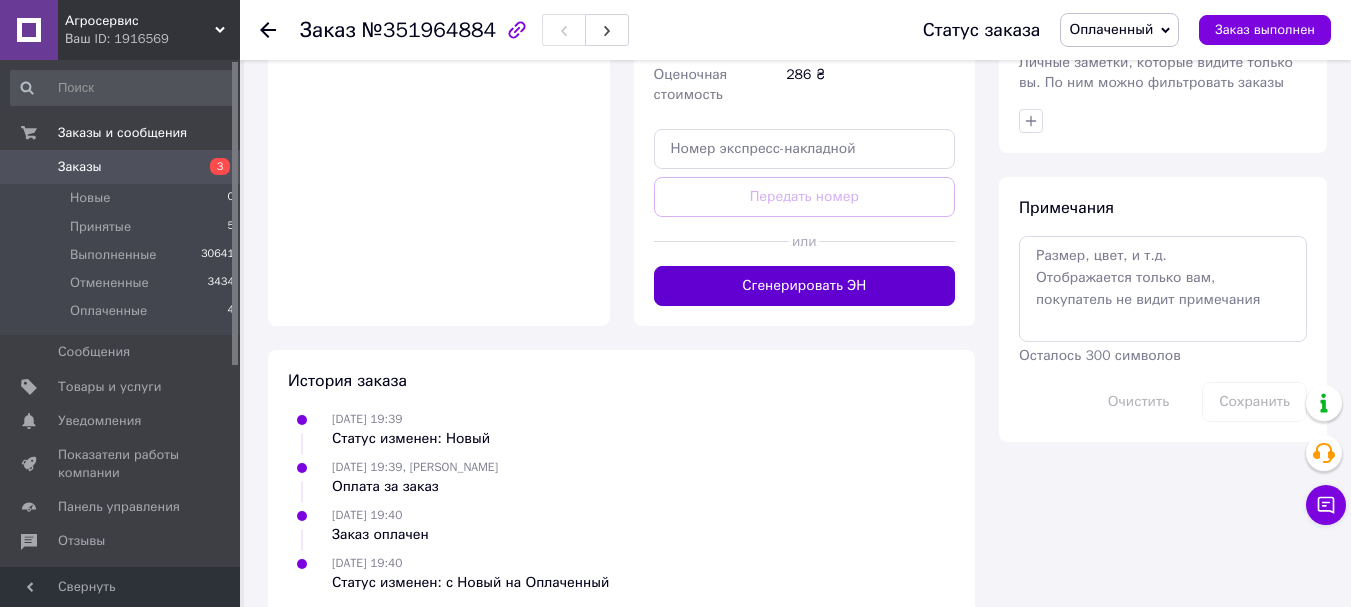 scroll, scrollTop: 1571, scrollLeft: 0, axis: vertical 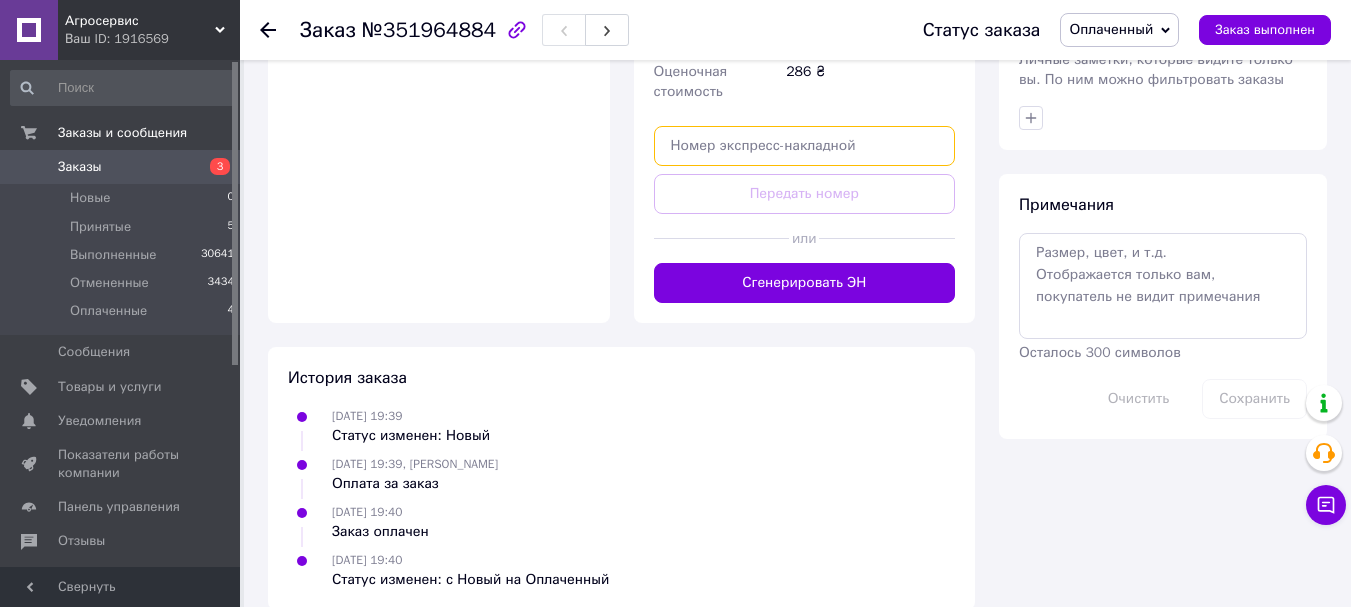 click at bounding box center (805, 146) 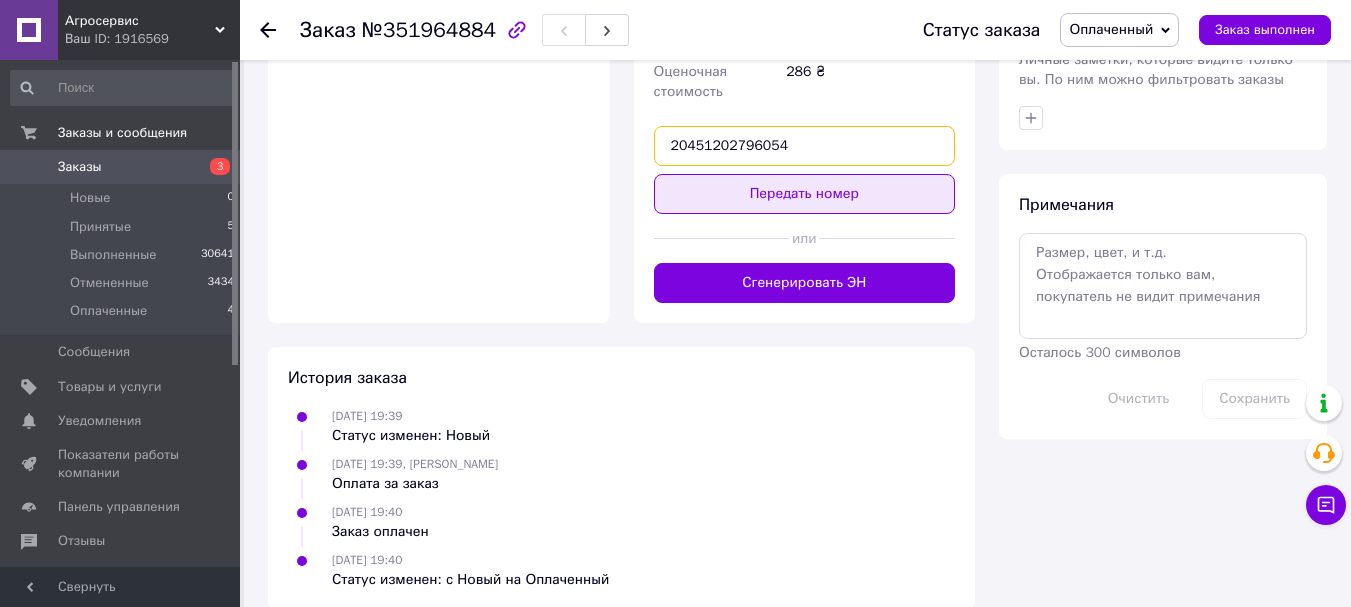 type on "20451202796054" 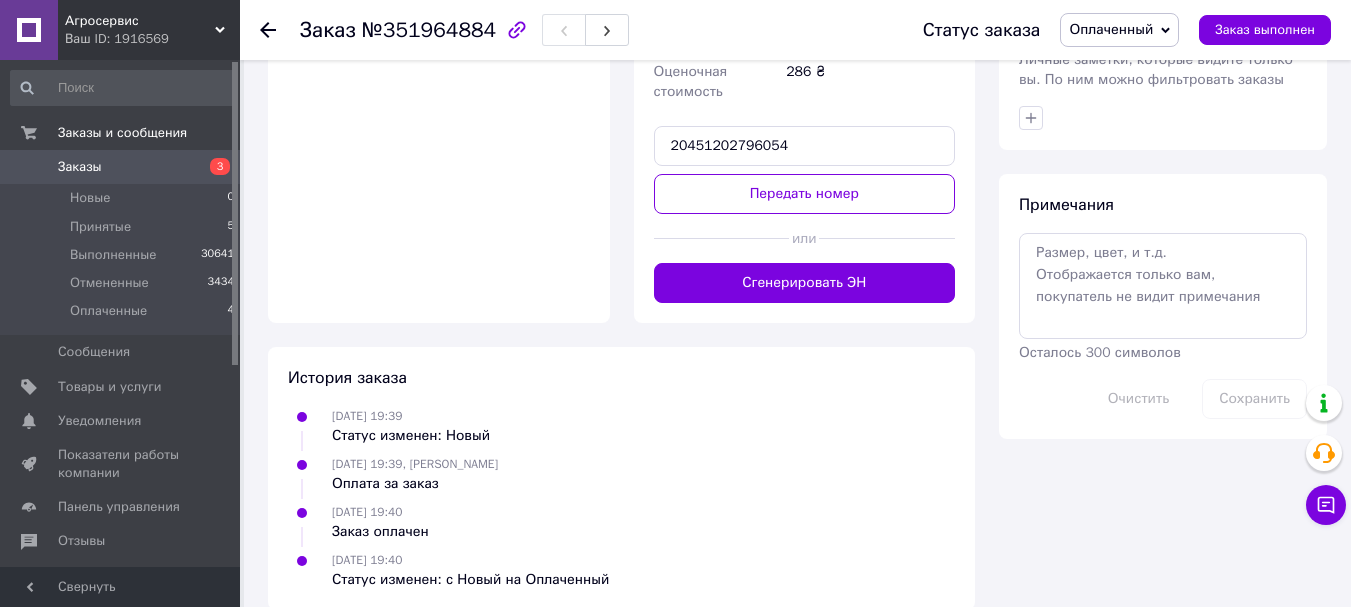 click on "Передать номер" at bounding box center (805, 194) 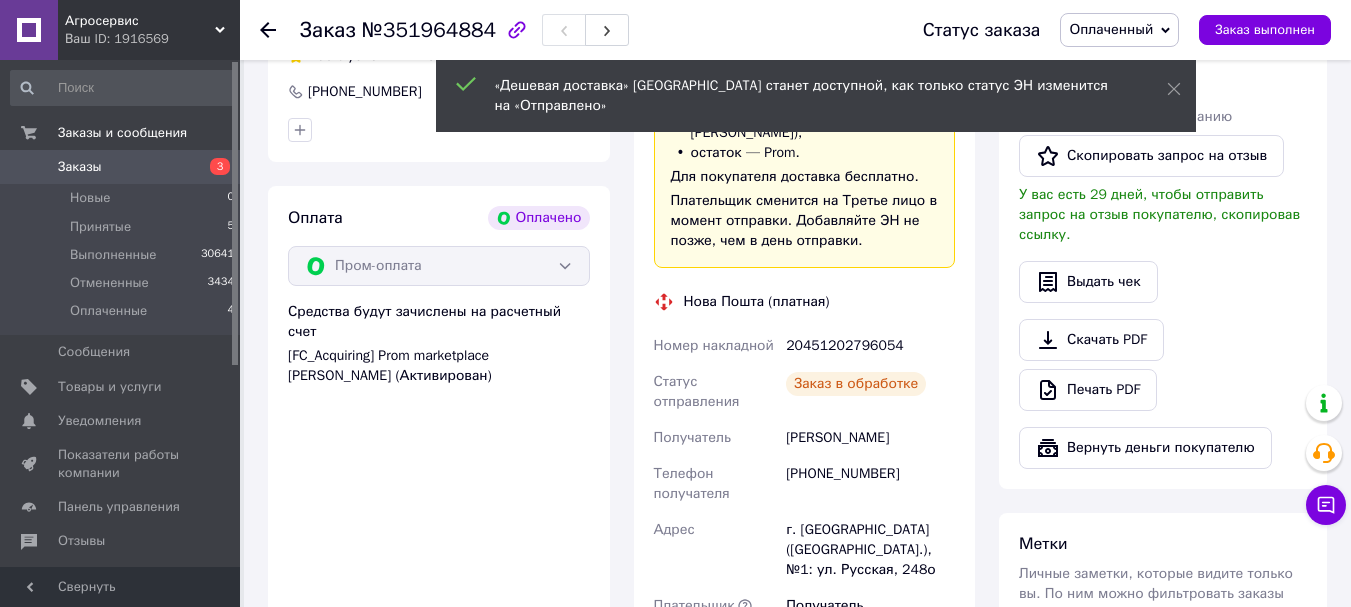 scroll, scrollTop: 1053, scrollLeft: 0, axis: vertical 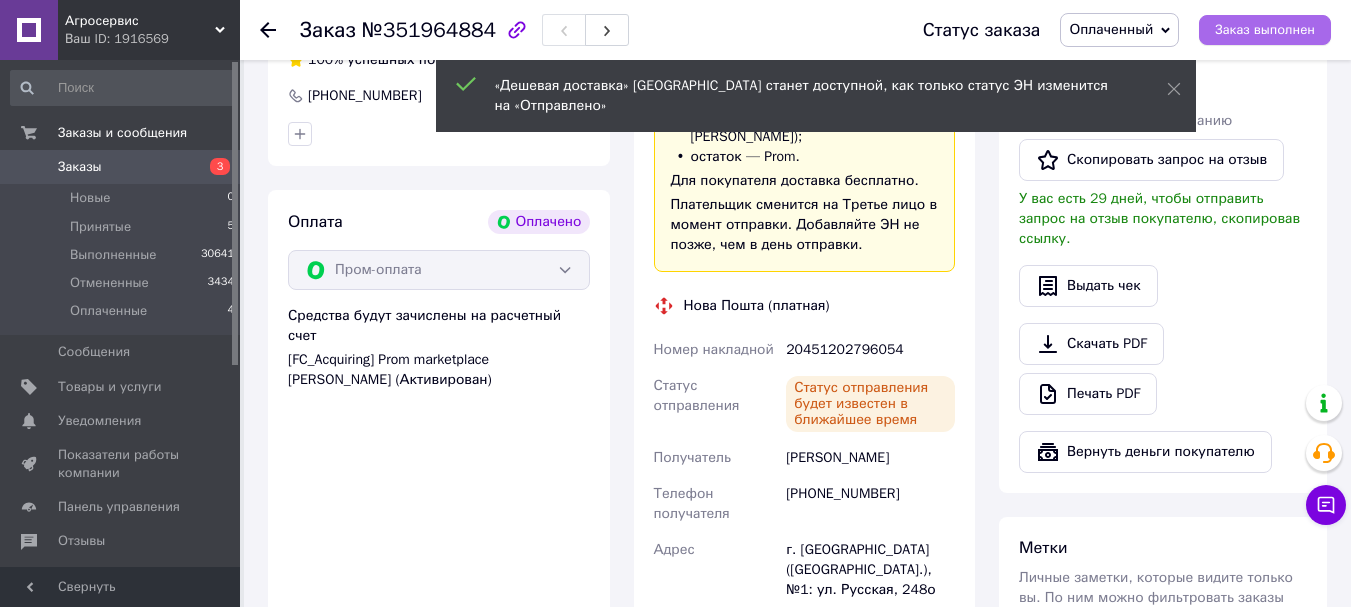 click on "Заказ выполнен" at bounding box center (1265, 30) 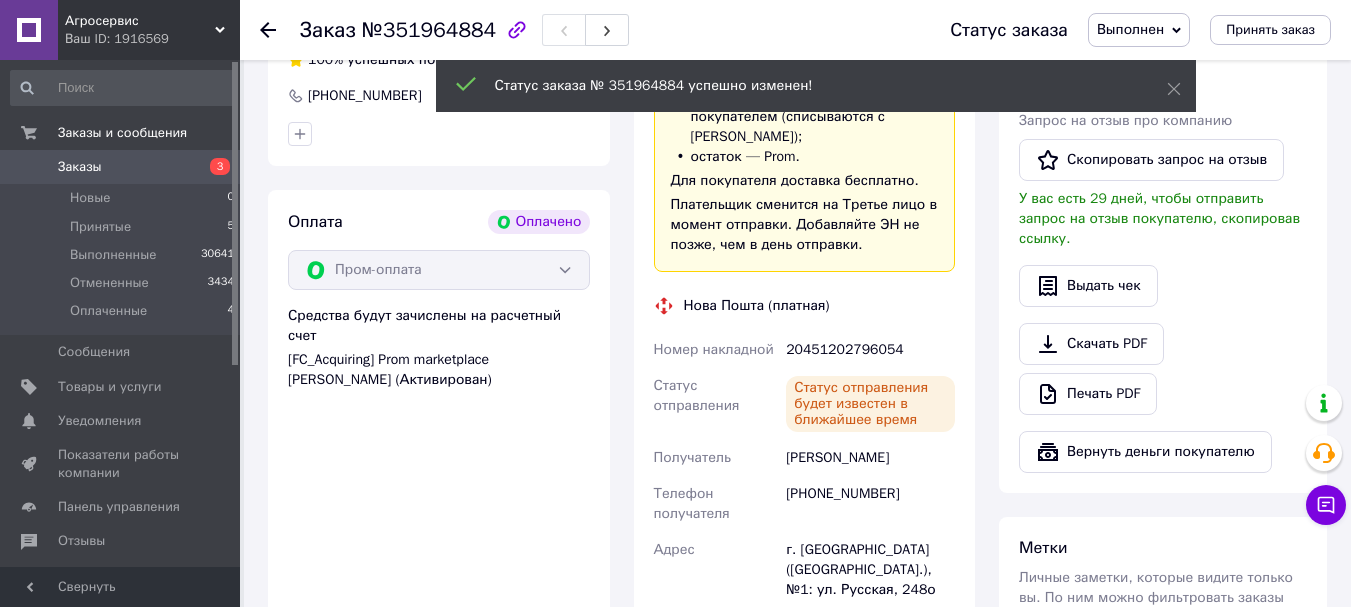click 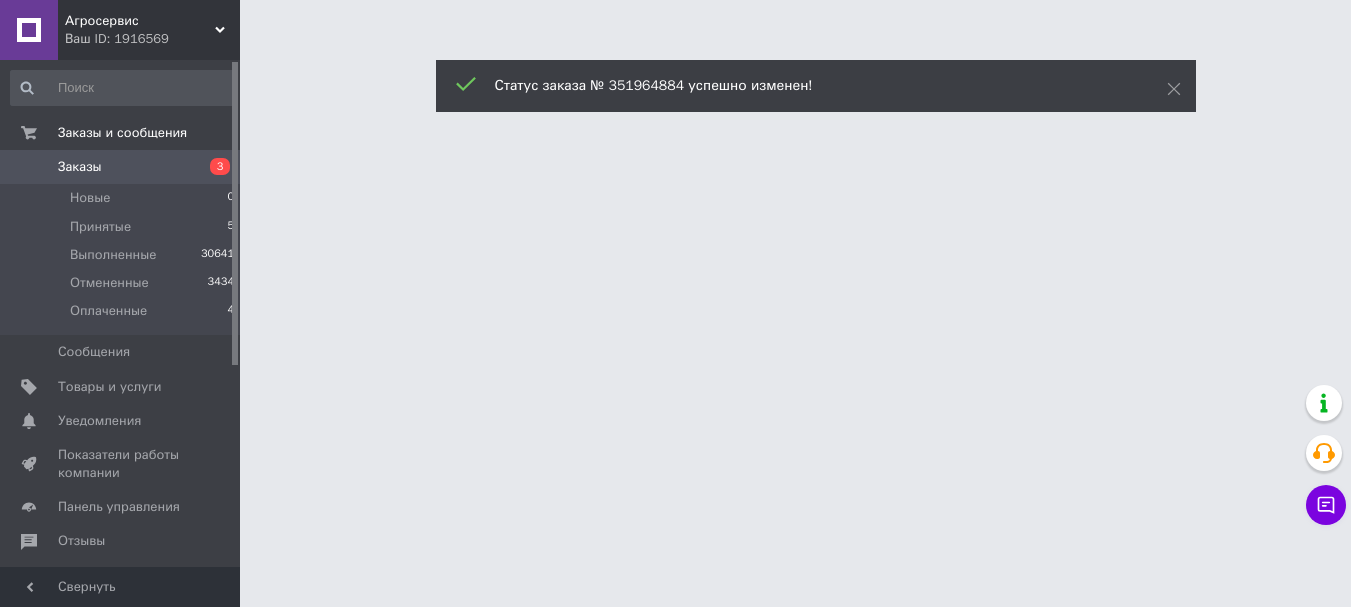 scroll, scrollTop: 0, scrollLeft: 0, axis: both 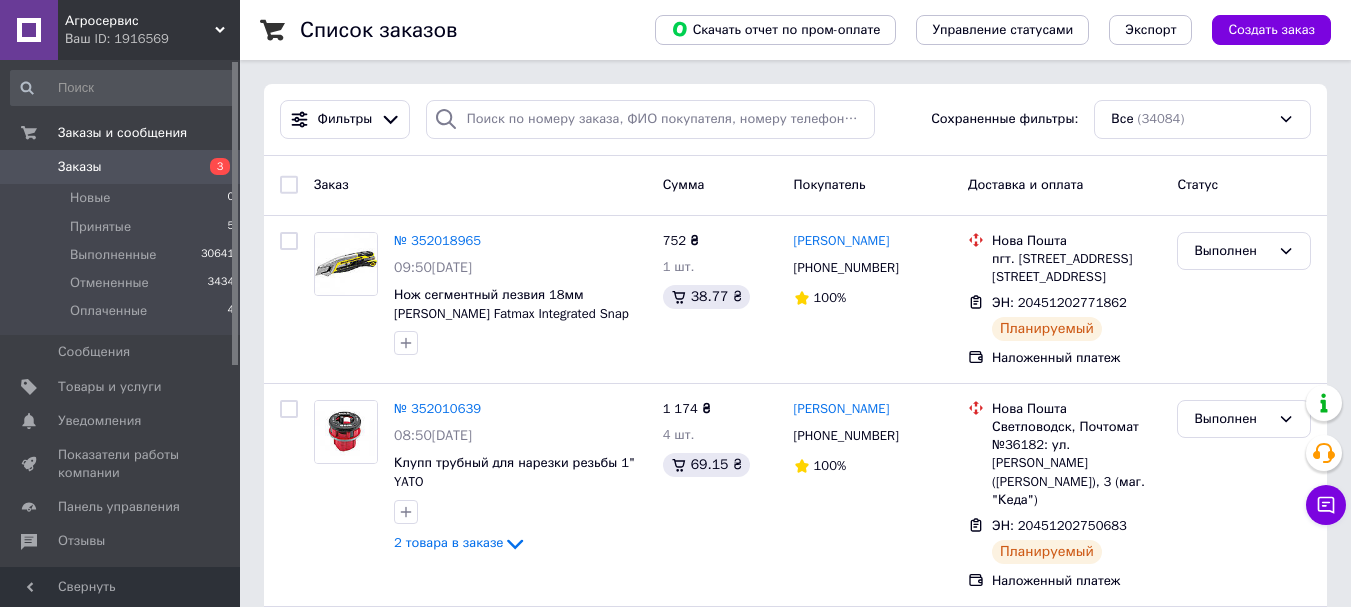 click on "Заказы" at bounding box center [80, 167] 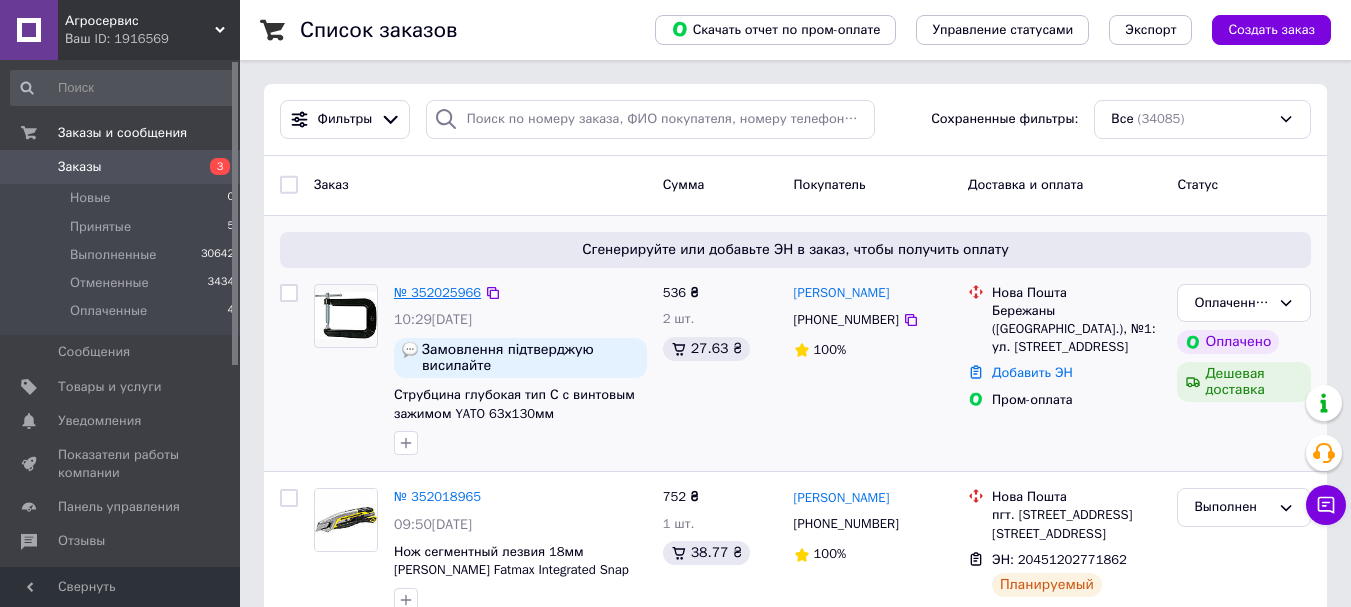 click on "№ 352025966" at bounding box center [437, 292] 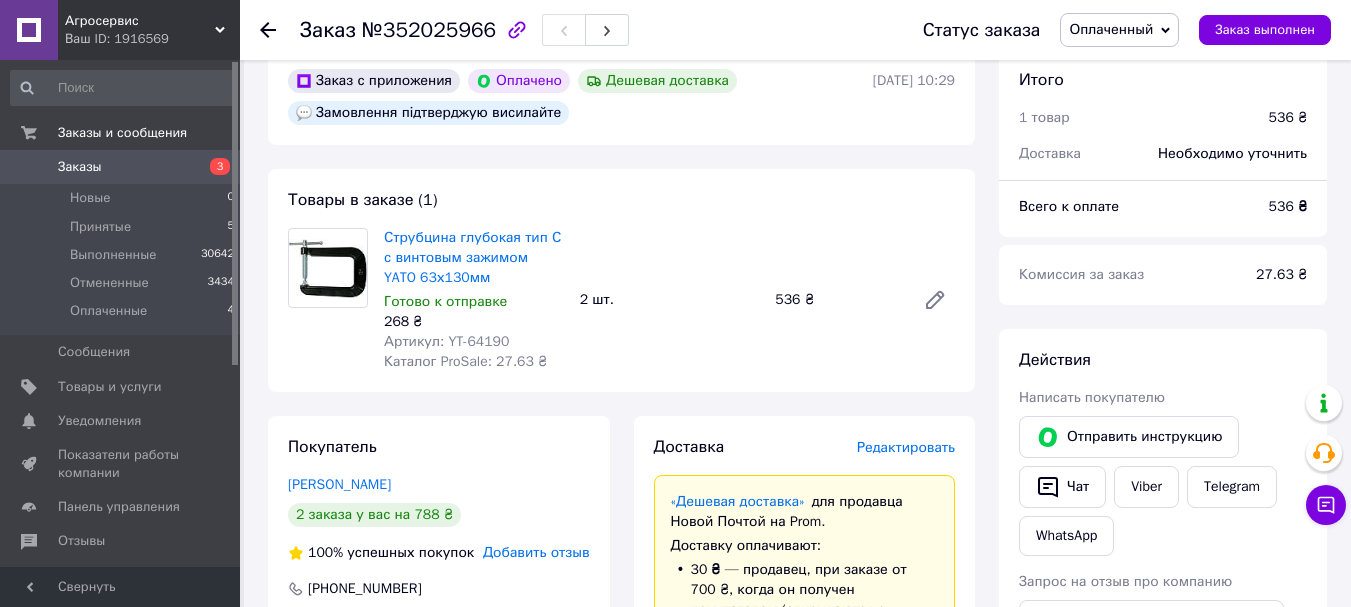 scroll, scrollTop: 600, scrollLeft: 0, axis: vertical 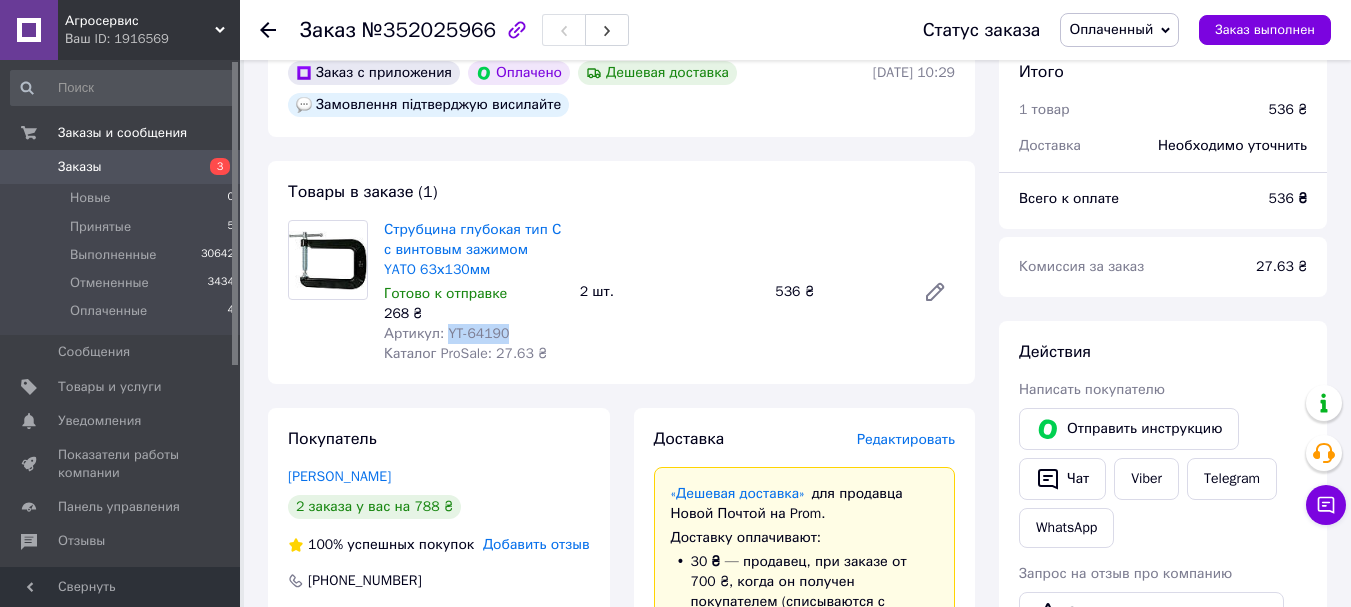 drag, startPoint x: 503, startPoint y: 336, endPoint x: 445, endPoint y: 332, distance: 58.137768 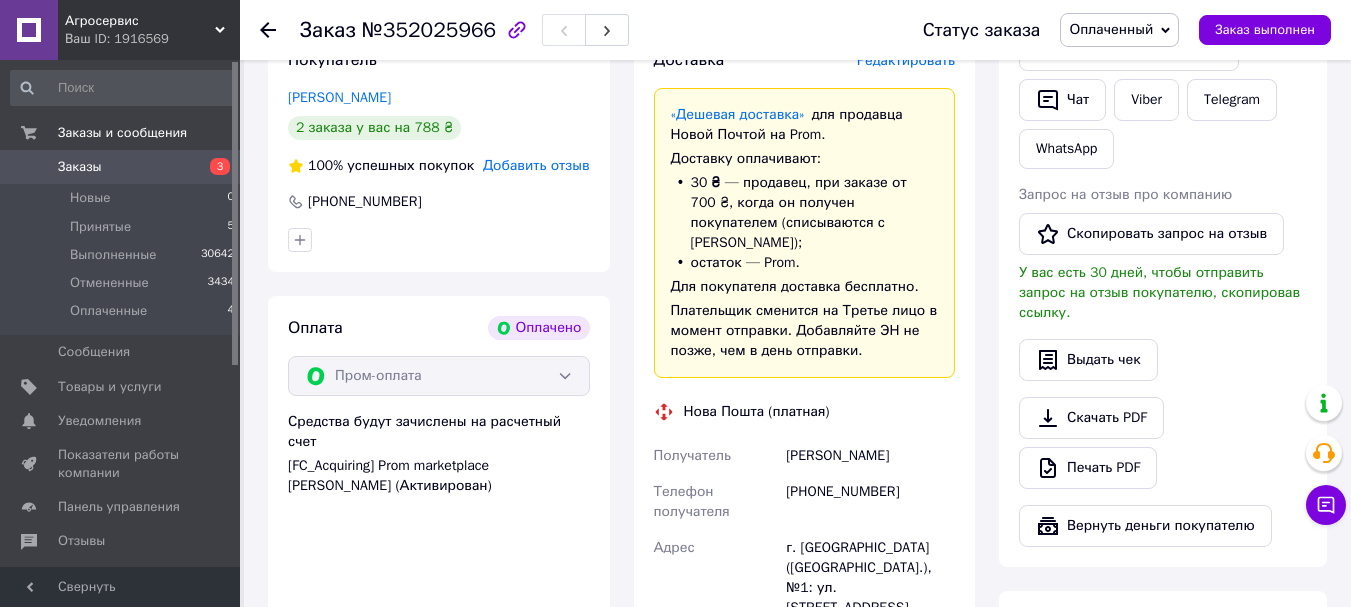 scroll, scrollTop: 1000, scrollLeft: 0, axis: vertical 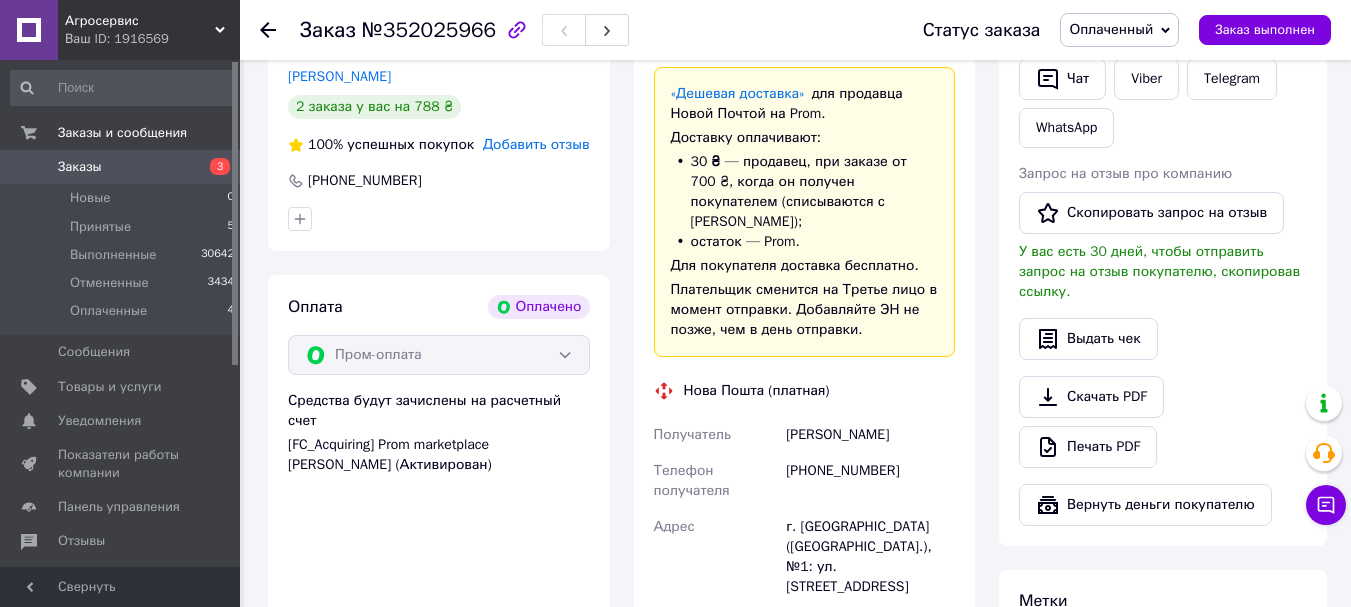 click 